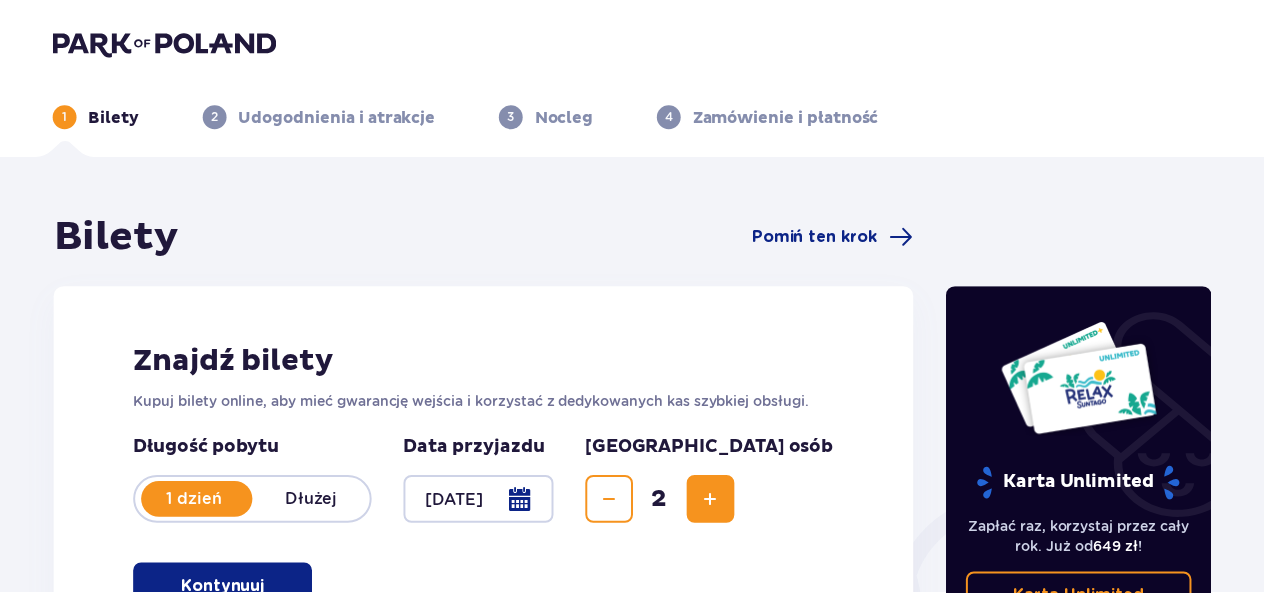 scroll, scrollTop: 0, scrollLeft: 0, axis: both 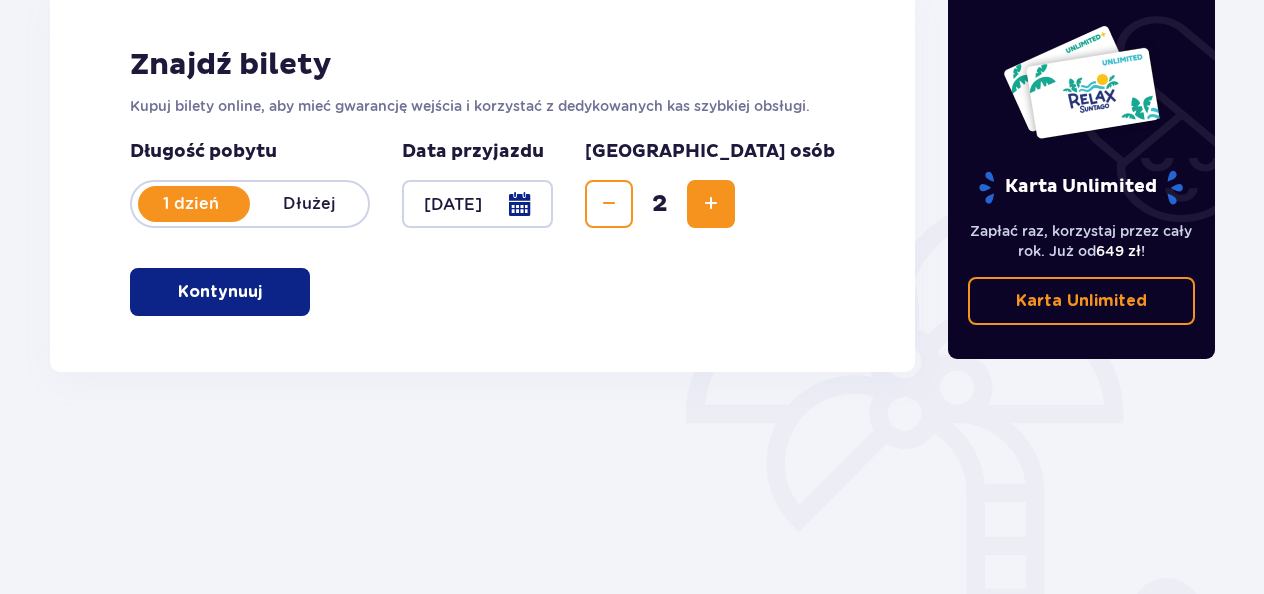 click on "Kontynuuj" at bounding box center [220, 292] 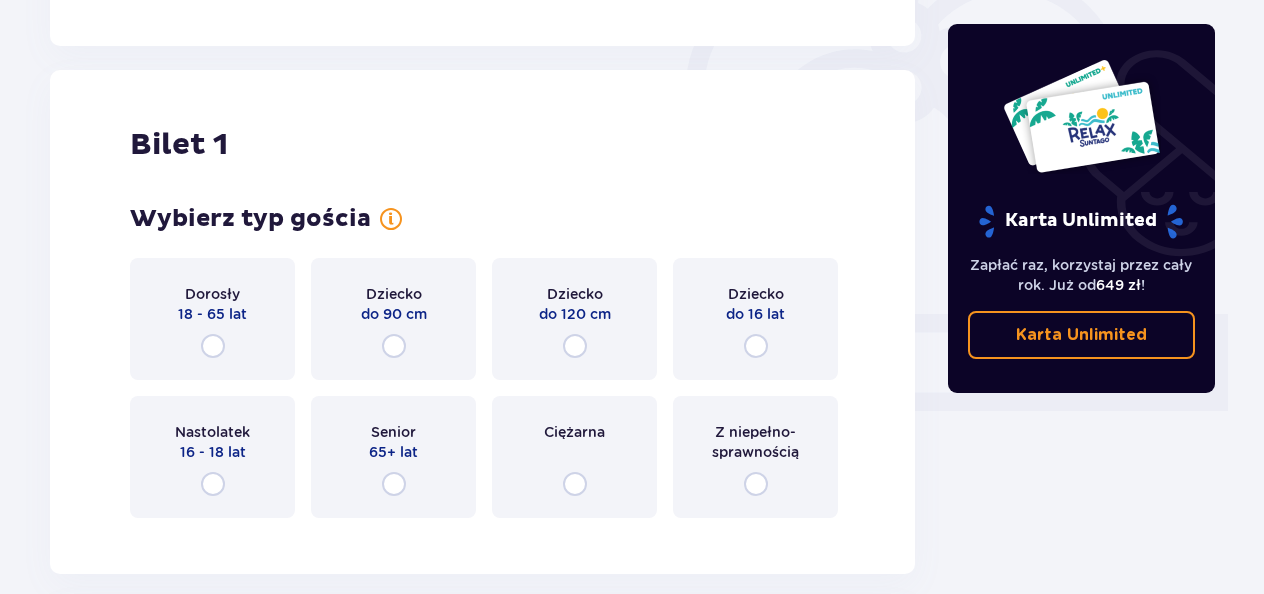 scroll, scrollTop: 668, scrollLeft: 0, axis: vertical 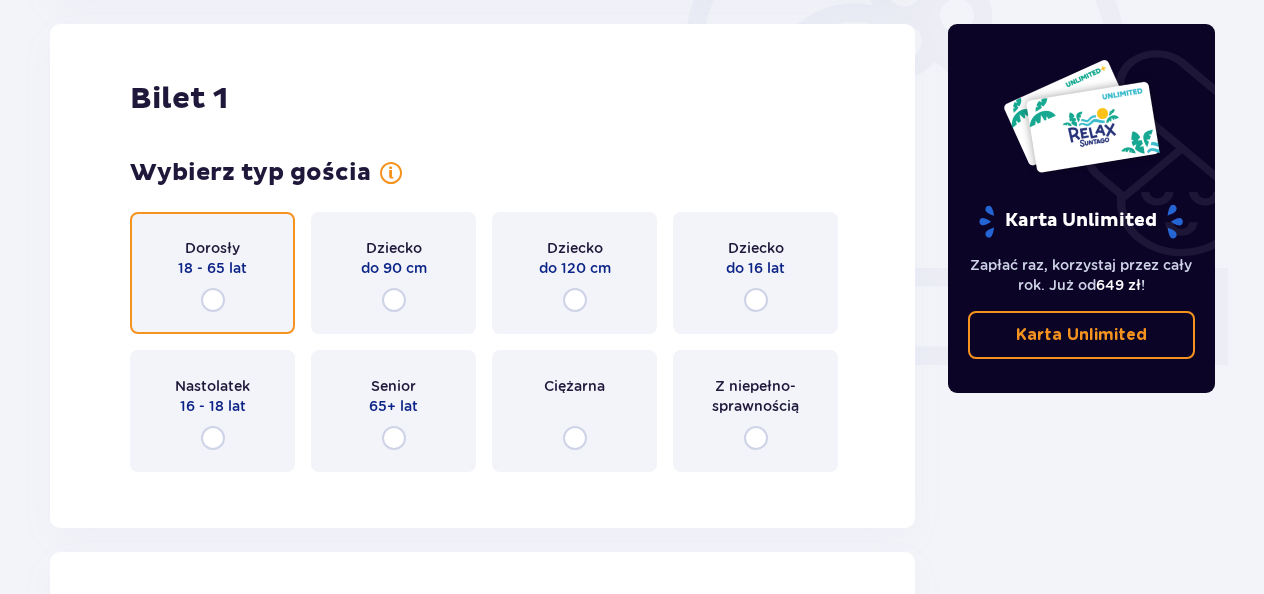 click at bounding box center [213, 300] 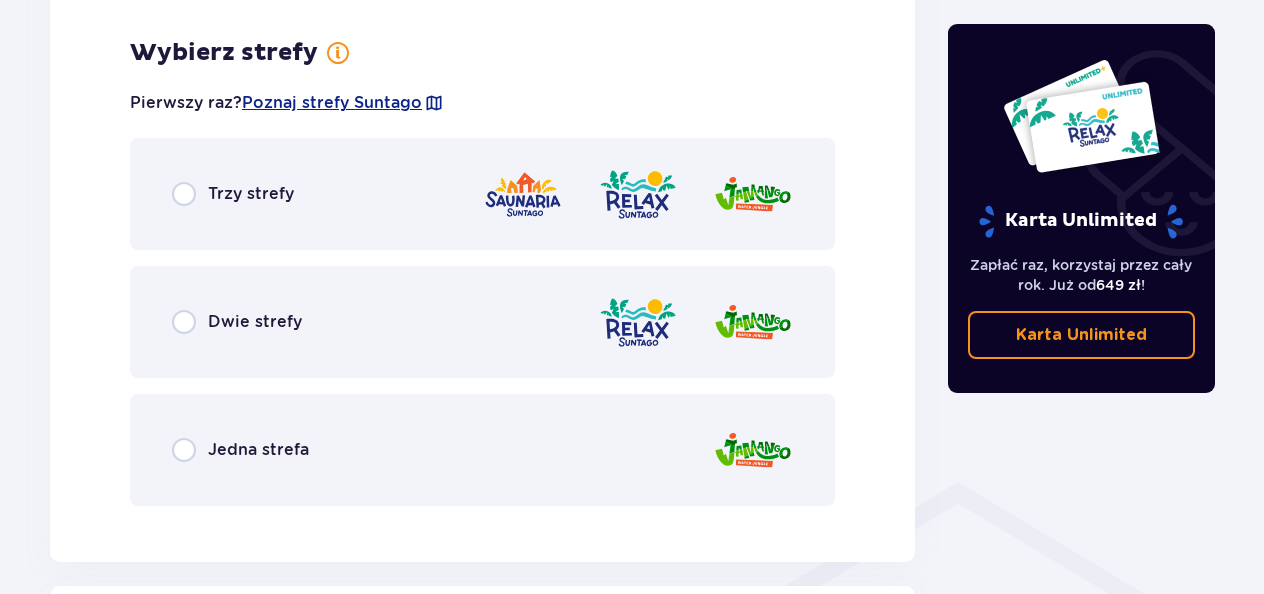 scroll, scrollTop: 1156, scrollLeft: 0, axis: vertical 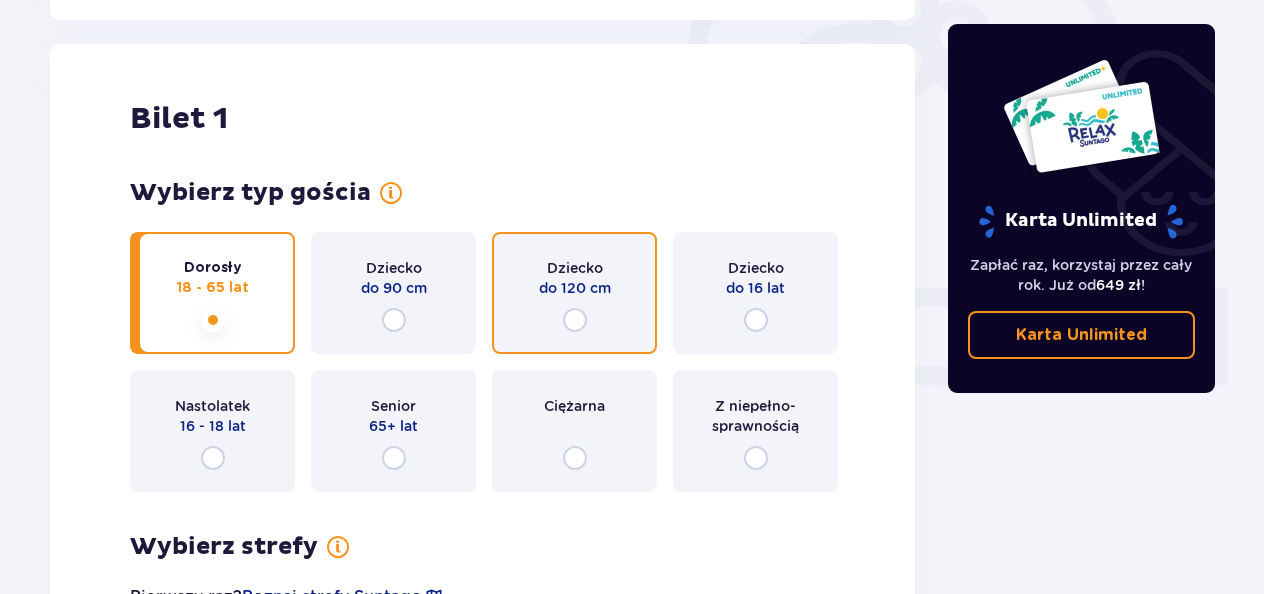 click at bounding box center (575, 320) 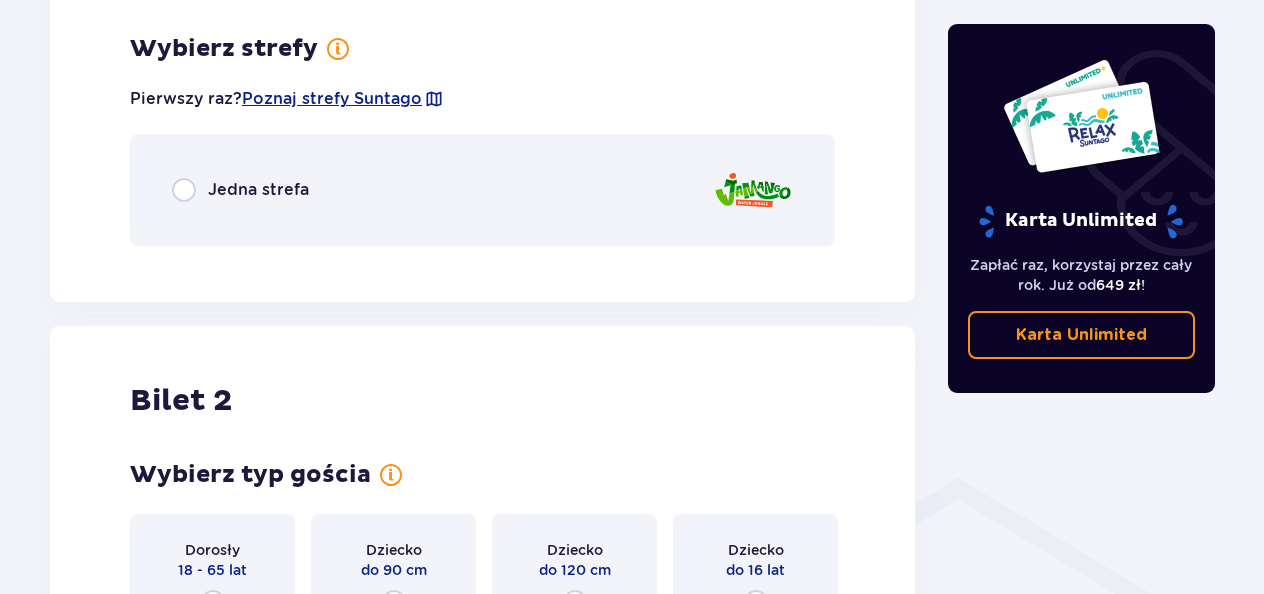 scroll, scrollTop: 1156, scrollLeft: 0, axis: vertical 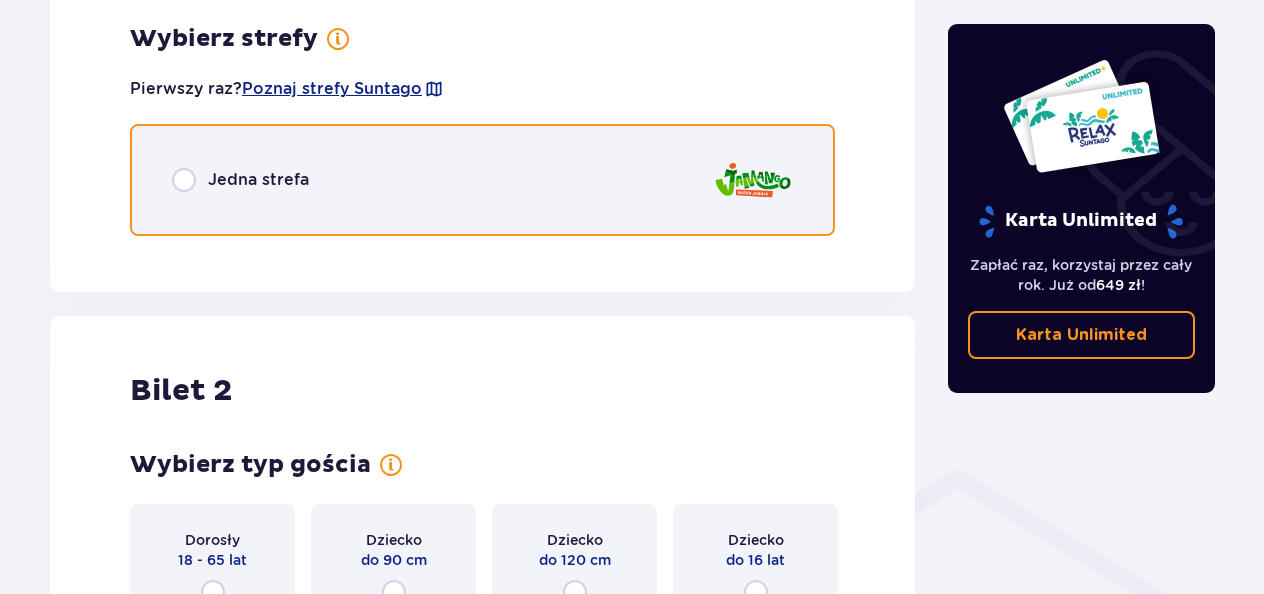 click at bounding box center (184, 180) 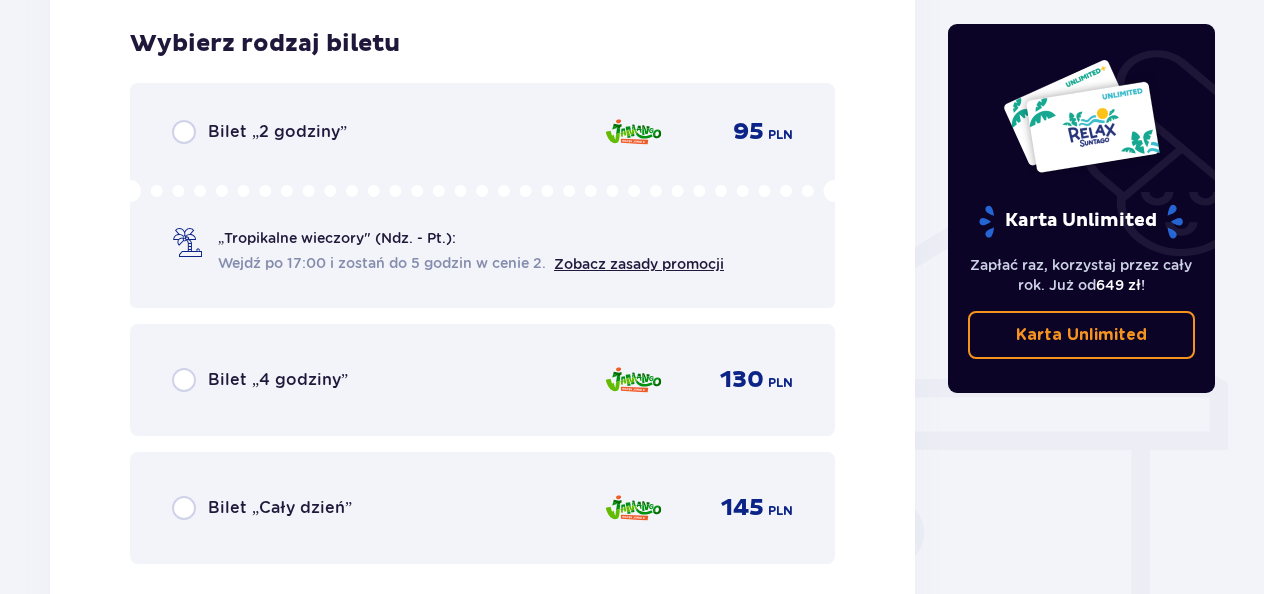 scroll, scrollTop: 1408, scrollLeft: 0, axis: vertical 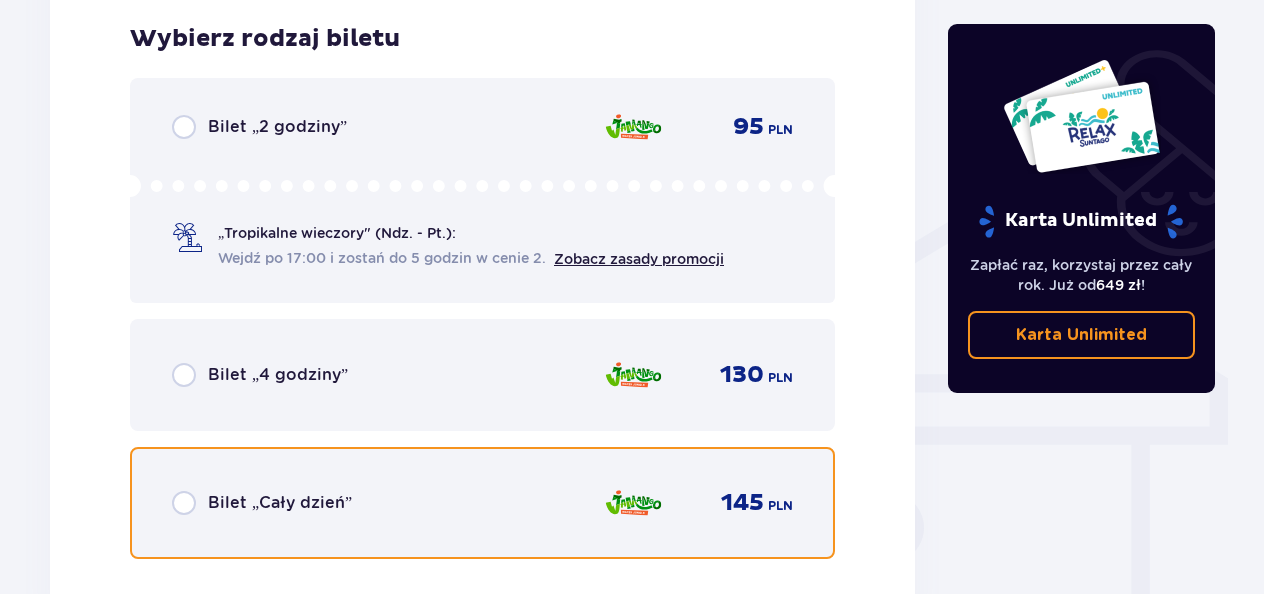 click at bounding box center (184, 503) 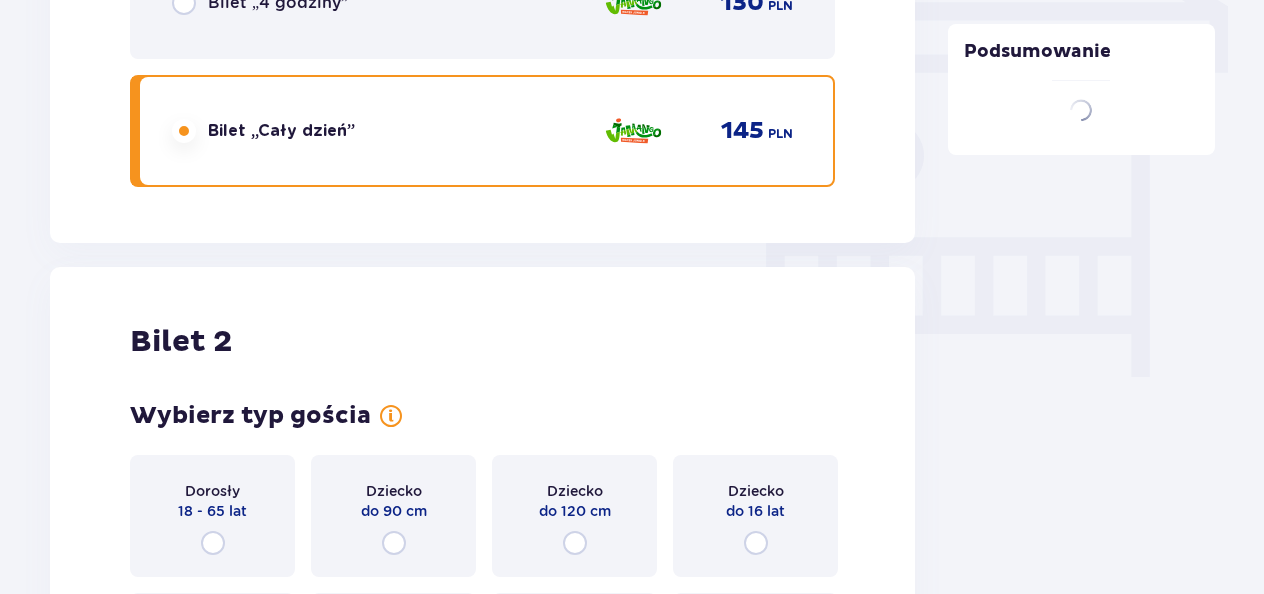 scroll, scrollTop: 2023, scrollLeft: 0, axis: vertical 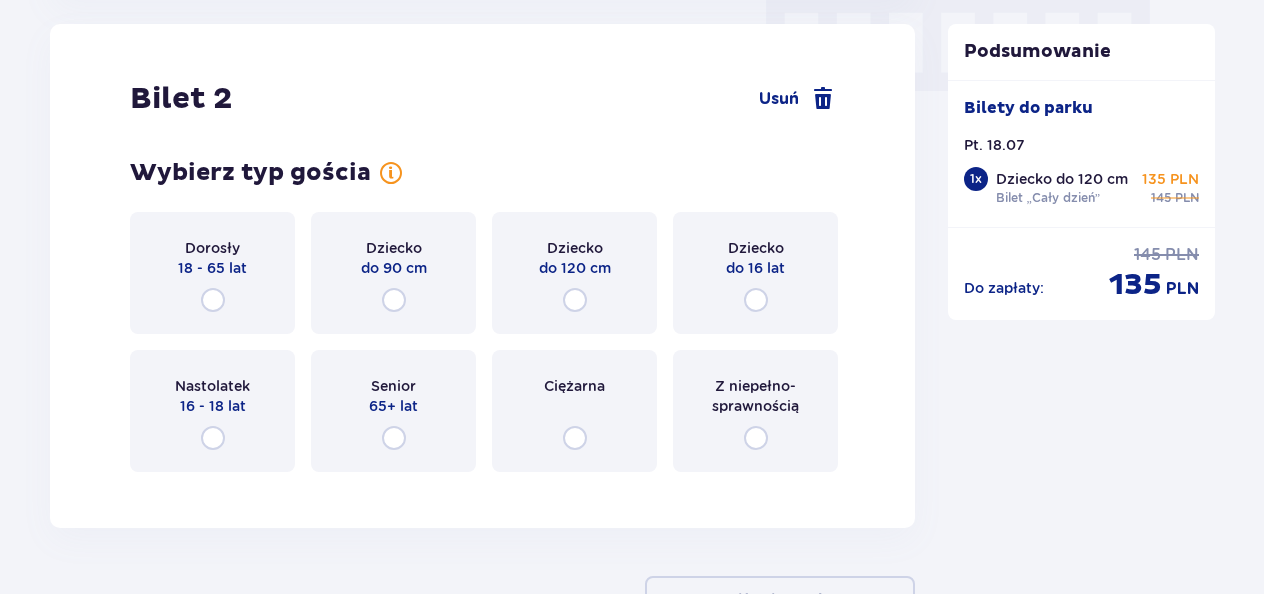 drag, startPoint x: 1266, startPoint y: 446, endPoint x: 1127, endPoint y: 488, distance: 145.20676 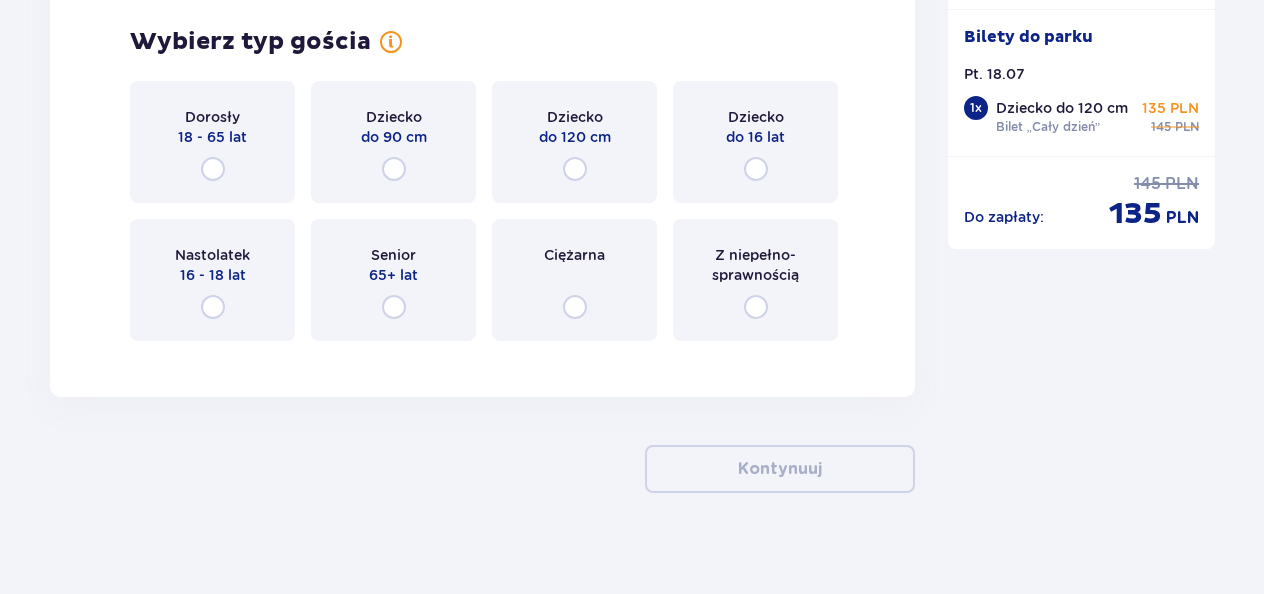 scroll, scrollTop: 2160, scrollLeft: 0, axis: vertical 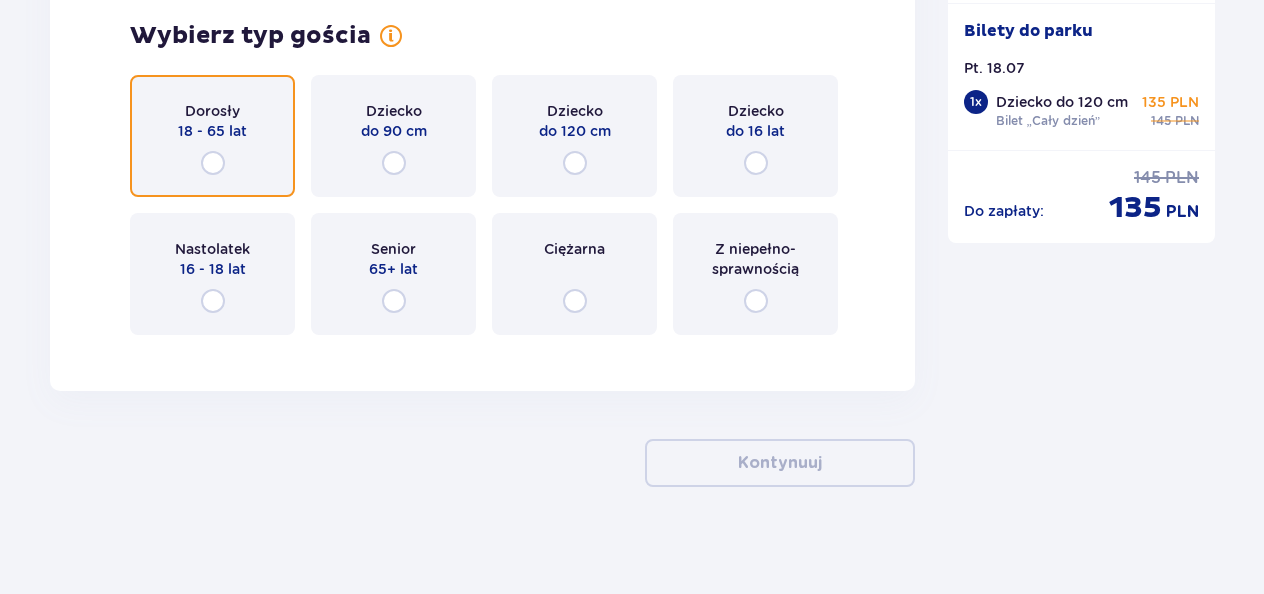 click at bounding box center [213, 163] 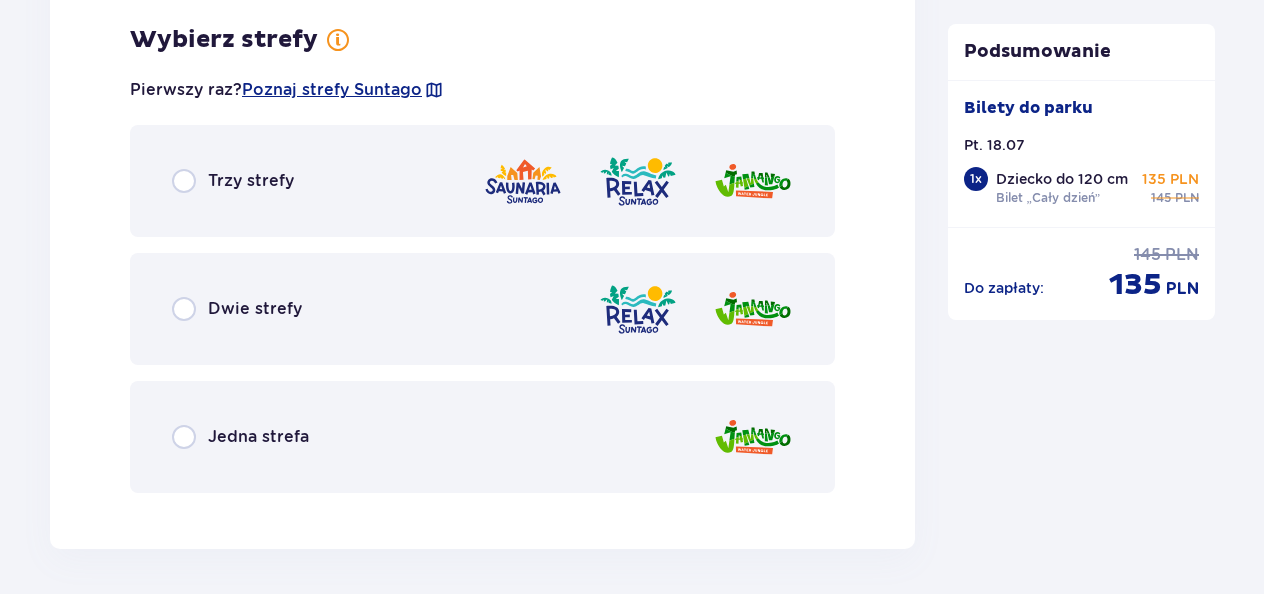 scroll, scrollTop: 2511, scrollLeft: 0, axis: vertical 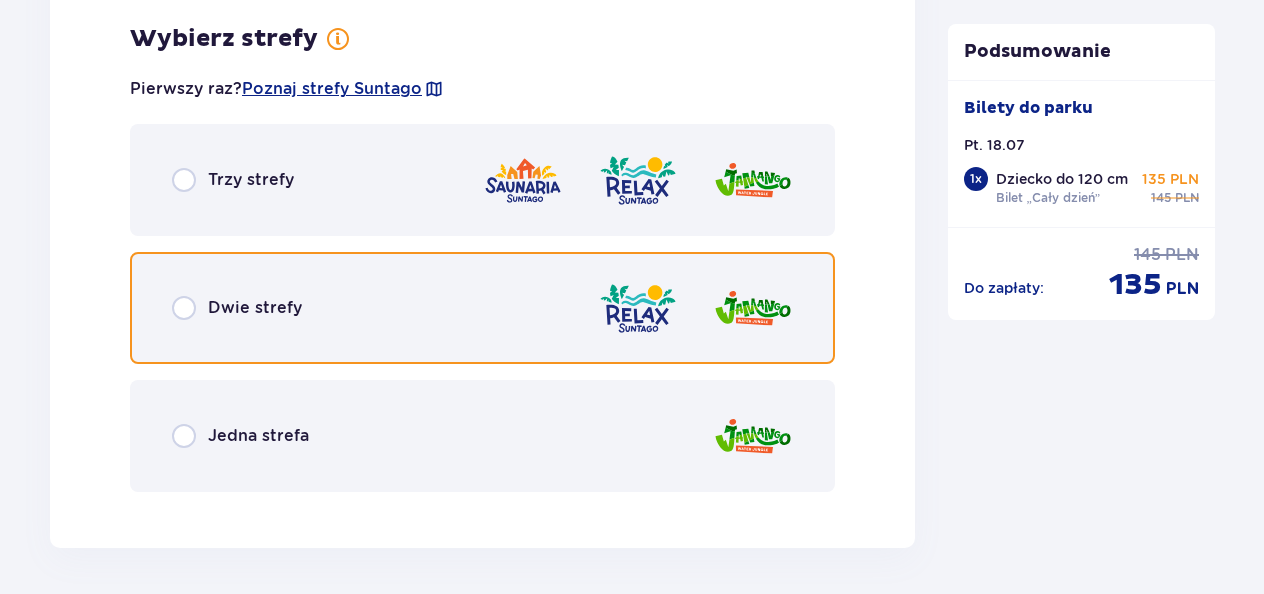 click at bounding box center [184, 308] 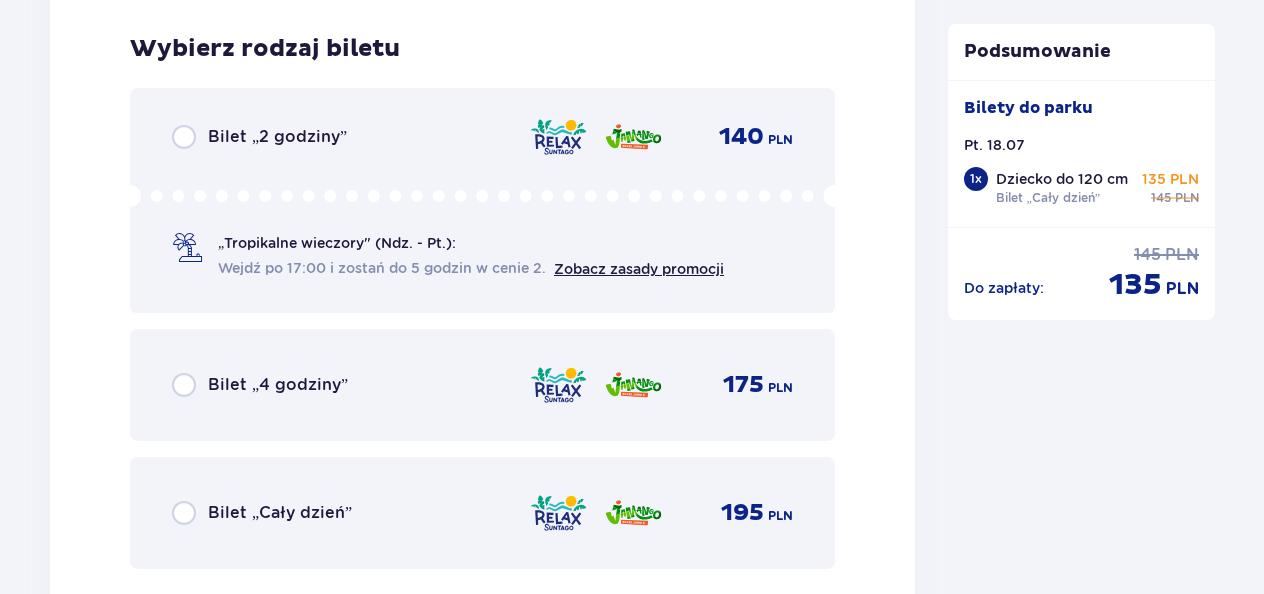 scroll, scrollTop: 3019, scrollLeft: 0, axis: vertical 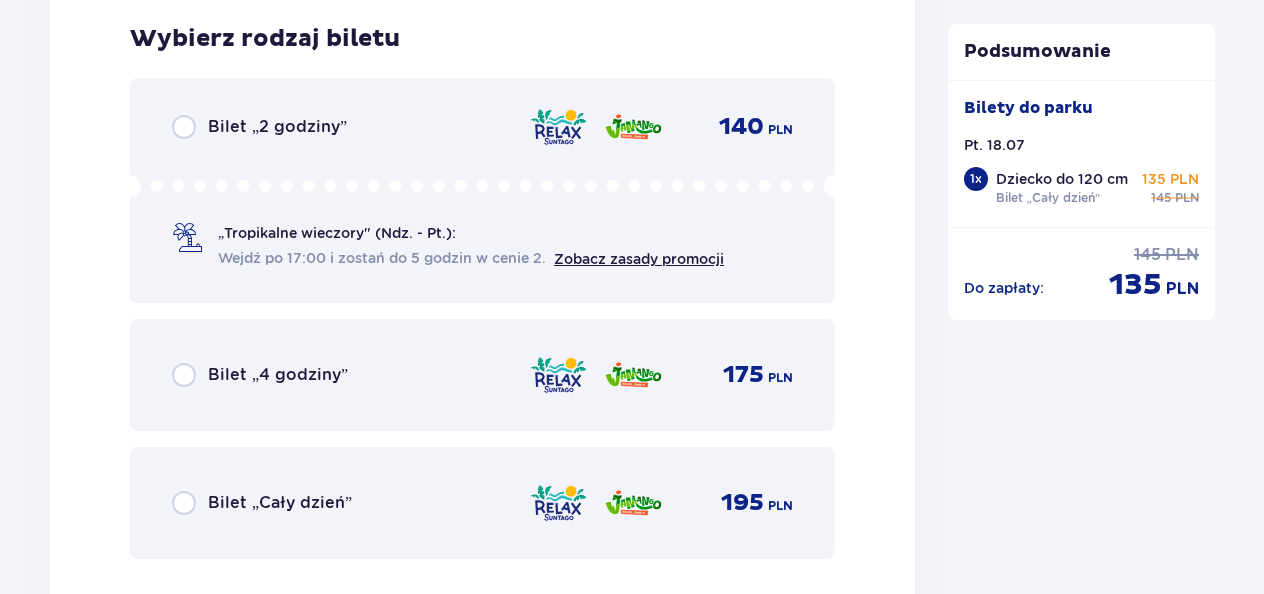 click at bounding box center [558, 127] 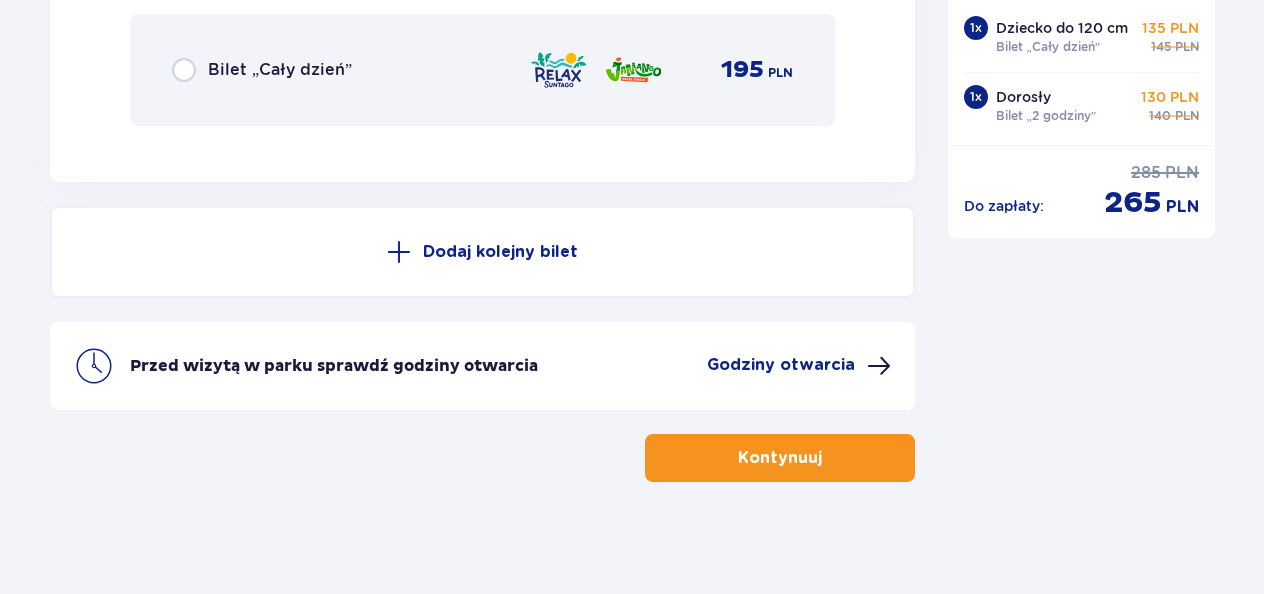 scroll, scrollTop: 3460, scrollLeft: 0, axis: vertical 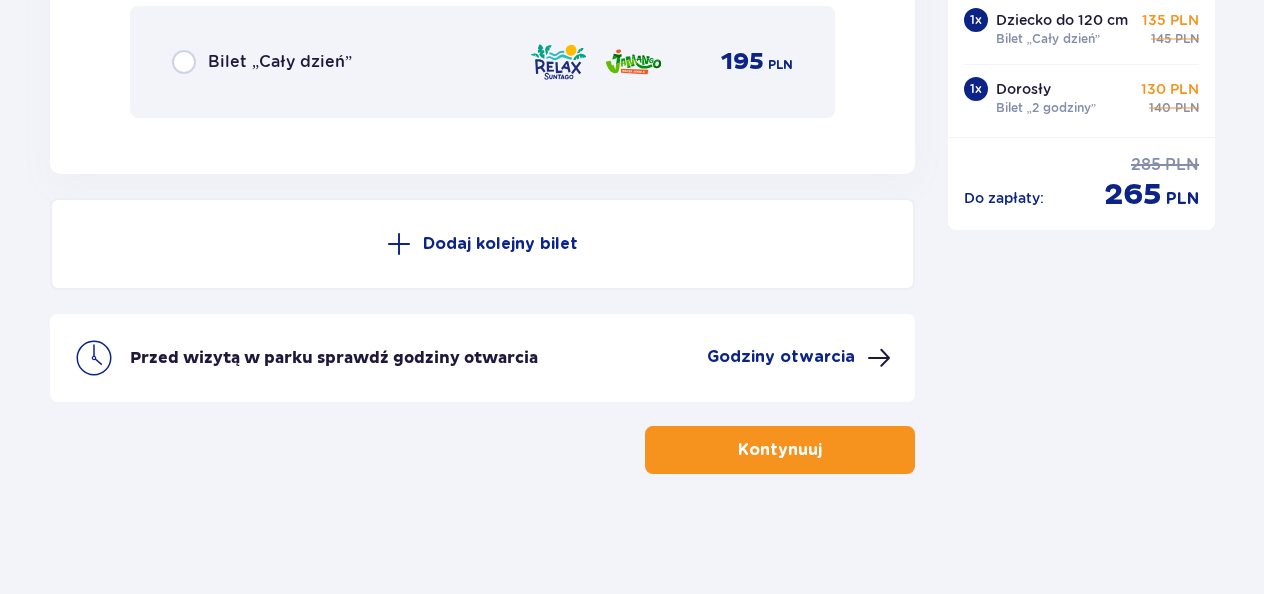 drag, startPoint x: 1268, startPoint y: 520, endPoint x: 1262, endPoint y: 174, distance: 346.05203 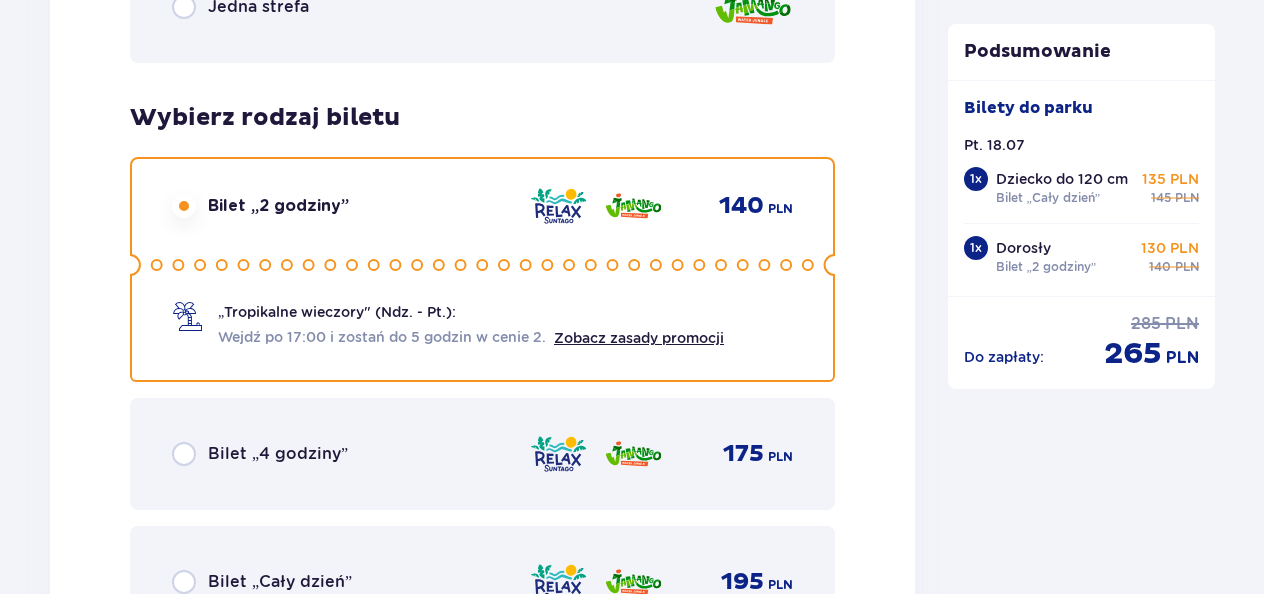 click on "Bilet   2 Usuń Wybierz typ gościa Dorosły 18 - 65 lat Dziecko do 90 cm Dziecko do 120 cm Dziecko do 16 lat Nastolatek 16 - 18 lat Senior 65+ lat Ciężarna Z niepełno­sprawnością Wybierz strefy Pierwszy raz?  Poznaj strefy Suntago Trzy strefy Dwie strefy Jedna strefa Wybierz rodzaj biletu Bilet „2 godziny” 140 PLN „Tropikalne wieczory" (Ndz. - Pt.): Wejdź po 17:00 i zostań do 5 godzin w cenie 2. Zobacz zasady promocji Bilet „4 godziny” 175 PLN Bilet „Cały dzień” 195 PLN" at bounding box center [482, -100] 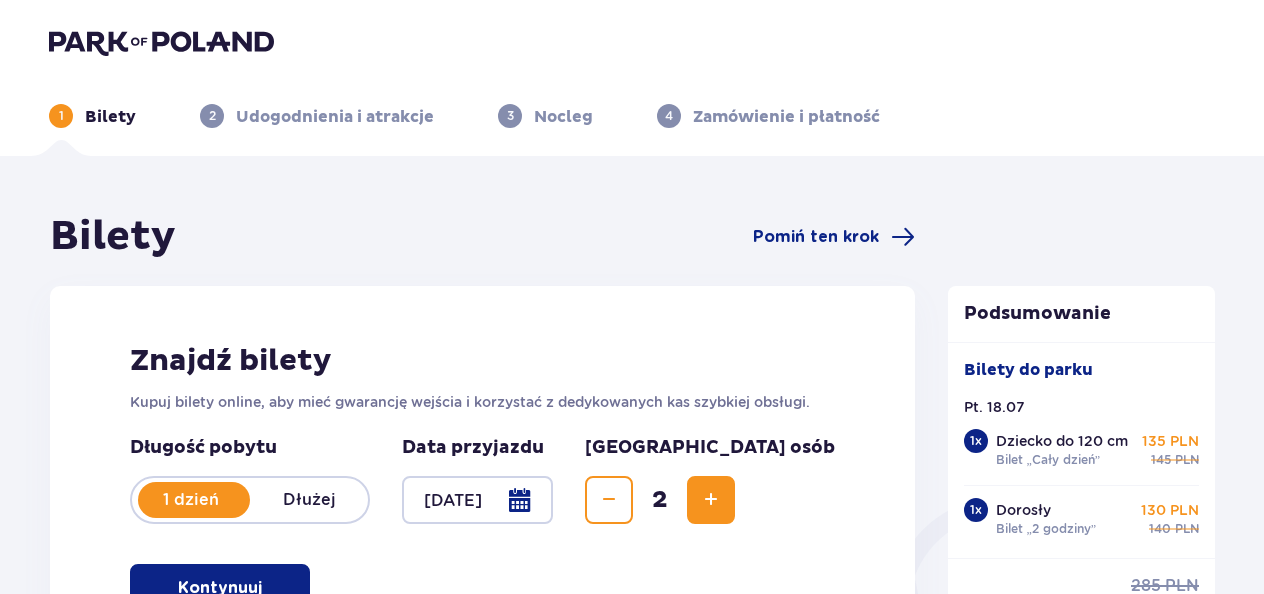 scroll, scrollTop: 177, scrollLeft: 0, axis: vertical 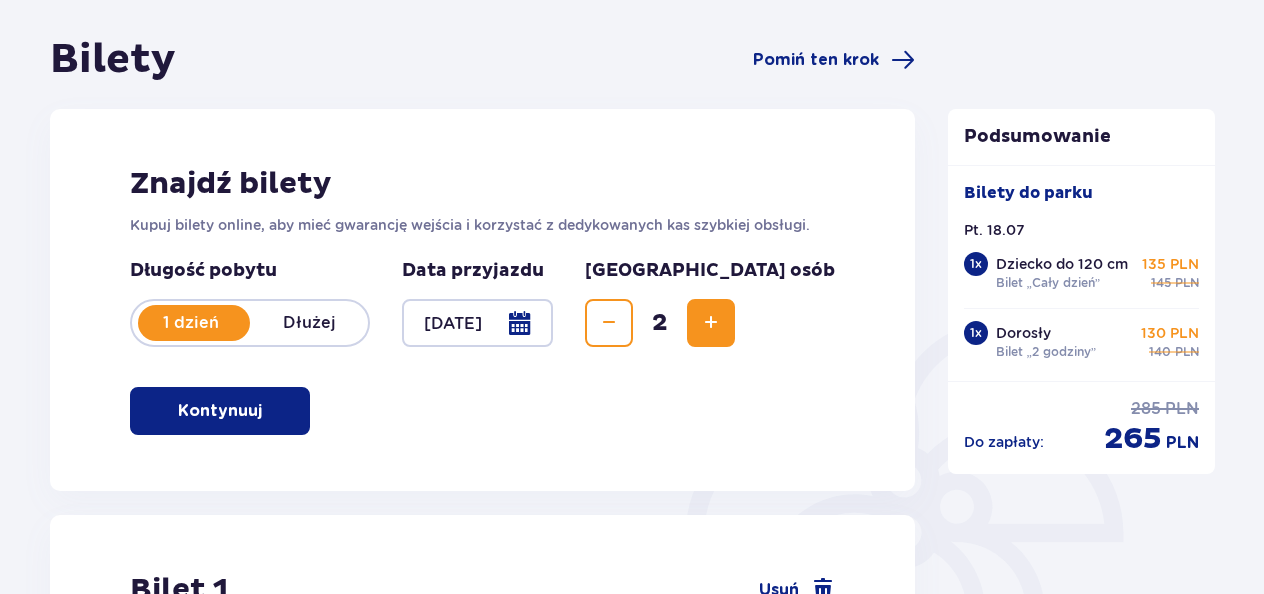 click on "1 dzień" at bounding box center (191, 323) 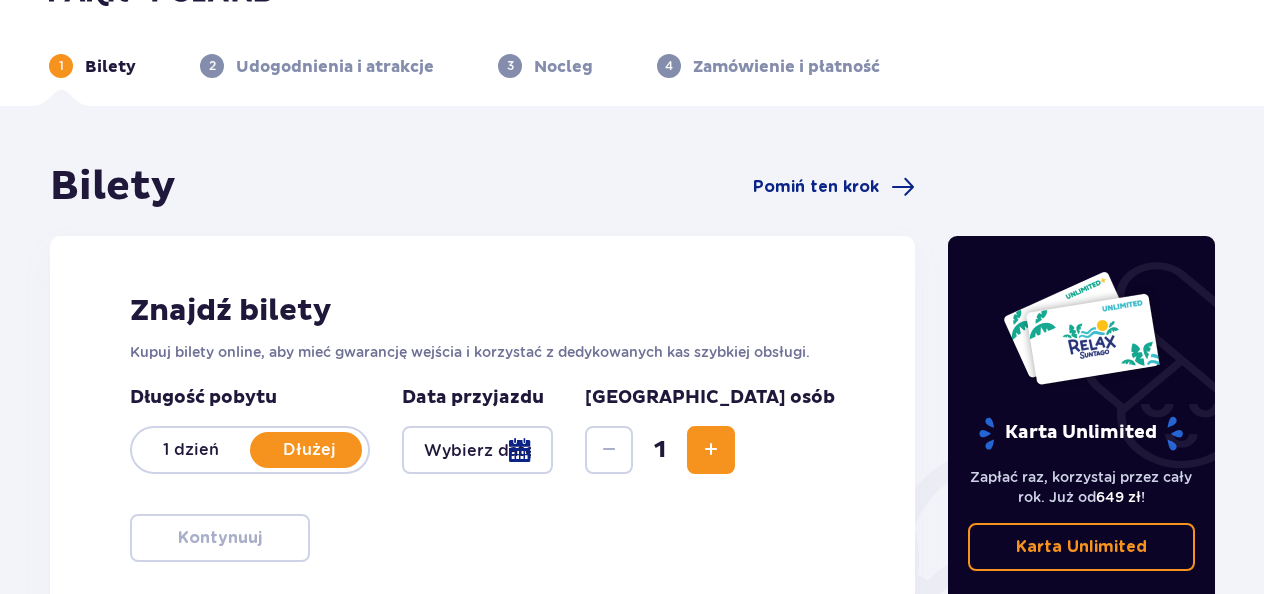 scroll, scrollTop: 0, scrollLeft: 0, axis: both 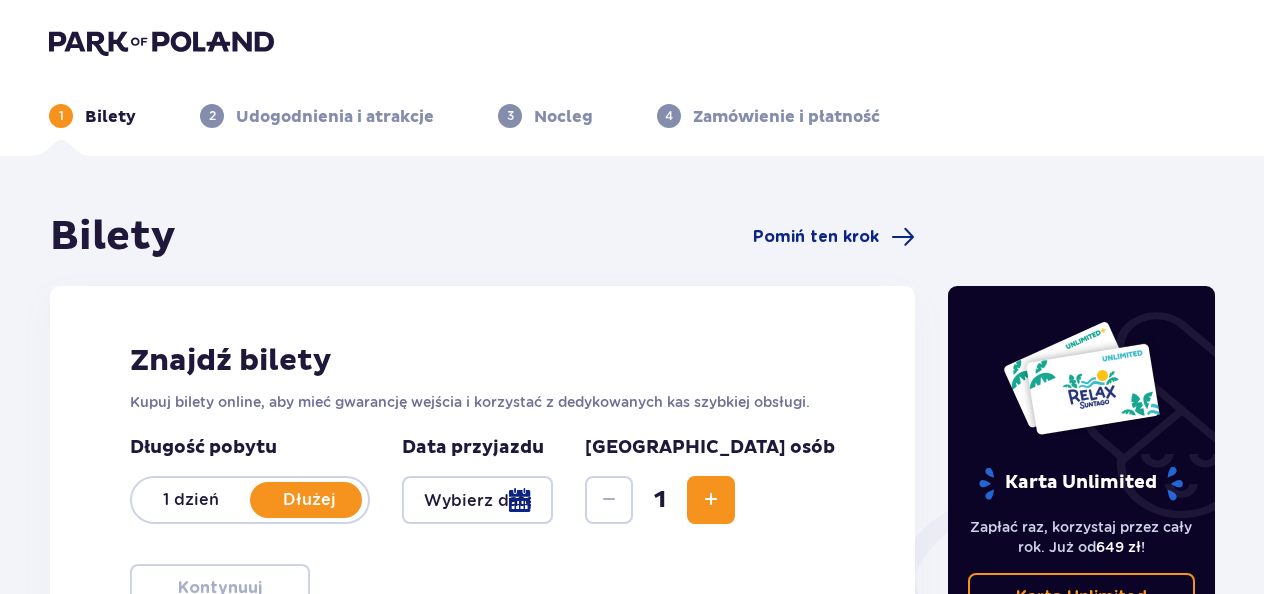 click at bounding box center [161, 42] 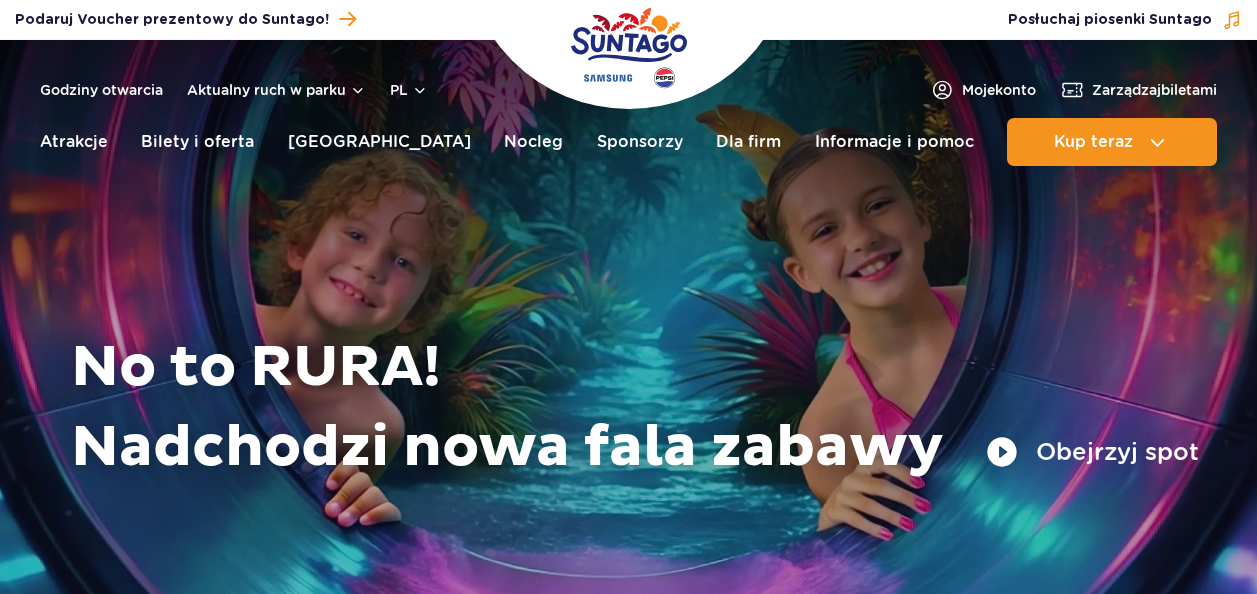scroll, scrollTop: 0, scrollLeft: 0, axis: both 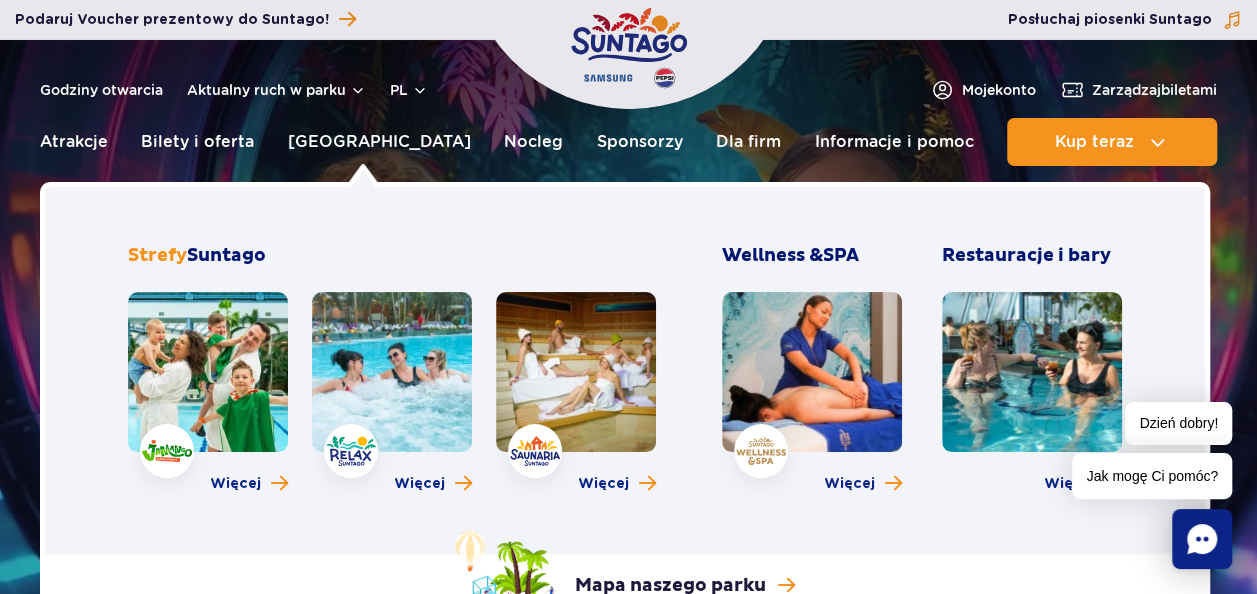 click at bounding box center (208, 372) 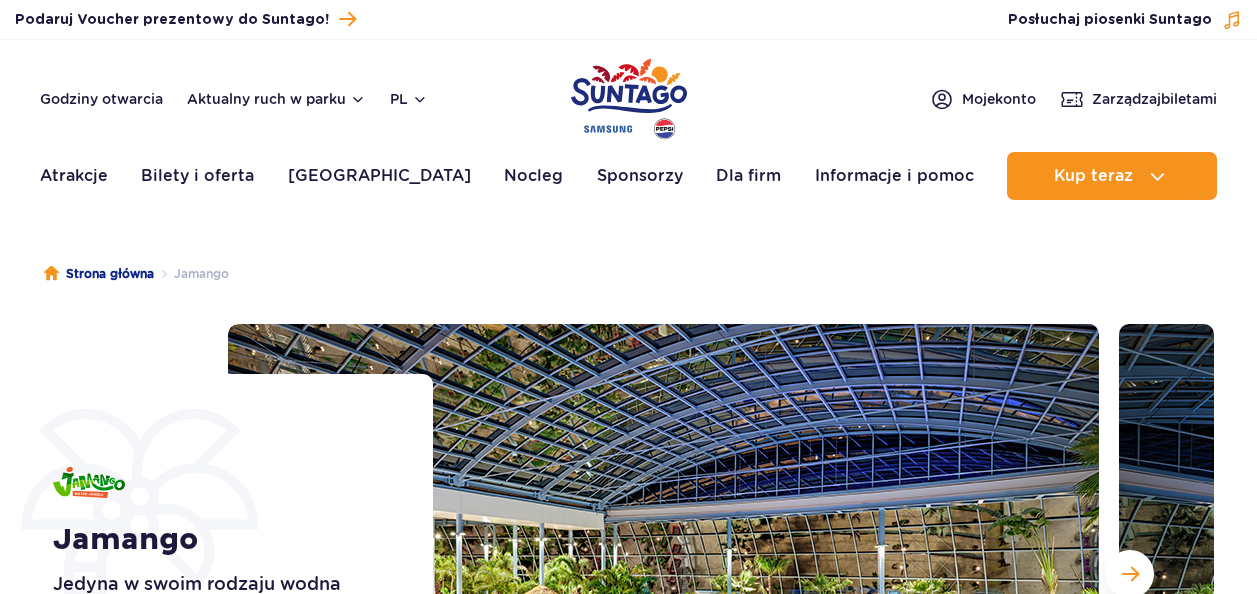 scroll, scrollTop: 0, scrollLeft: 0, axis: both 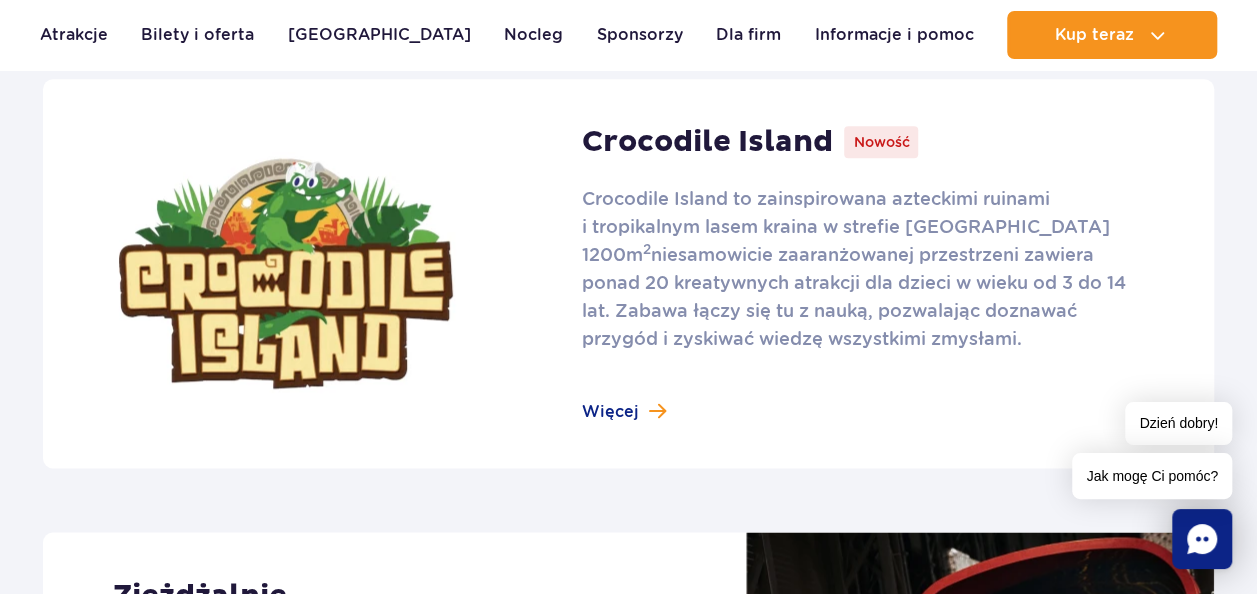 click at bounding box center [628, 273] 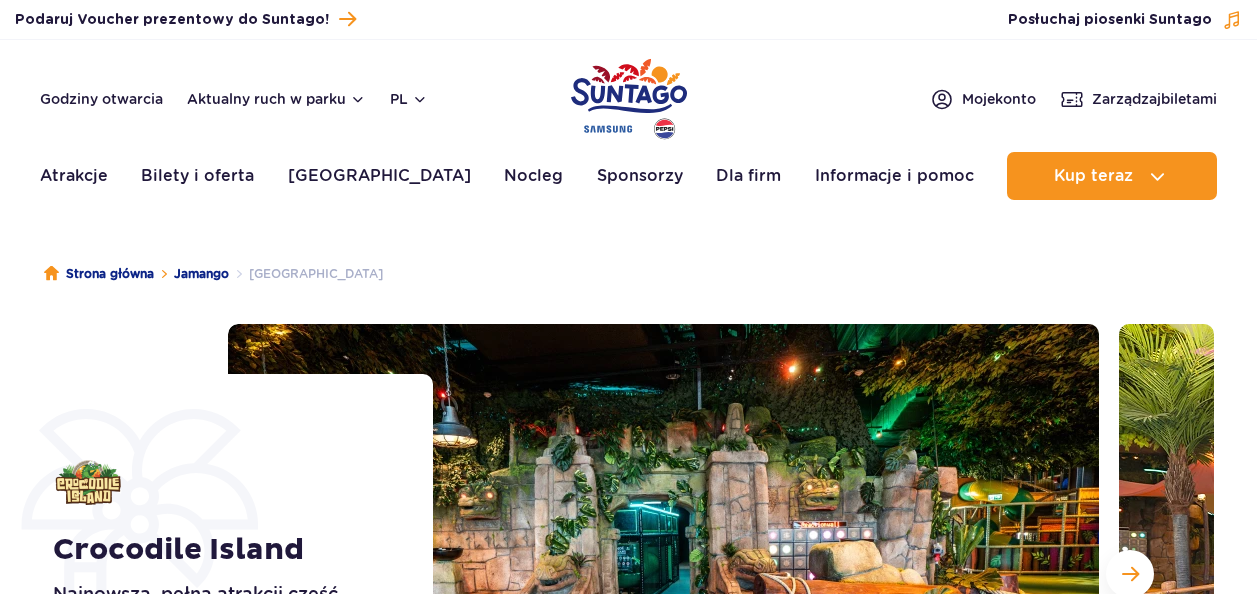 scroll, scrollTop: 0, scrollLeft: 0, axis: both 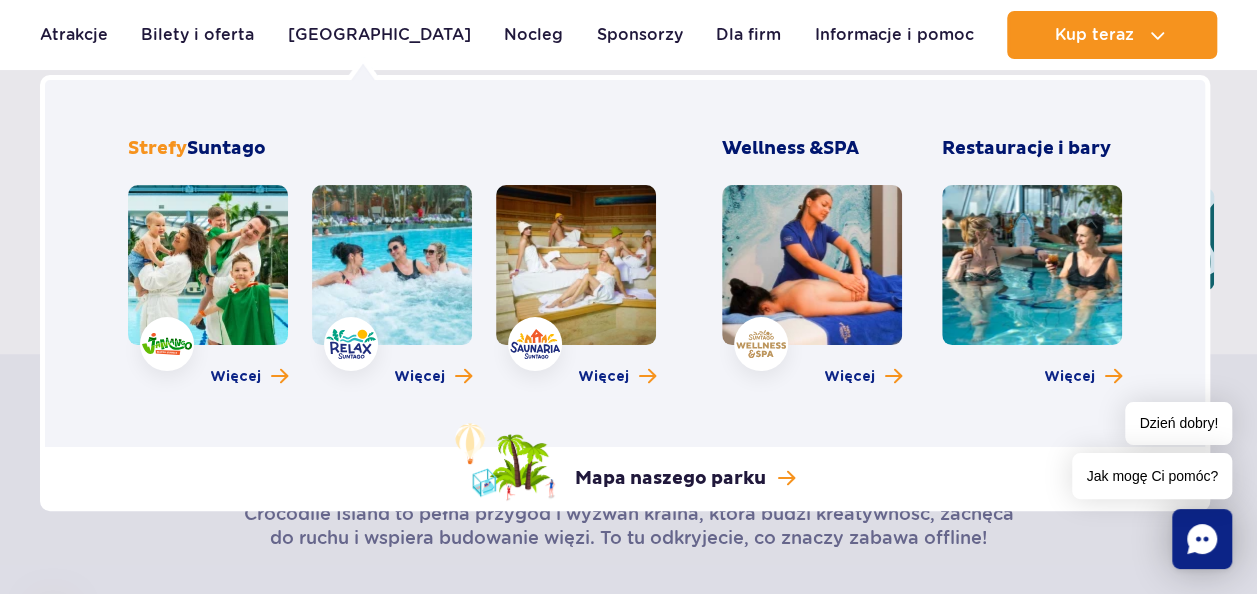 click at bounding box center (208, 265) 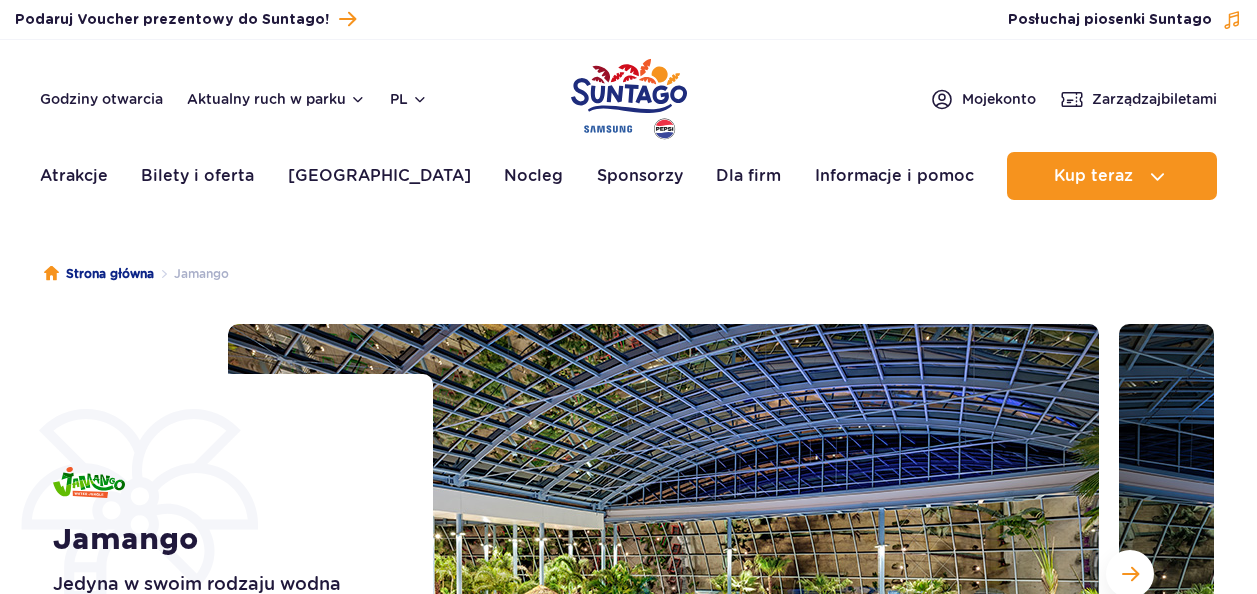 scroll, scrollTop: 0, scrollLeft: 0, axis: both 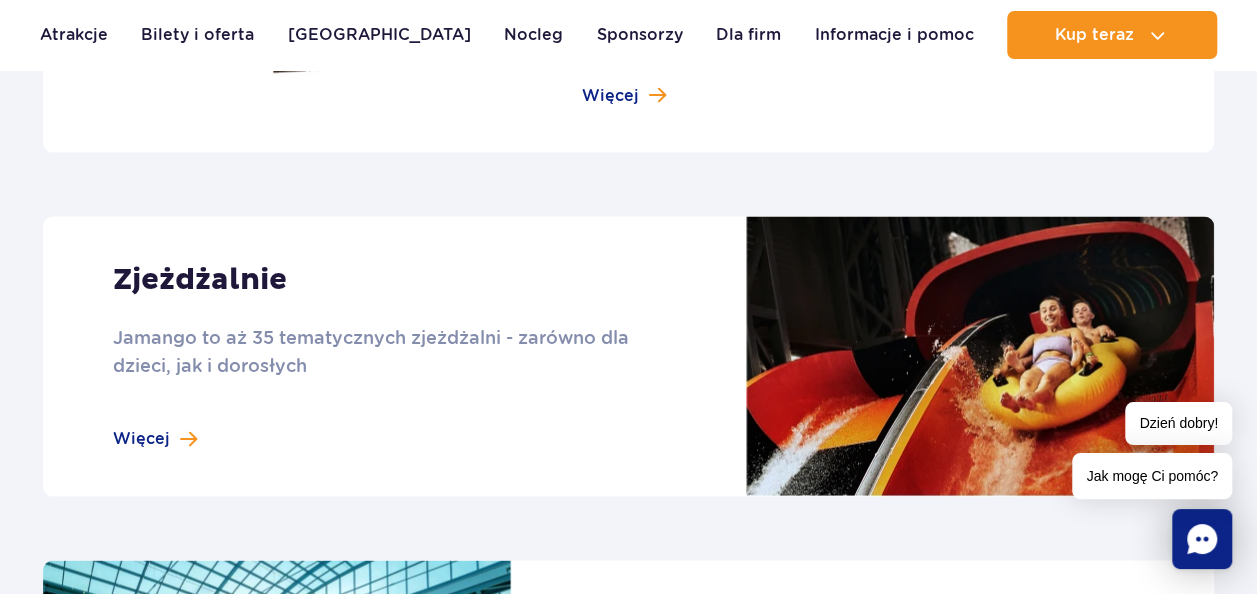 click at bounding box center (628, 356) 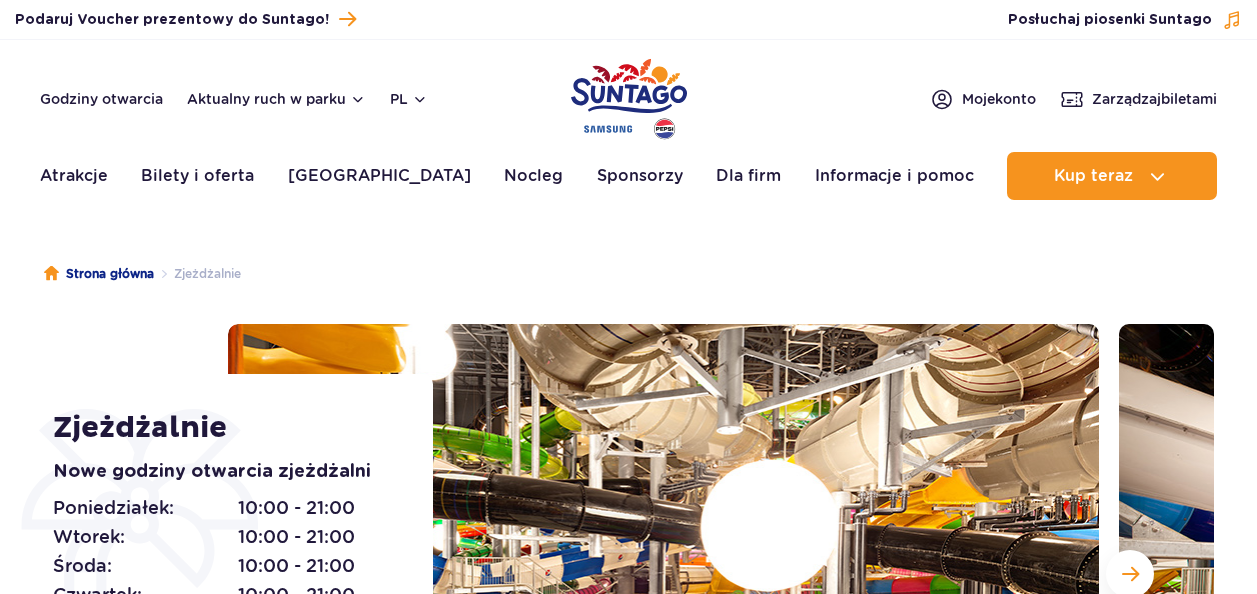 scroll, scrollTop: 0, scrollLeft: 0, axis: both 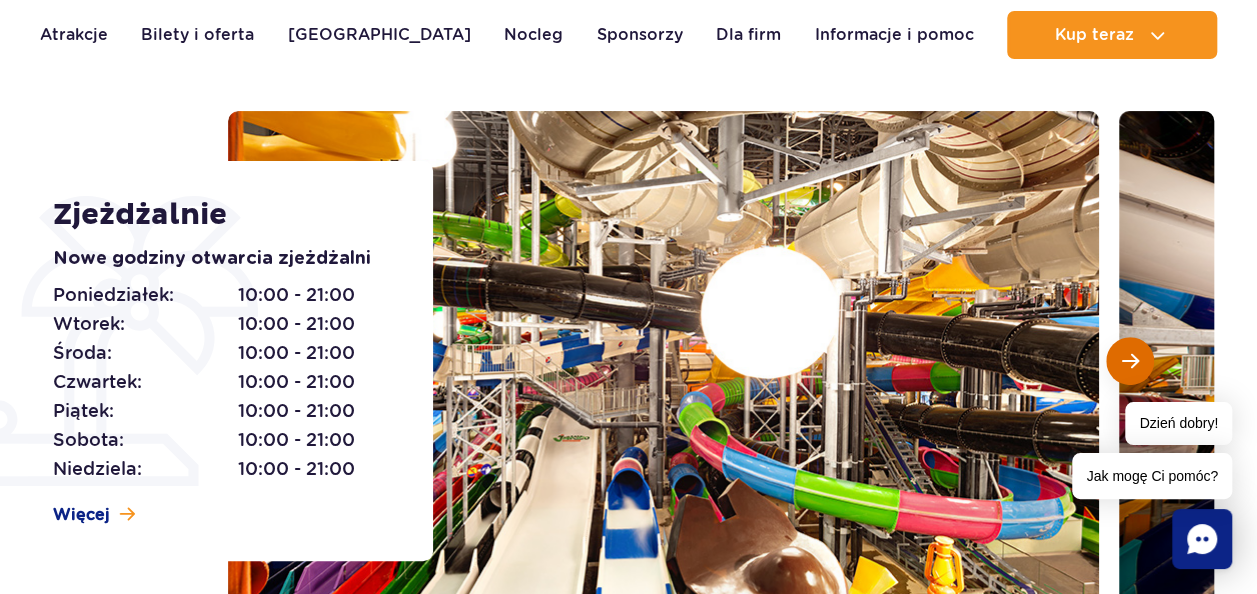 click at bounding box center (1130, 361) 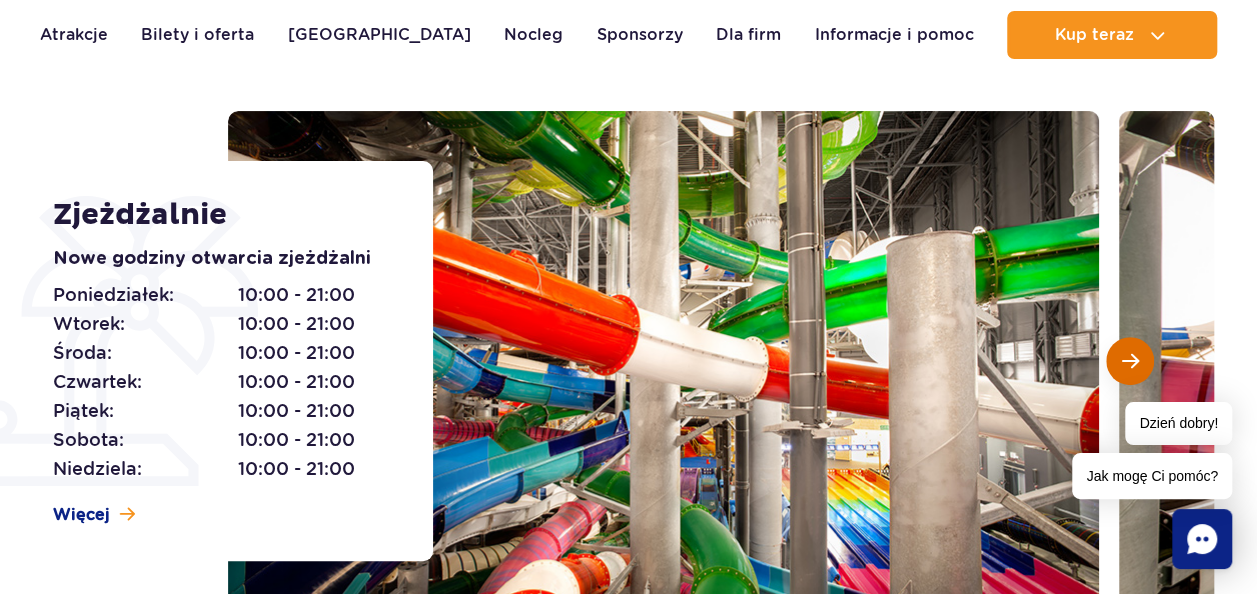 click at bounding box center (1130, 361) 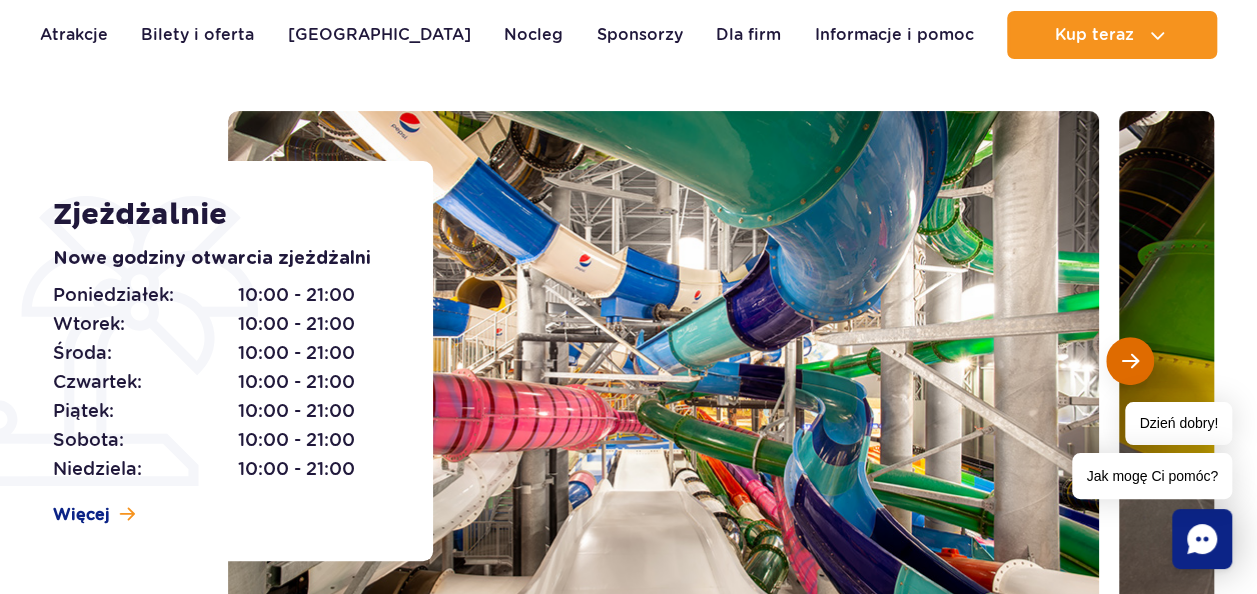 click at bounding box center [1130, 361] 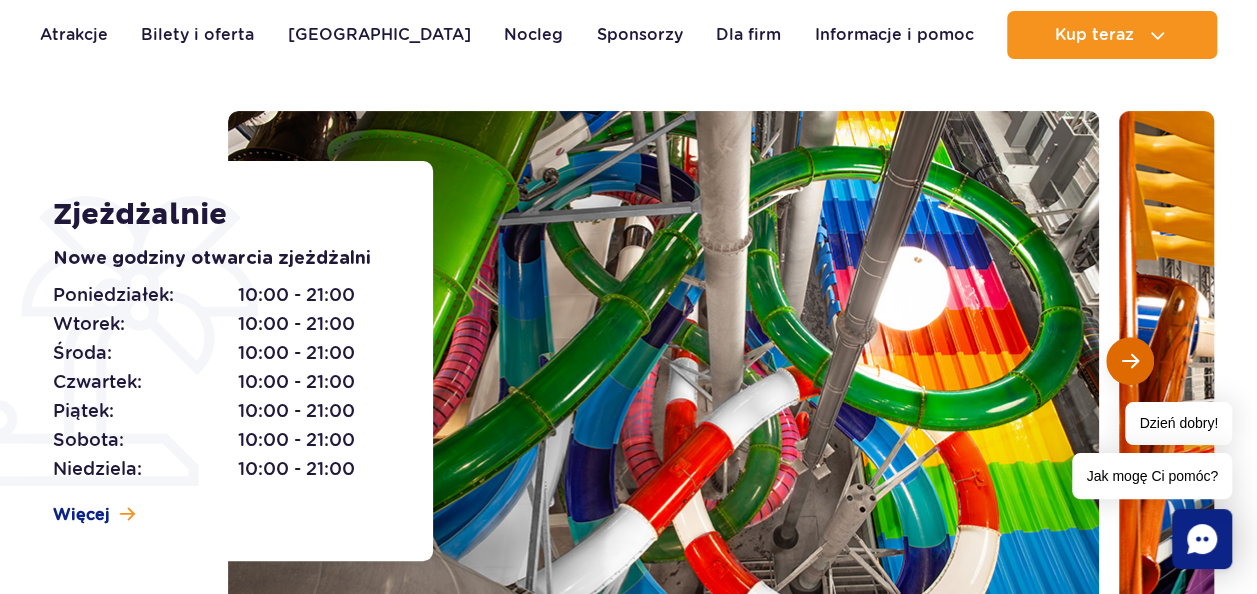 click at bounding box center [1130, 361] 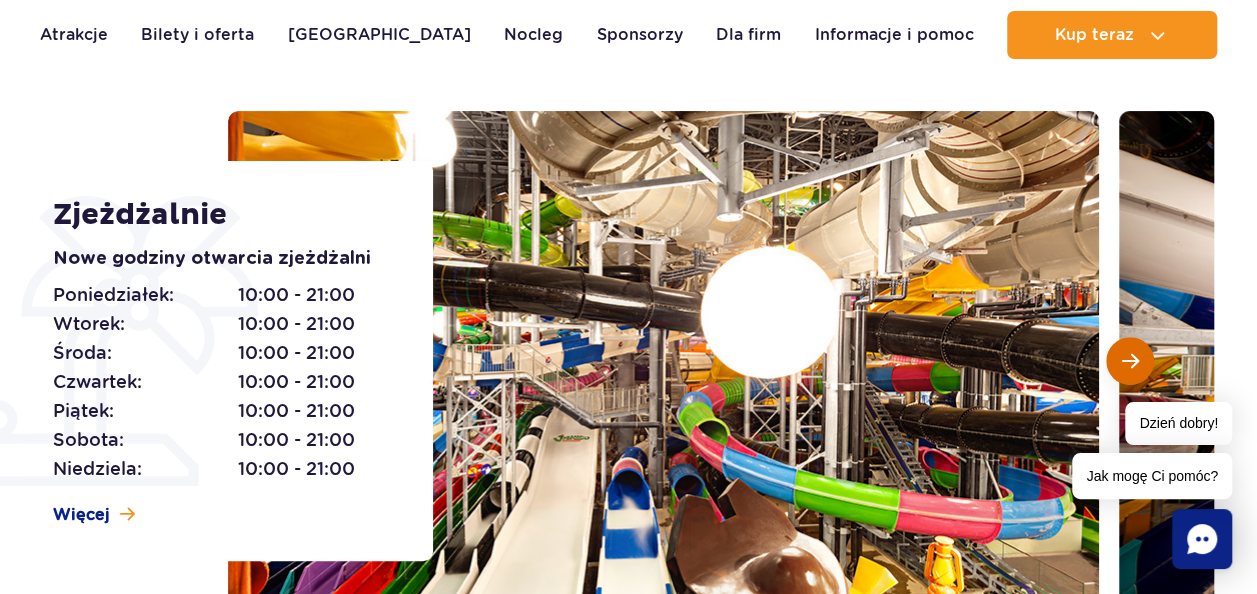 click at bounding box center [1130, 361] 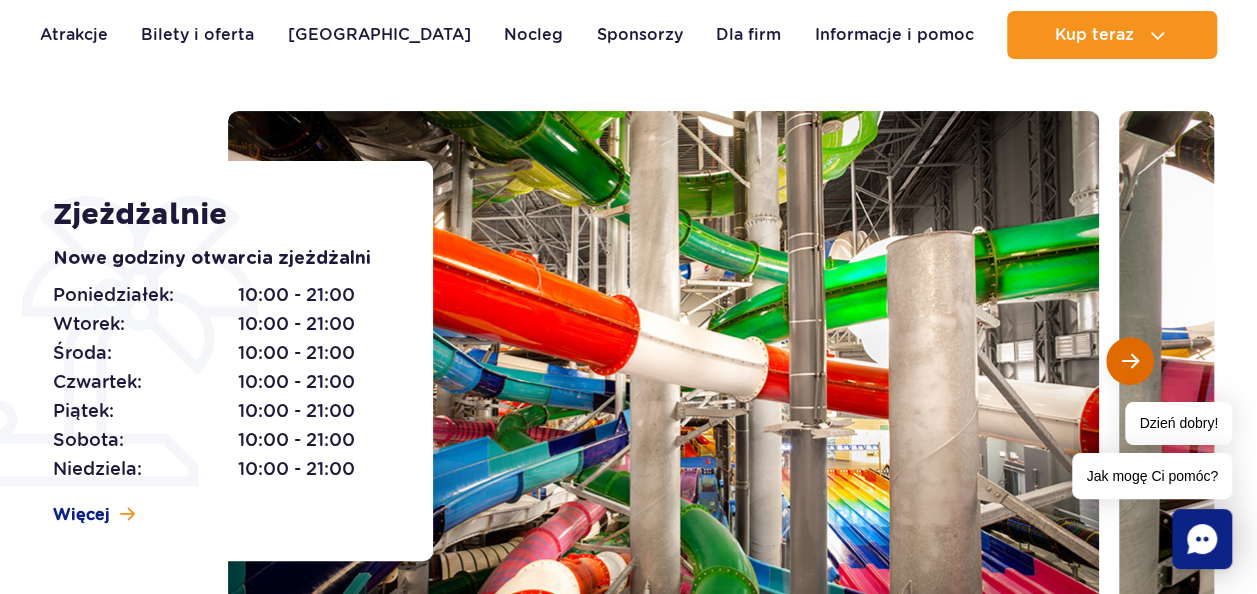 click at bounding box center (1130, 361) 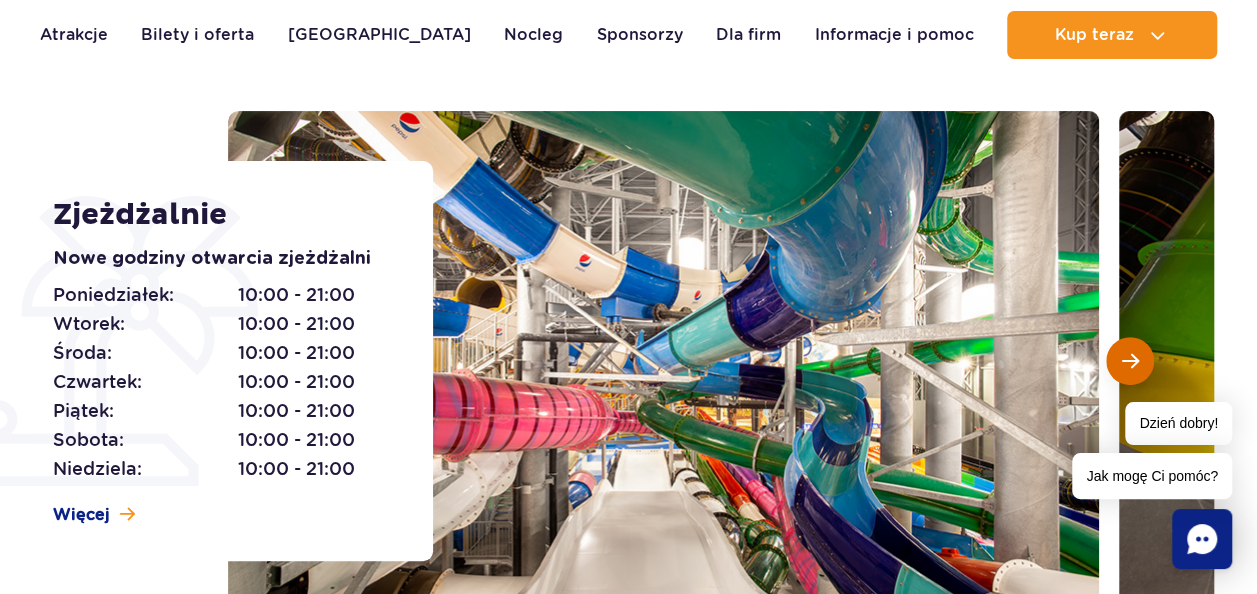 click at bounding box center (1130, 361) 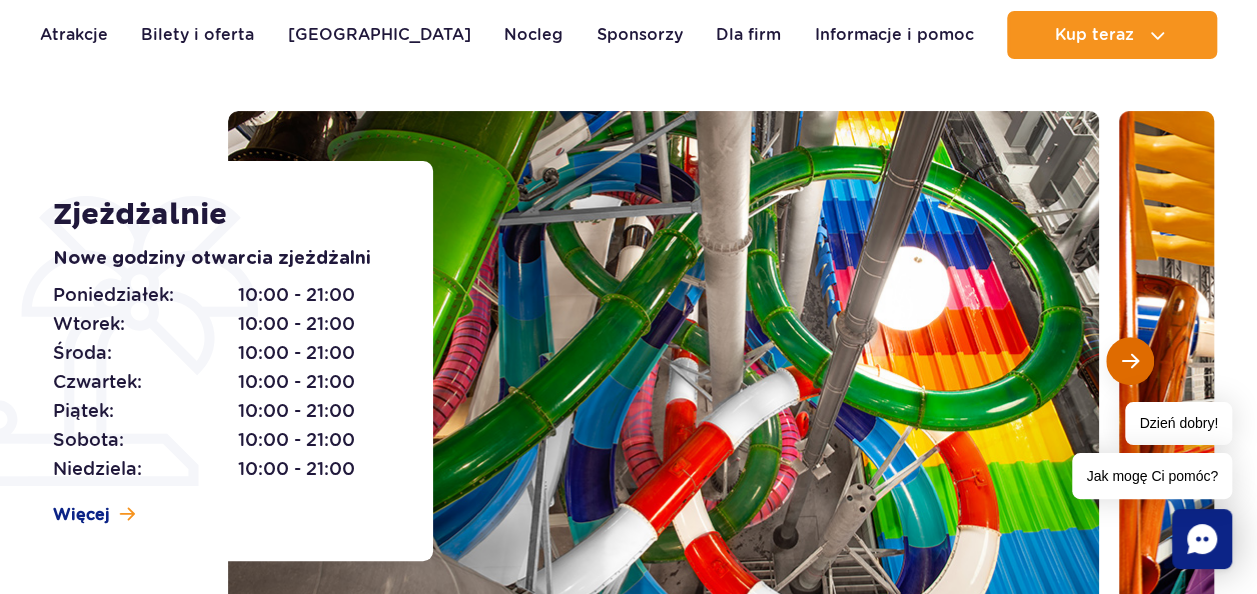 click at bounding box center (1130, 361) 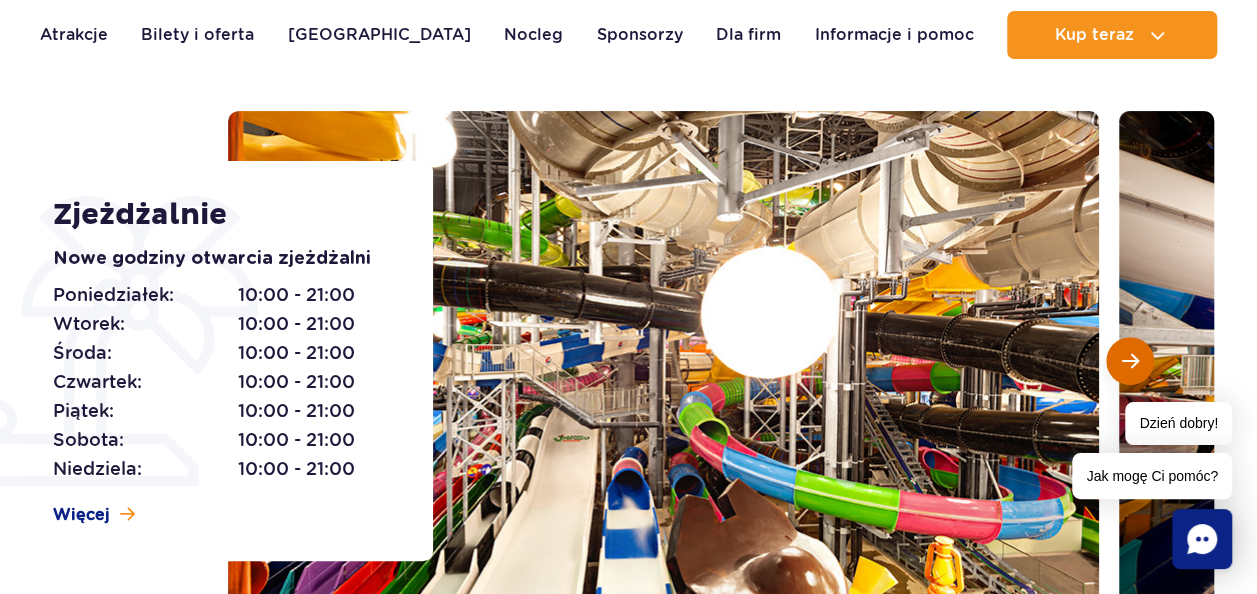 click at bounding box center [1130, 361] 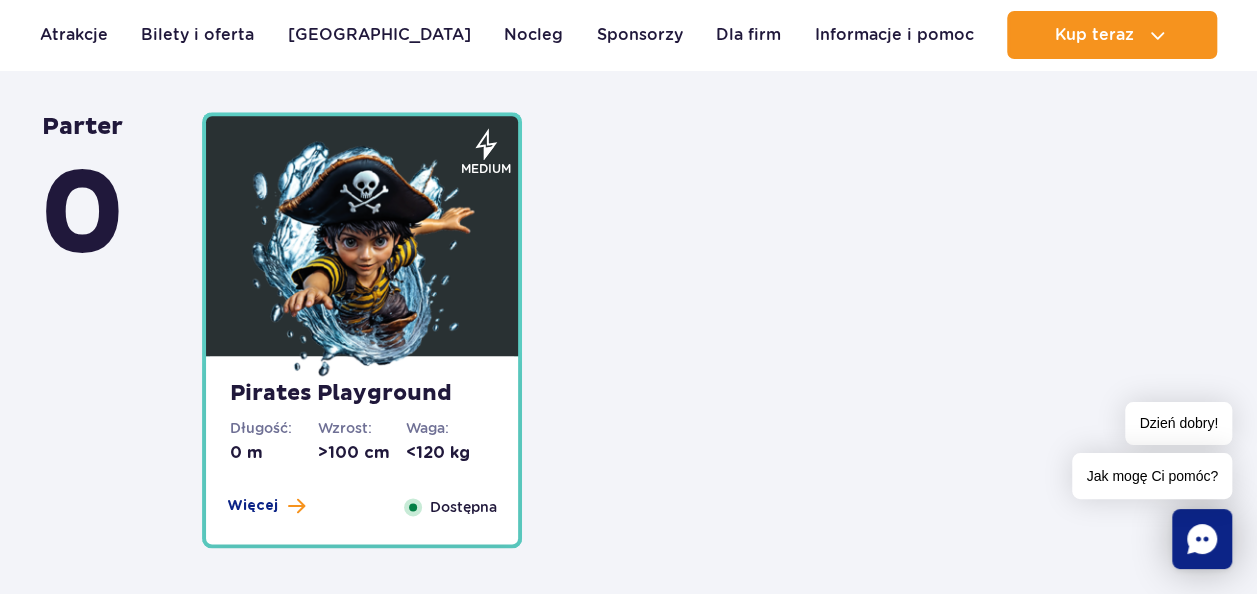 scroll, scrollTop: 4771, scrollLeft: 0, axis: vertical 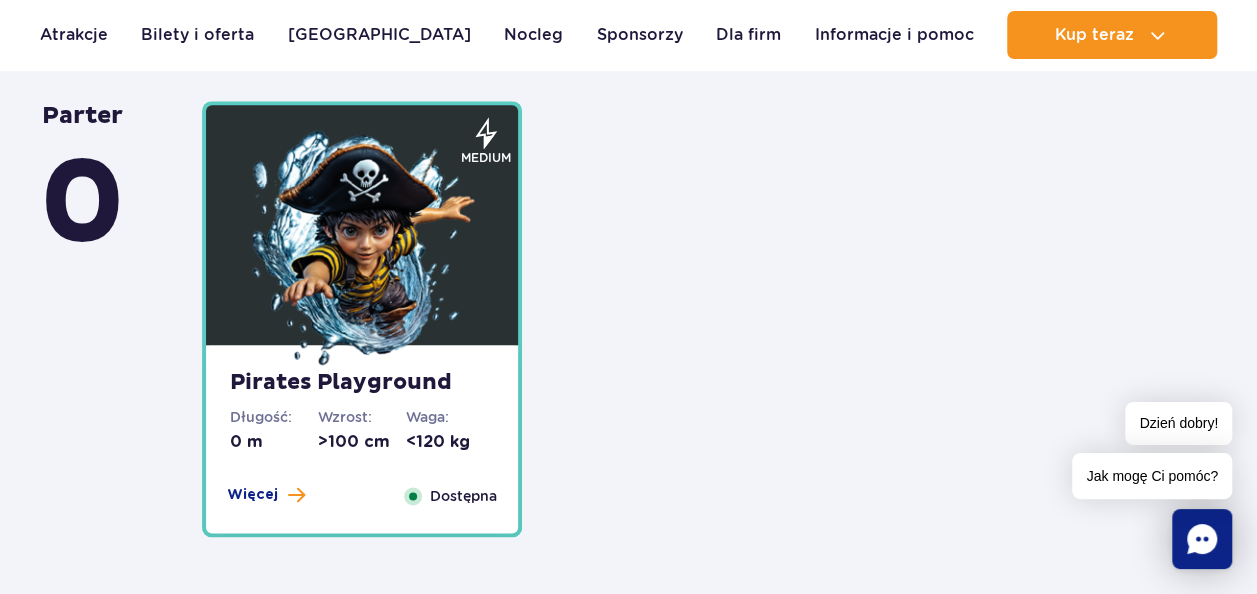 click at bounding box center (362, 250) 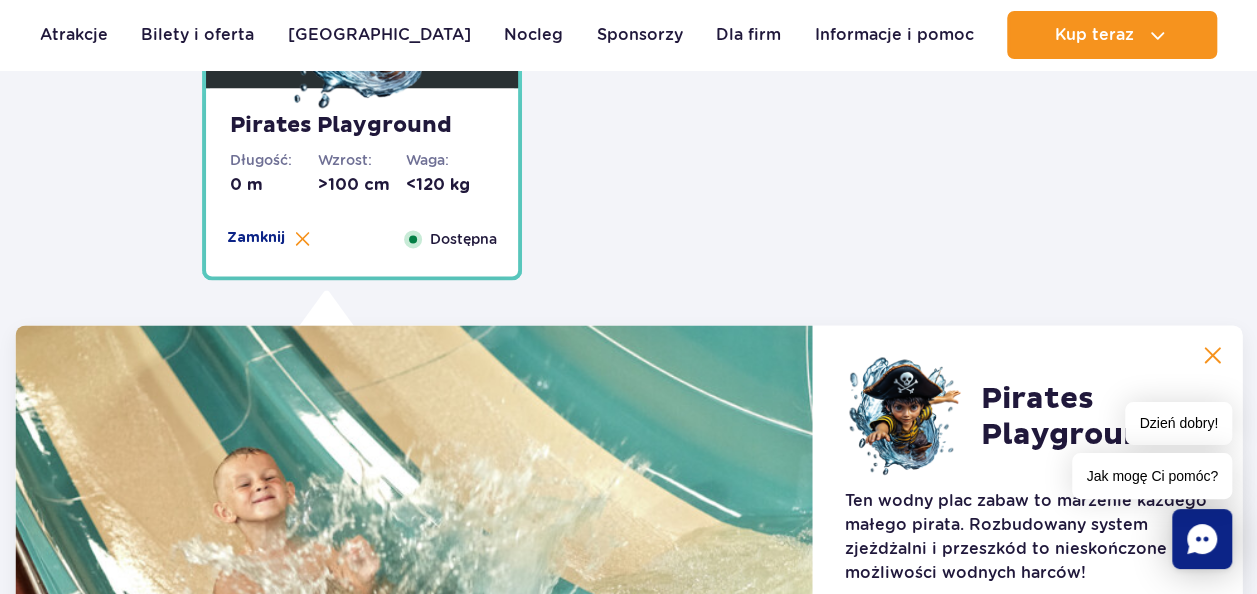 scroll, scrollTop: 5232, scrollLeft: 0, axis: vertical 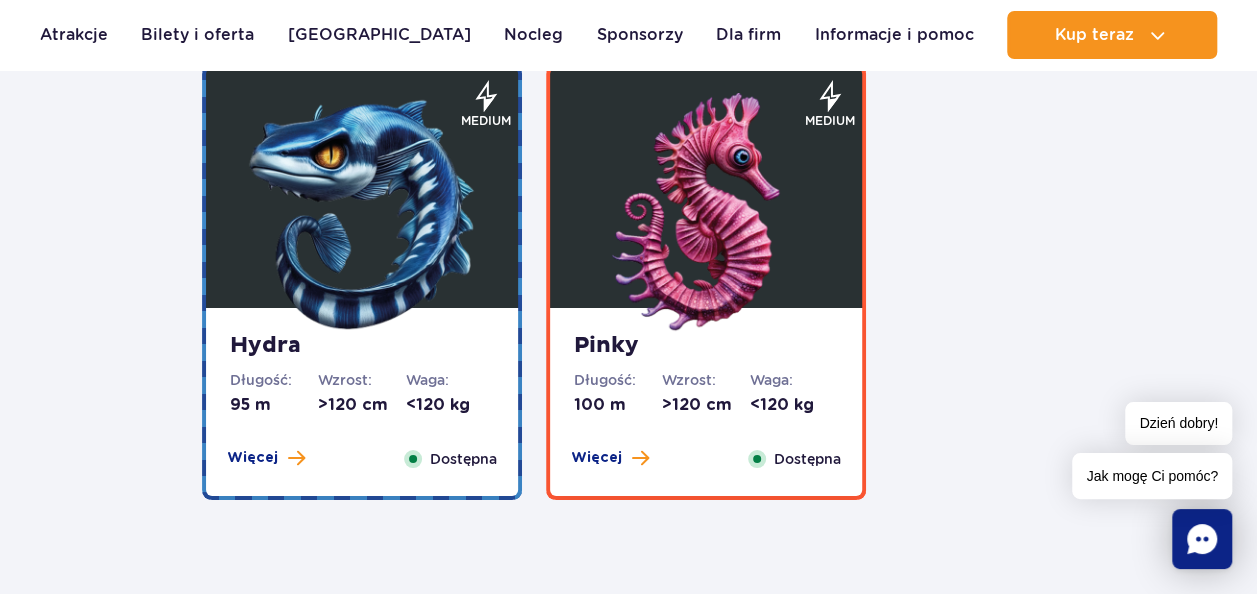 click at bounding box center [706, 213] 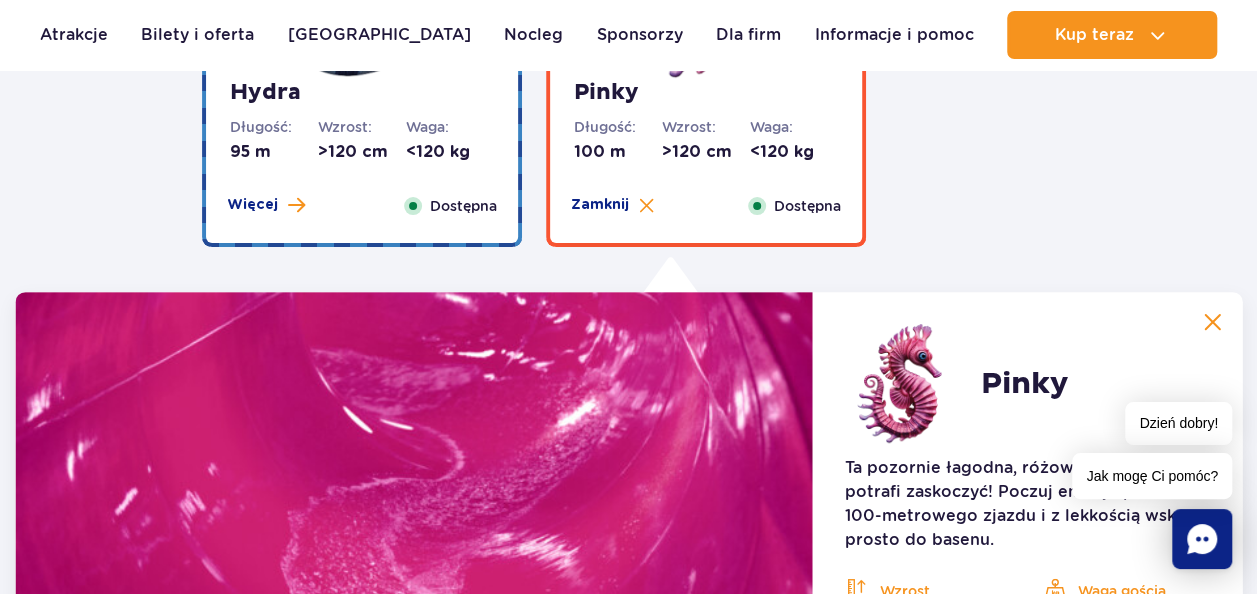 scroll, scrollTop: 4120, scrollLeft: 0, axis: vertical 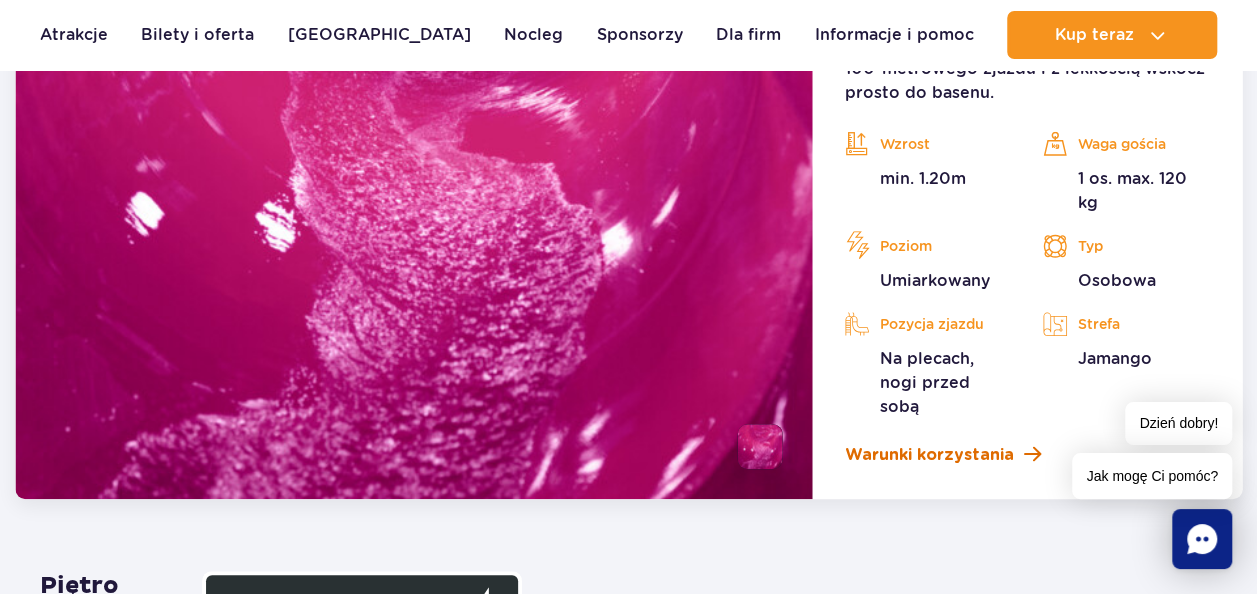 click on "Warunki korzystania" at bounding box center [929, 455] 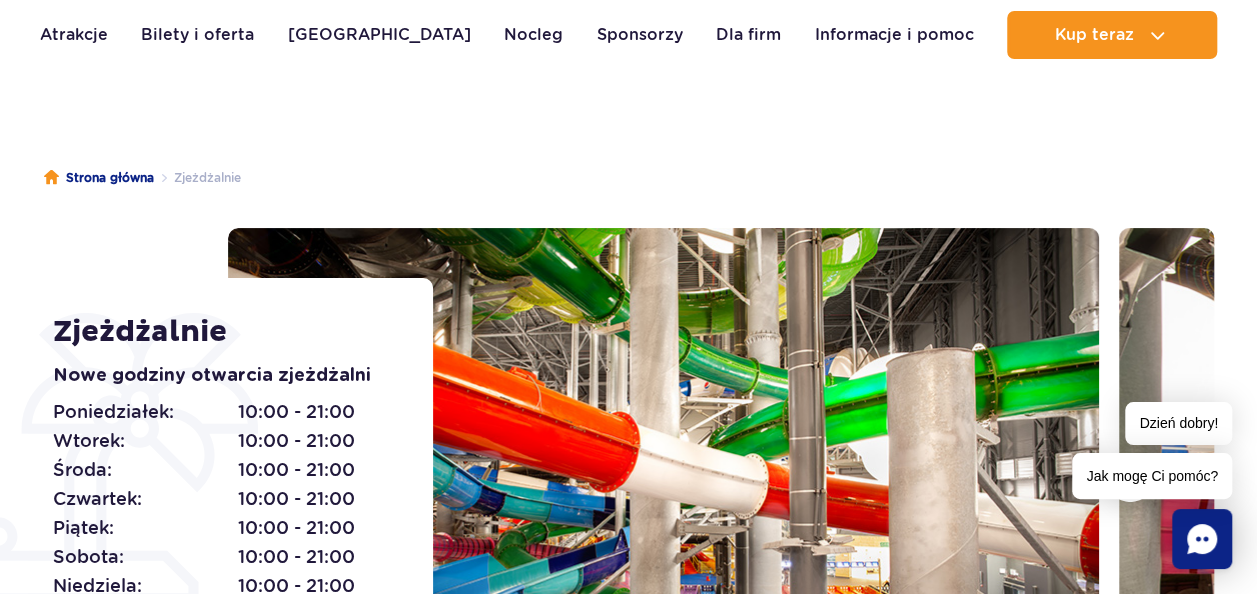 scroll, scrollTop: 0, scrollLeft: 0, axis: both 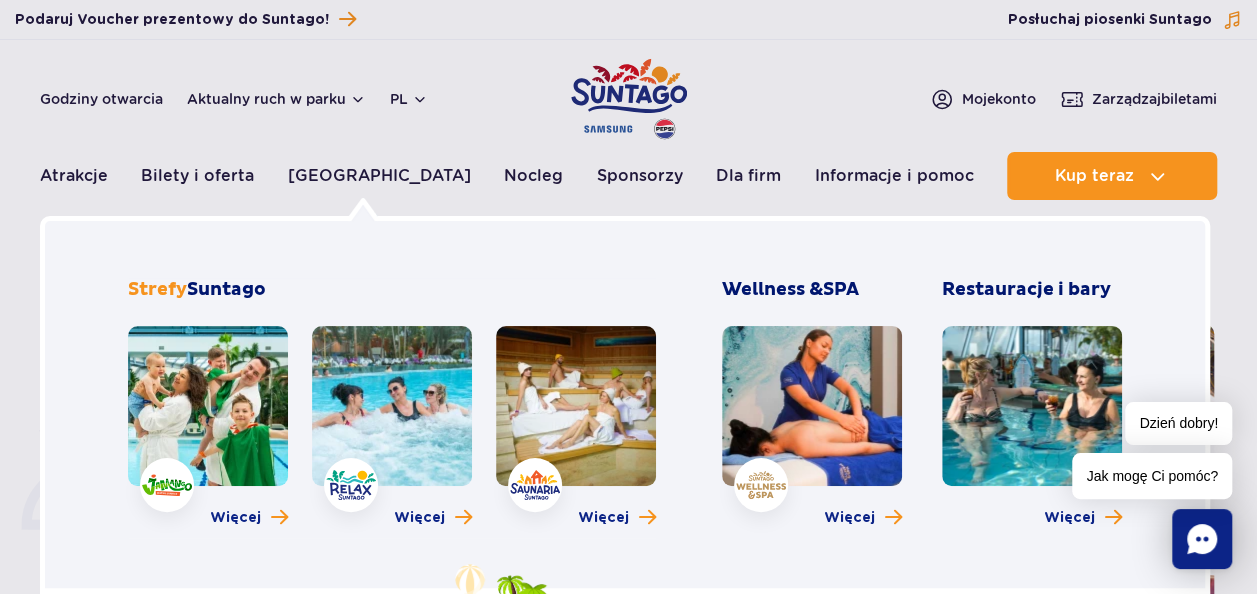 click at bounding box center (392, 406) 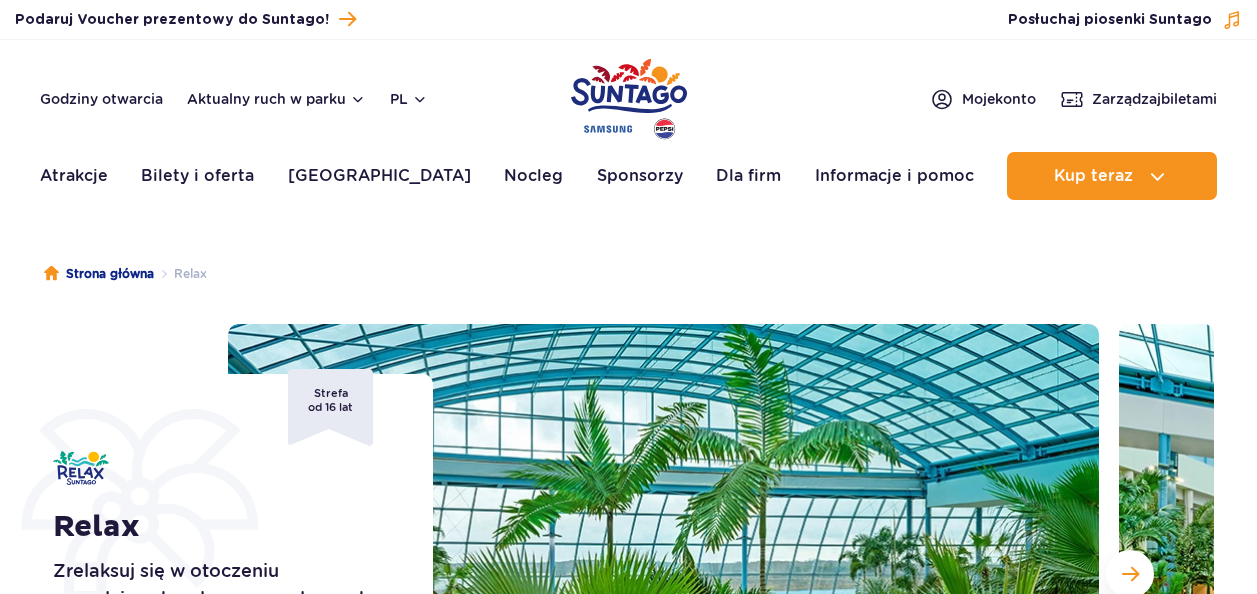 scroll, scrollTop: 0, scrollLeft: 0, axis: both 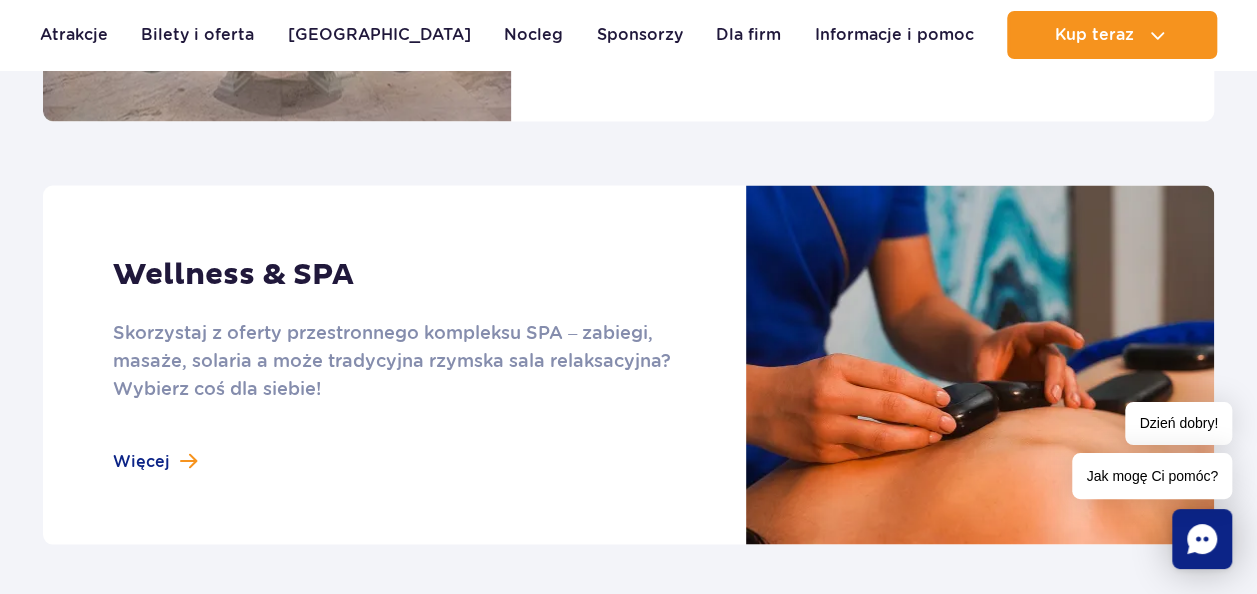 click at bounding box center [628, 364] 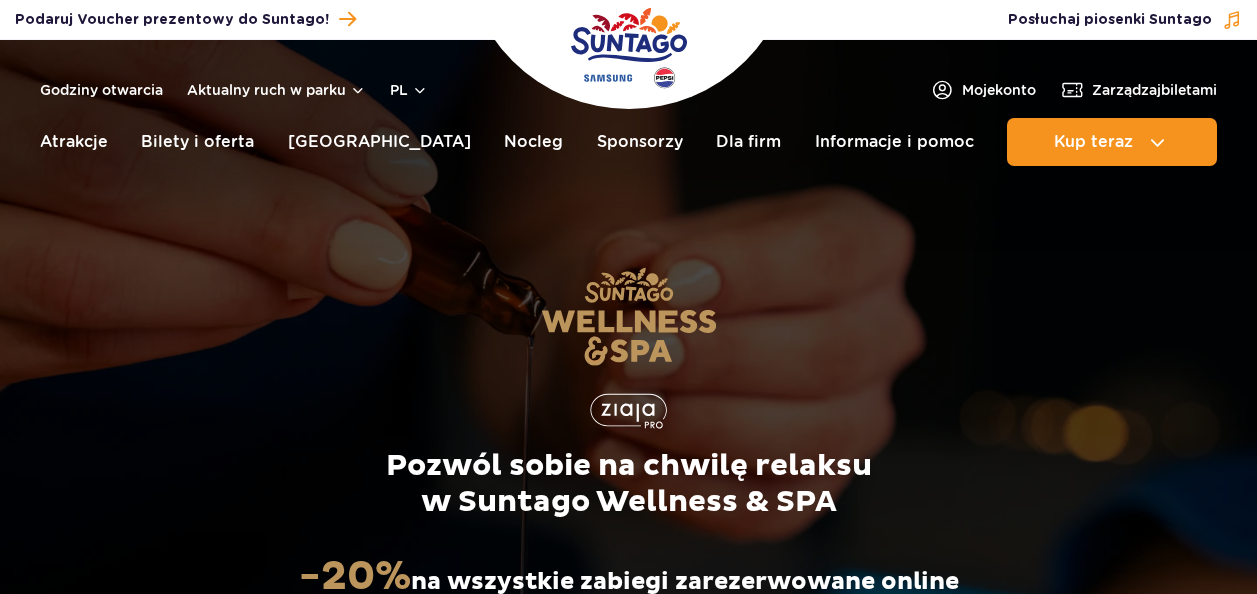 scroll, scrollTop: 0, scrollLeft: 0, axis: both 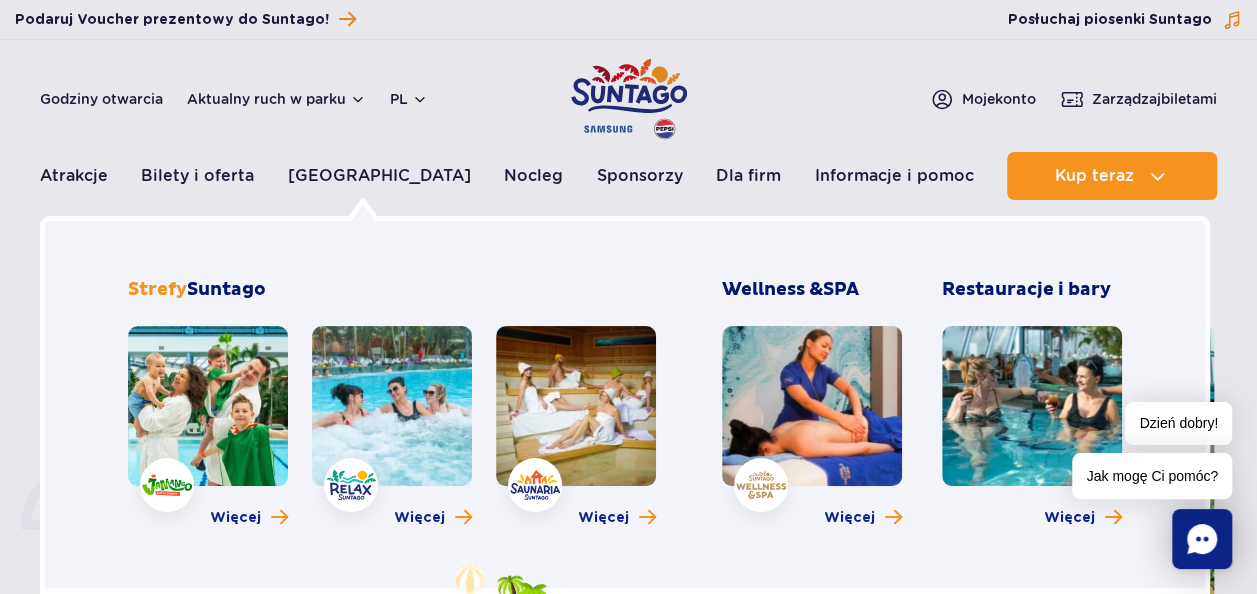 click at bounding box center [208, 406] 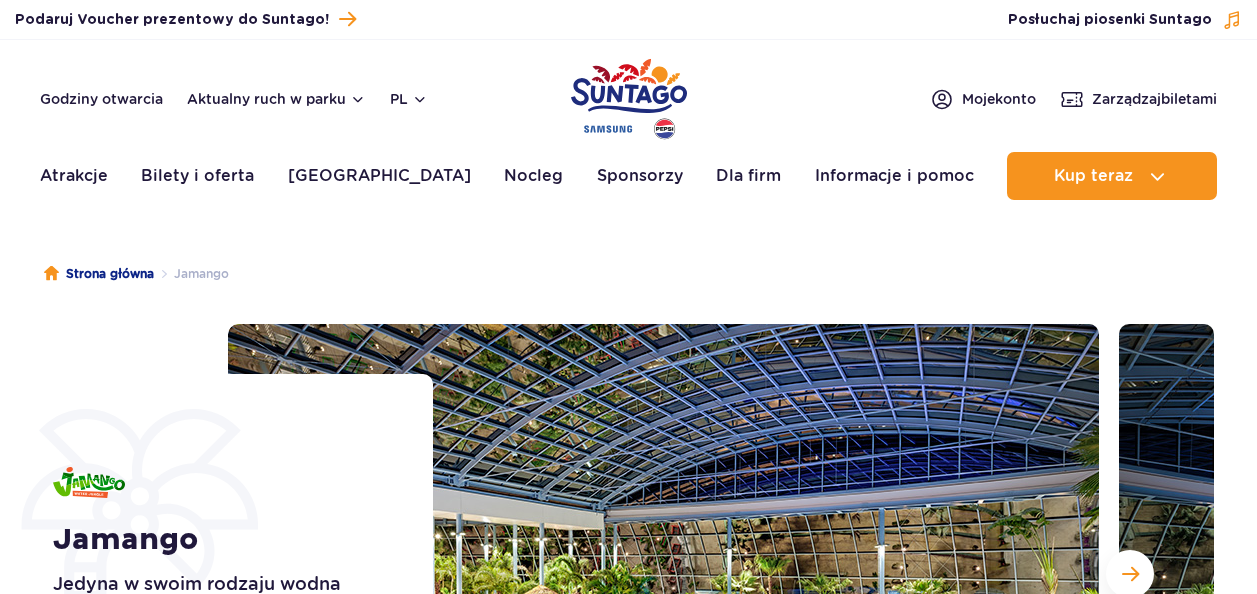 scroll, scrollTop: 0, scrollLeft: 0, axis: both 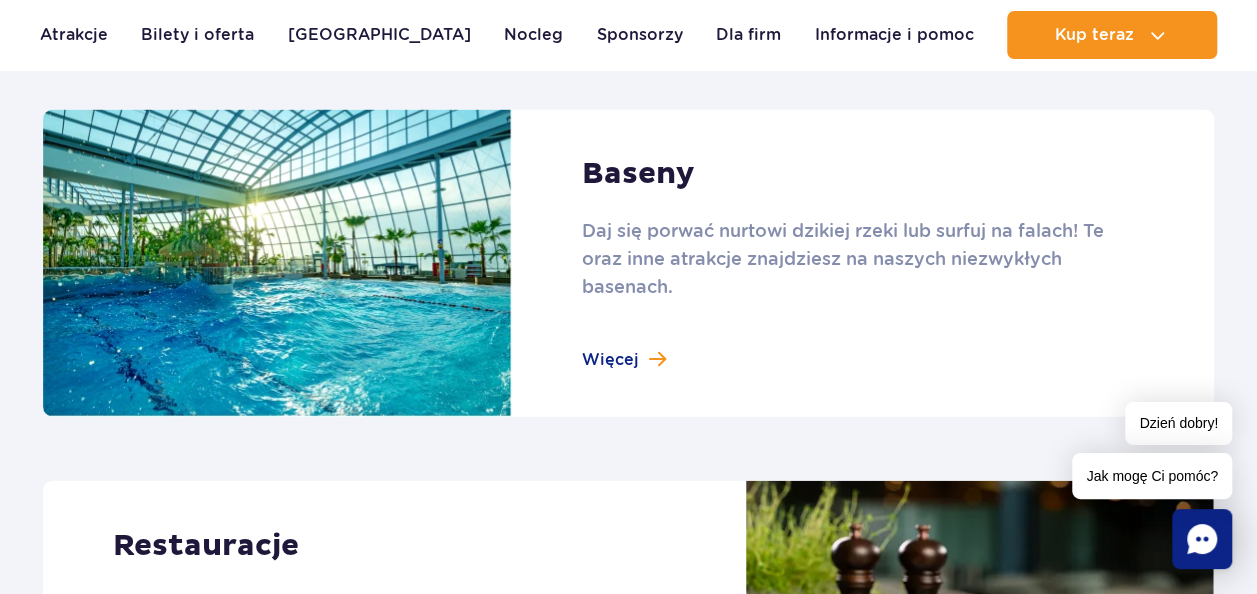 click at bounding box center (628, 264) 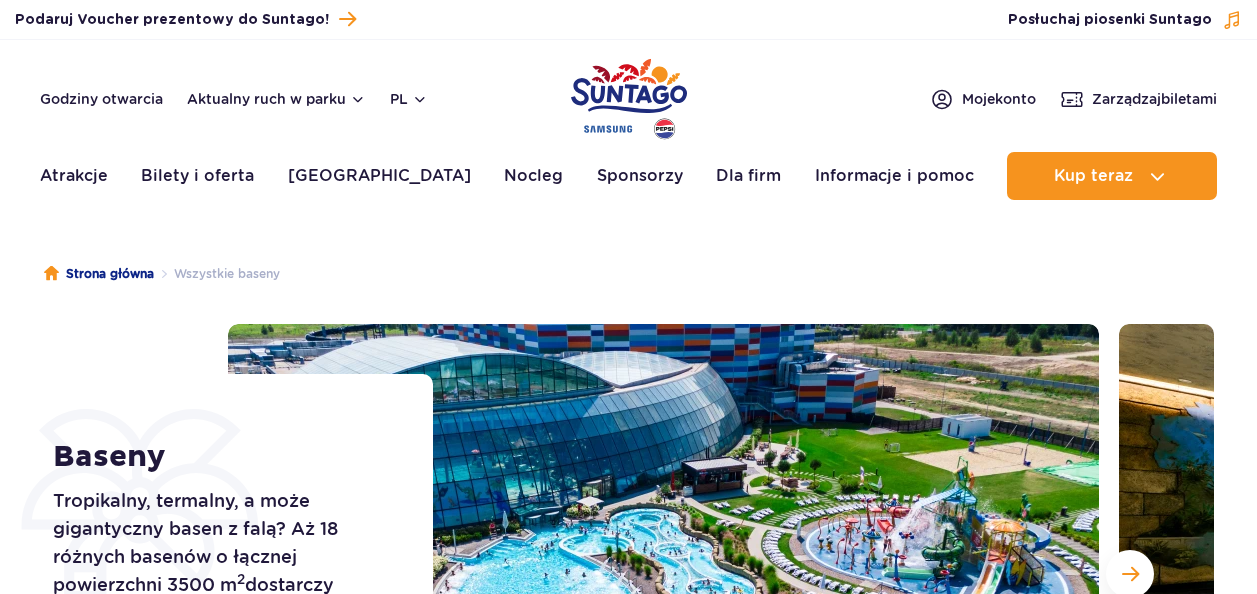 scroll, scrollTop: 0, scrollLeft: 0, axis: both 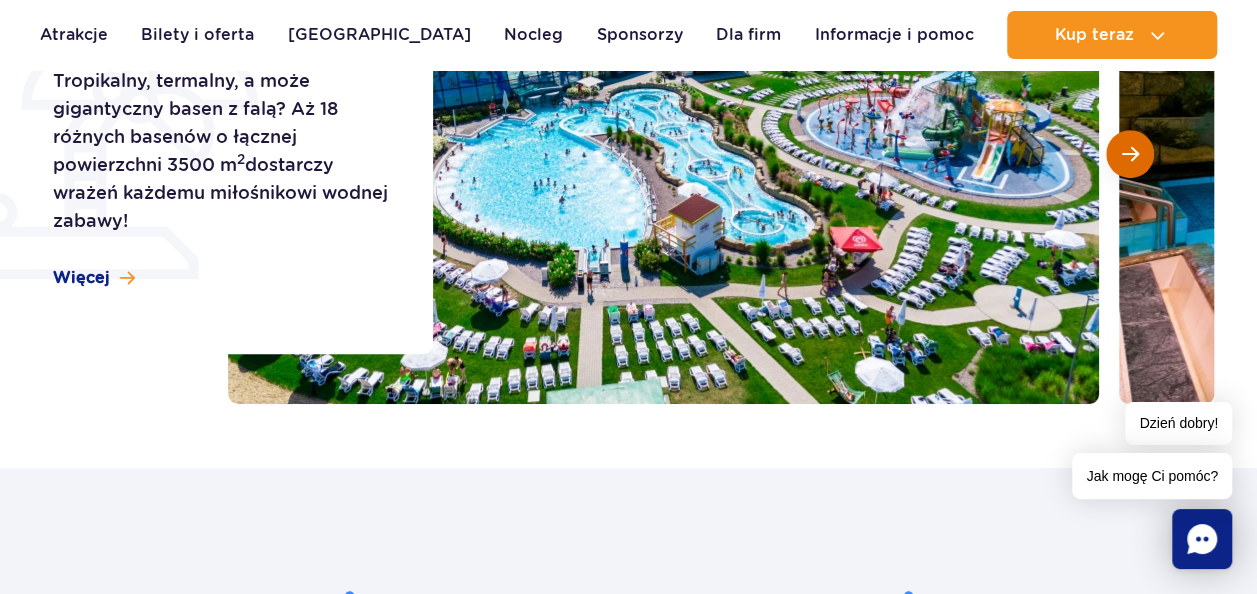 click at bounding box center [1130, 154] 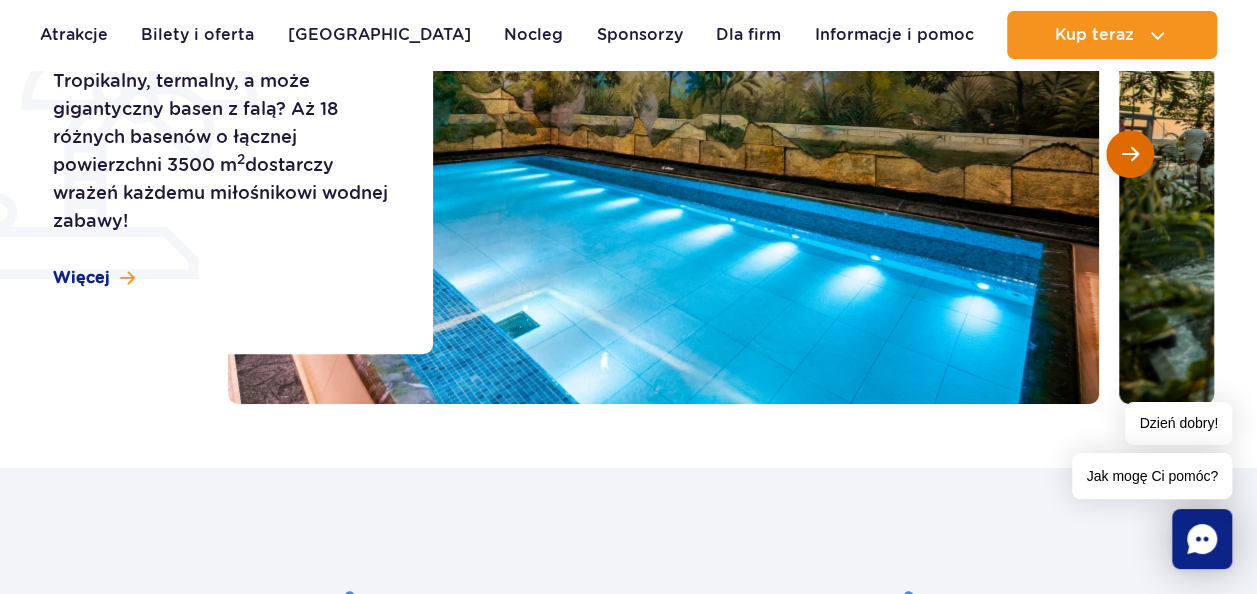 click at bounding box center (1130, 154) 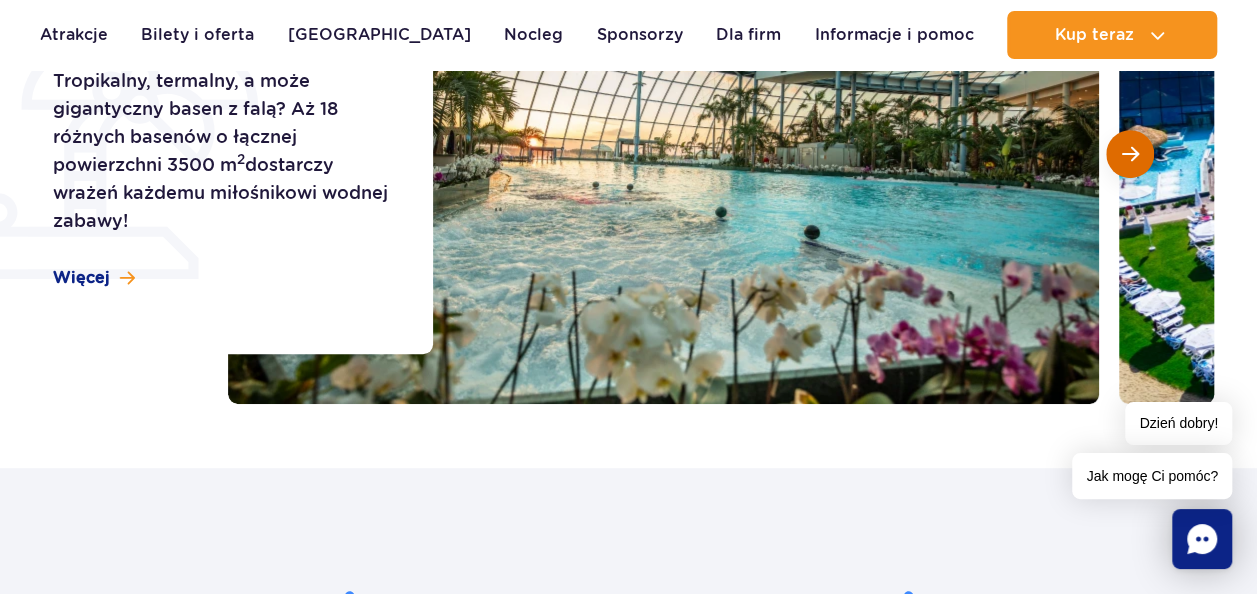 click at bounding box center (1130, 154) 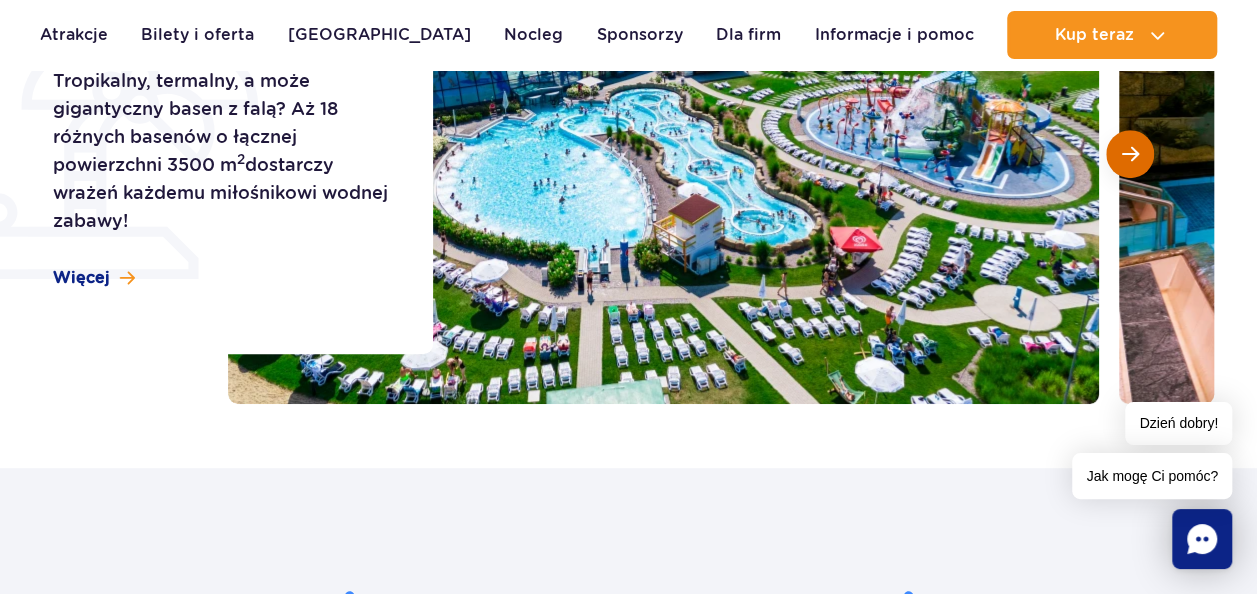 click at bounding box center [1130, 154] 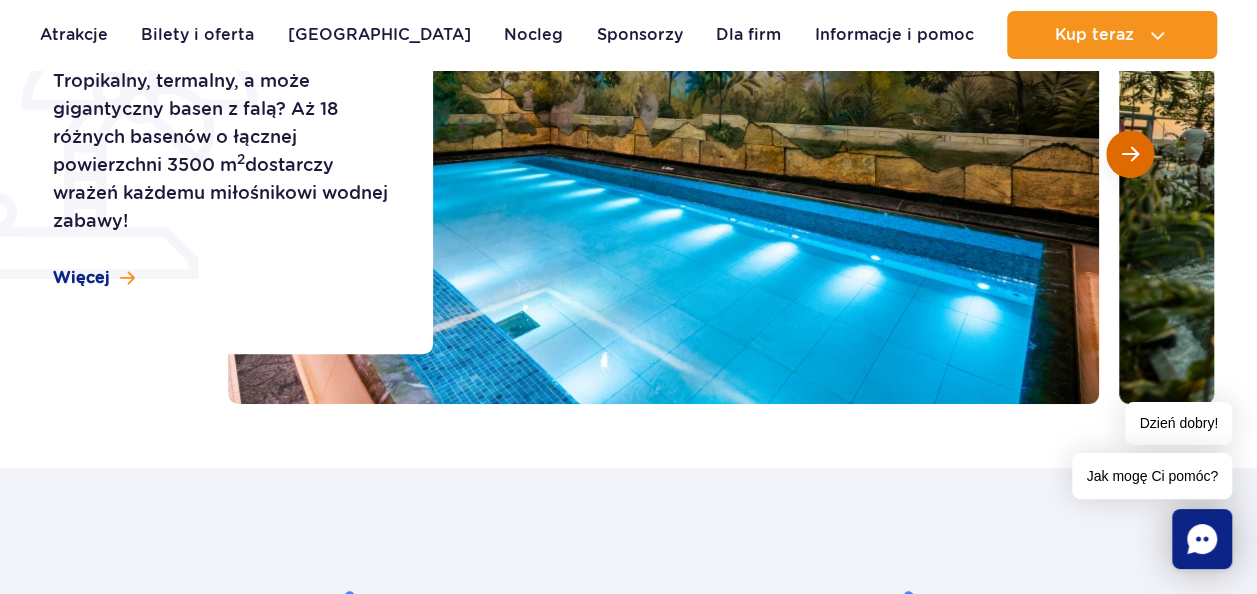 click at bounding box center (1130, 154) 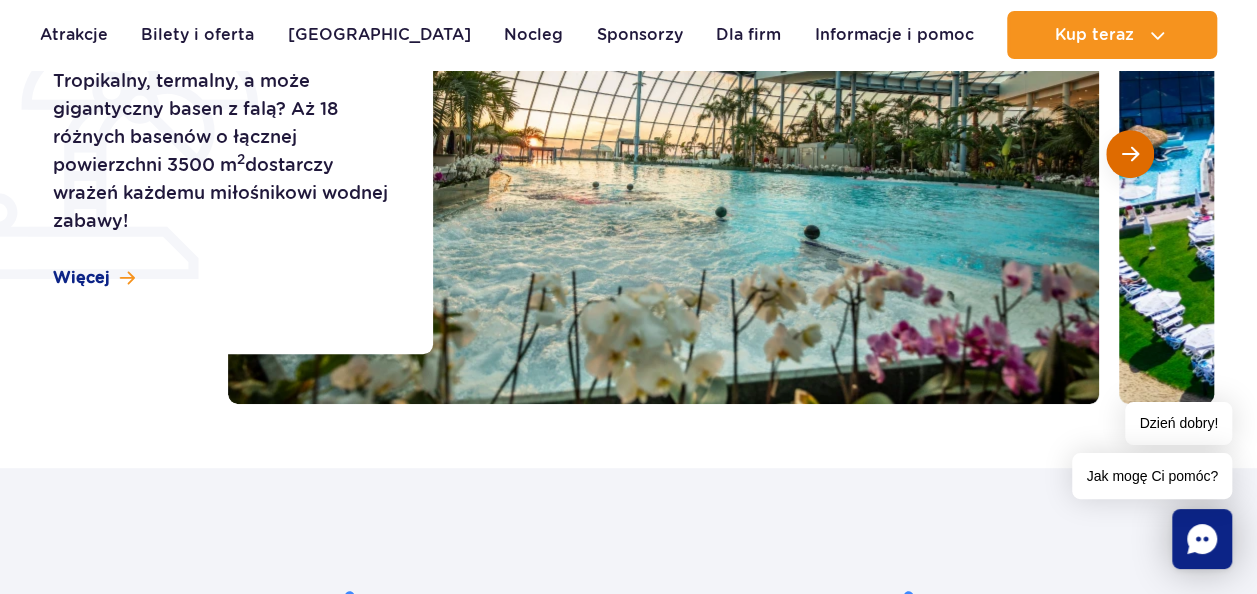 click at bounding box center [1130, 154] 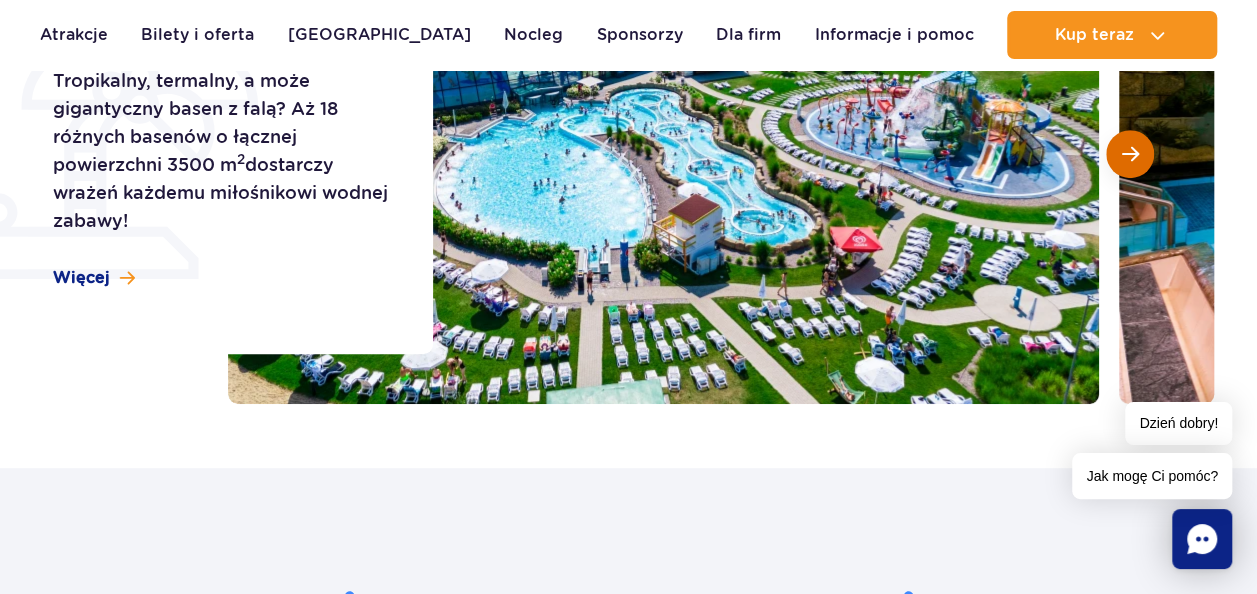 click at bounding box center (1130, 154) 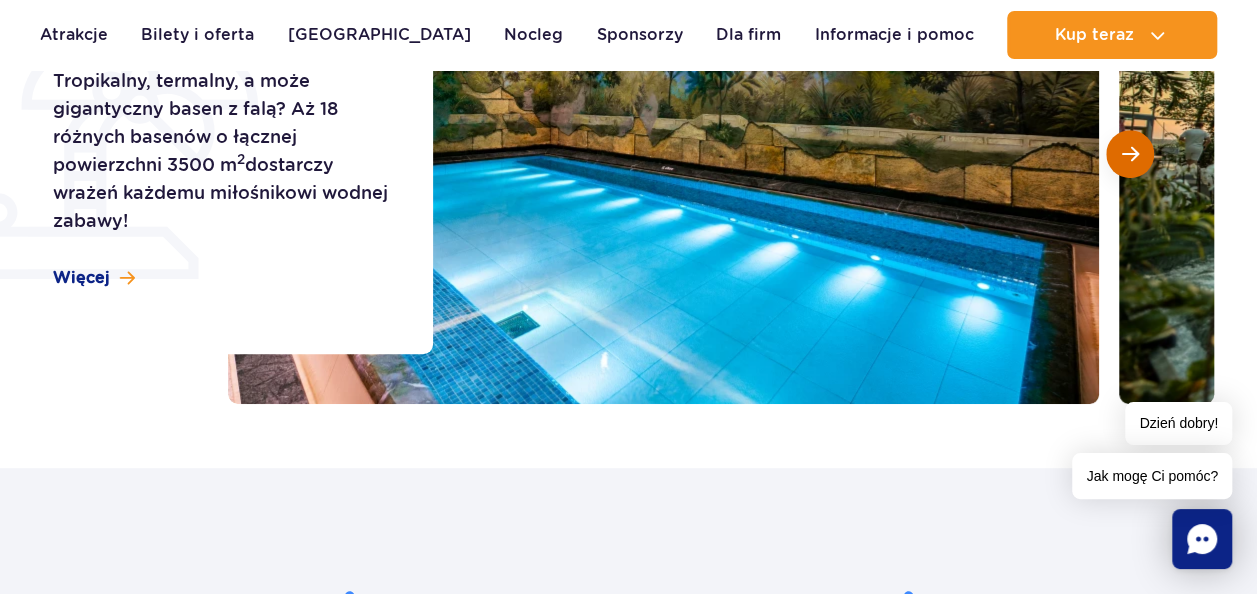 click at bounding box center [1130, 154] 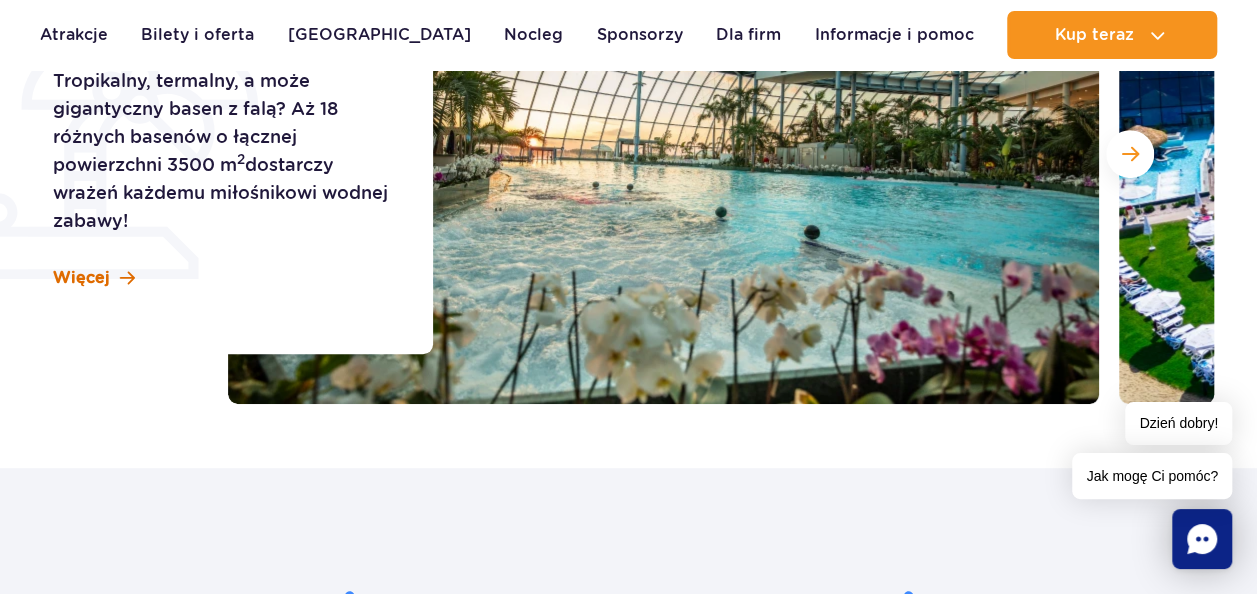 click on "Więcej" at bounding box center [94, 278] 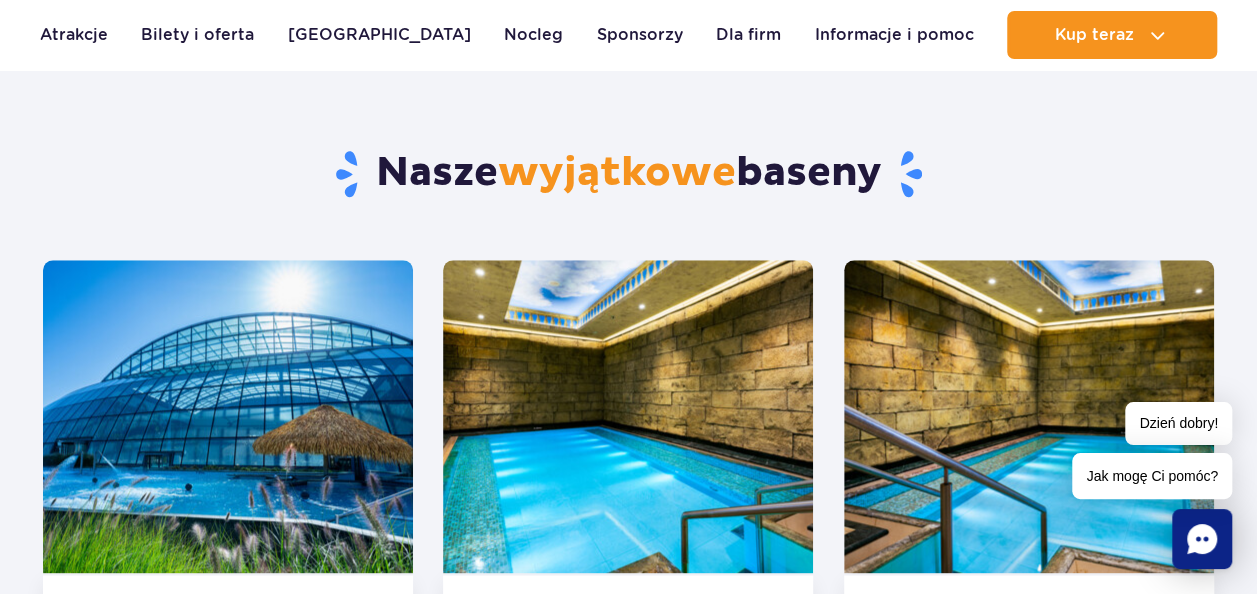 scroll, scrollTop: 888, scrollLeft: 0, axis: vertical 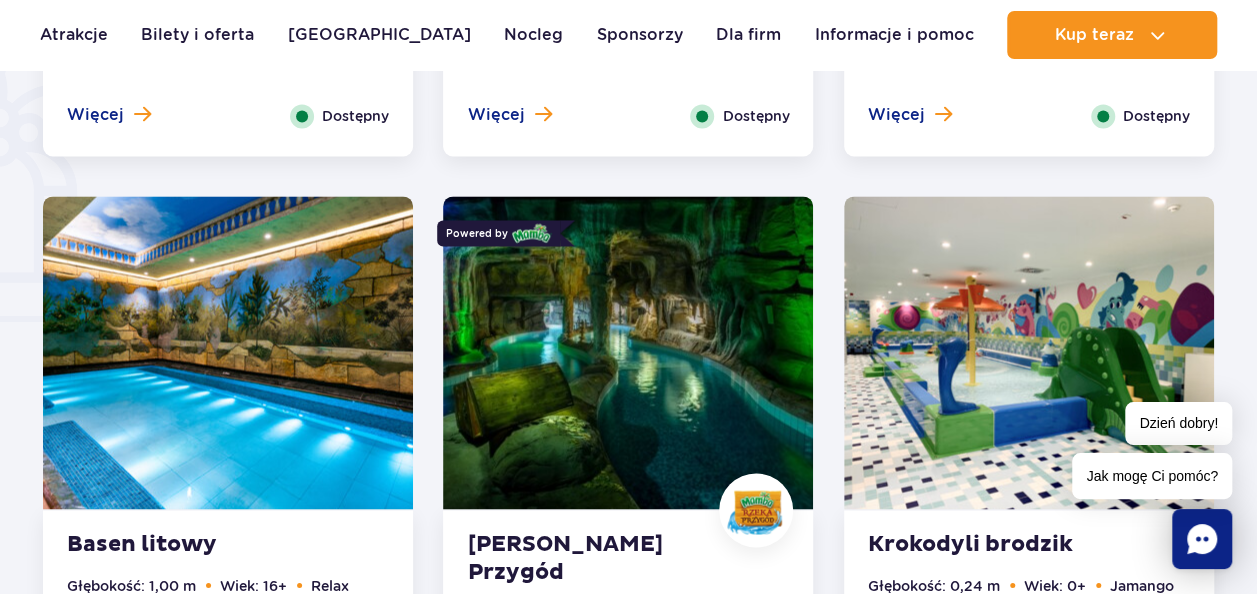click at bounding box center [628, 352] 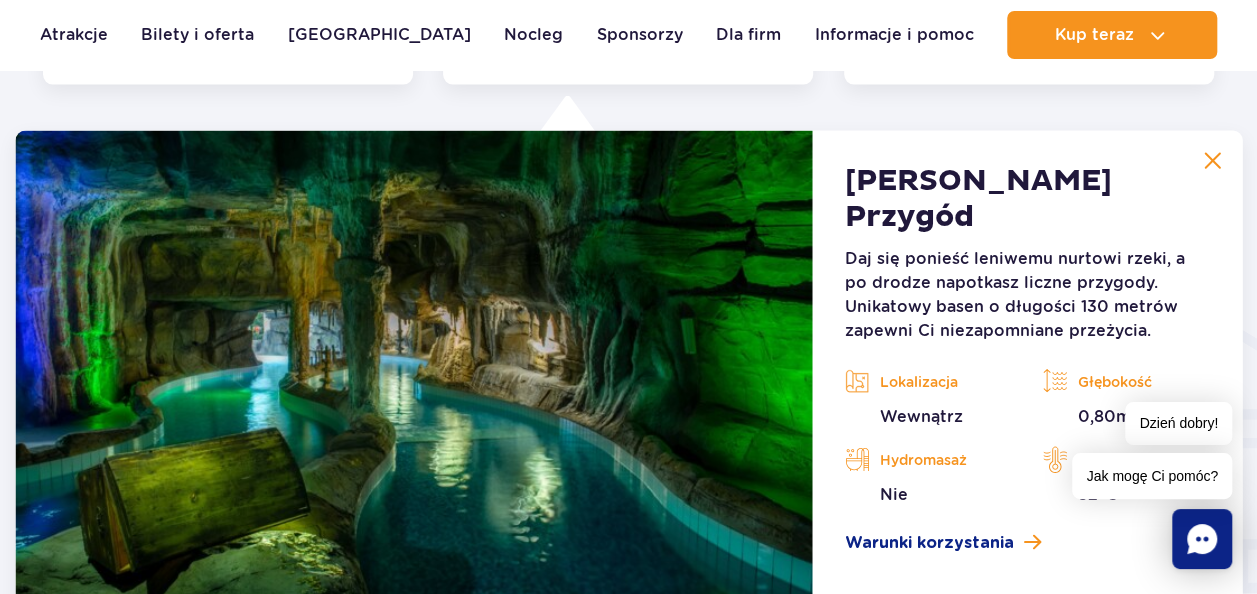 scroll, scrollTop: 2104, scrollLeft: 0, axis: vertical 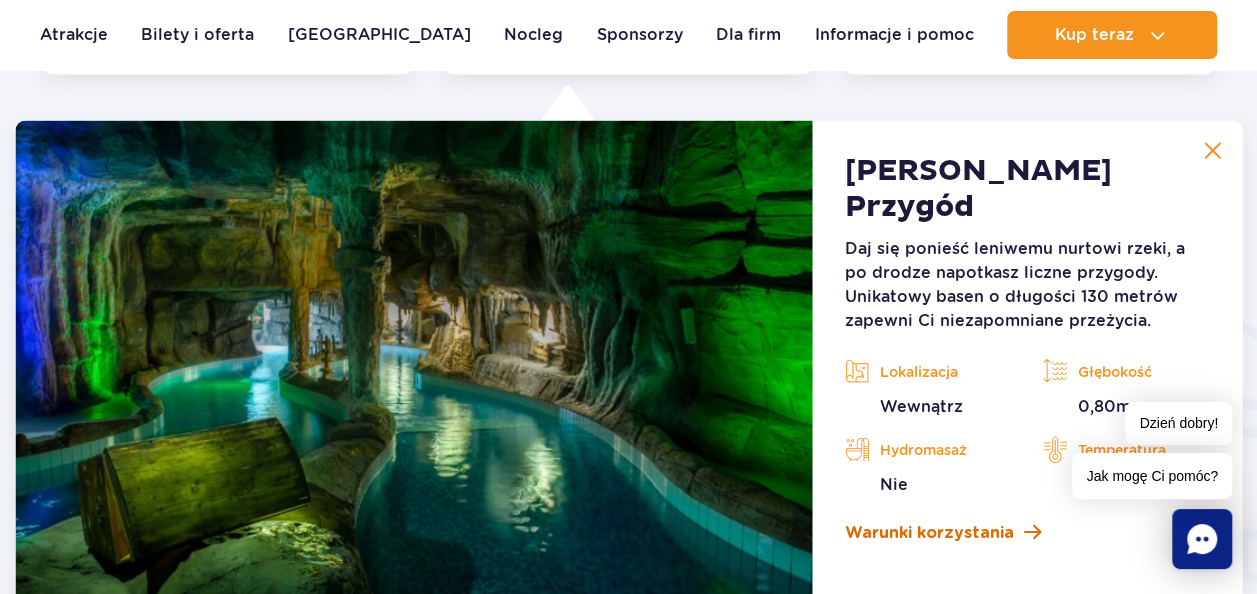 click on "Warunki korzystania" at bounding box center (1027, 533) 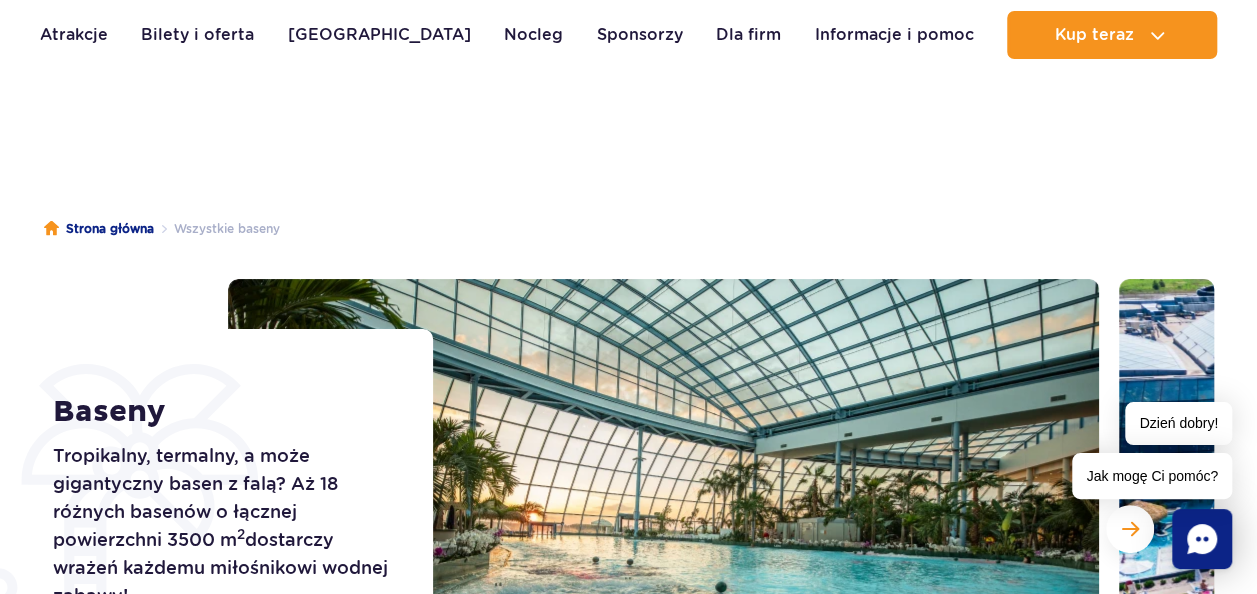 scroll, scrollTop: 0, scrollLeft: 0, axis: both 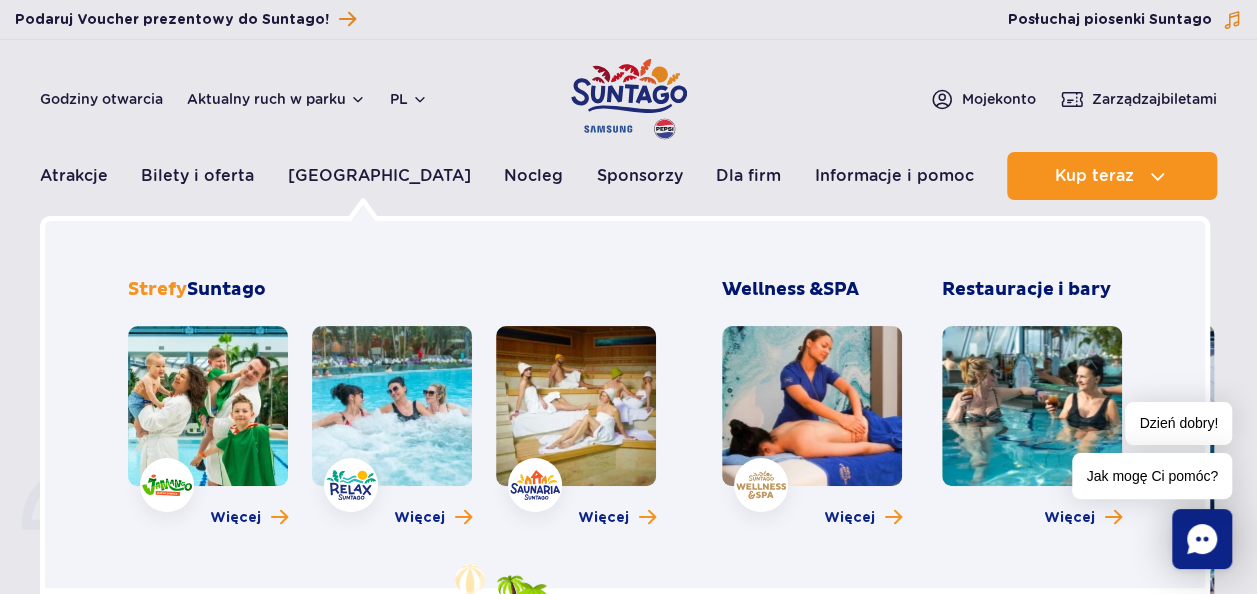 click at bounding box center (208, 406) 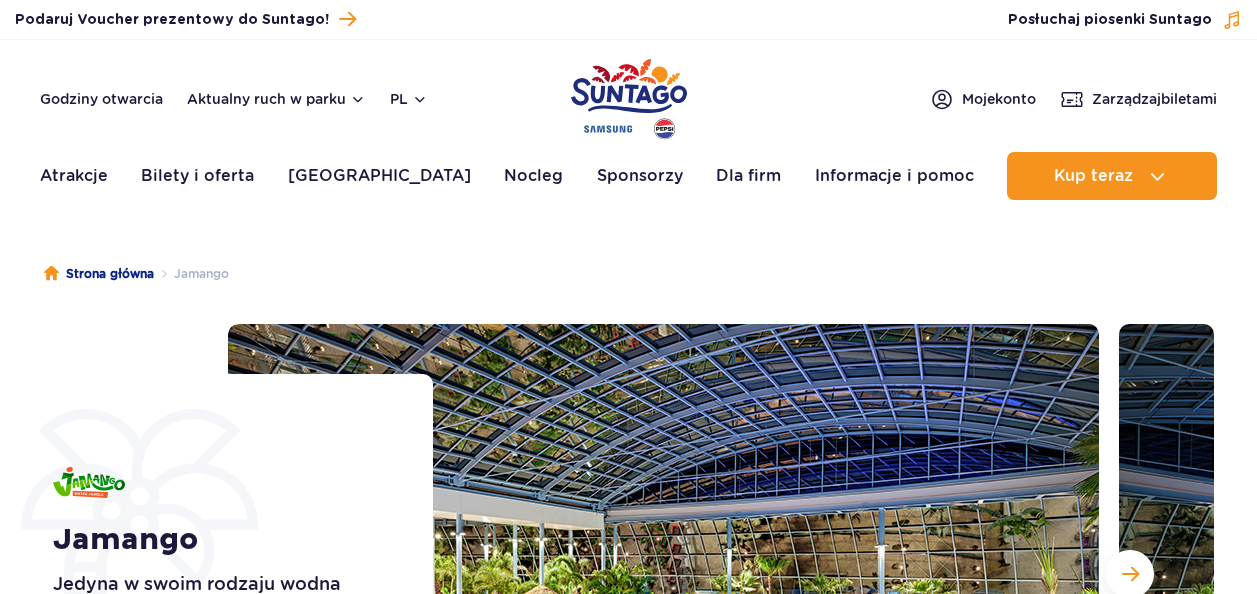 scroll, scrollTop: 0, scrollLeft: 0, axis: both 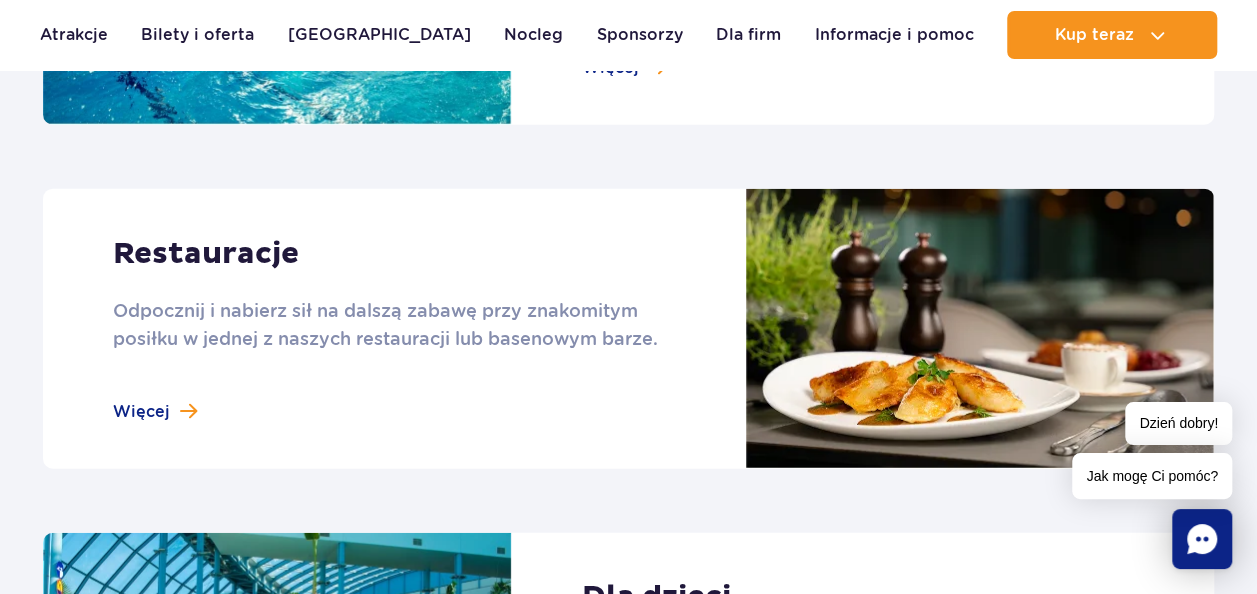 click at bounding box center (628, 329) 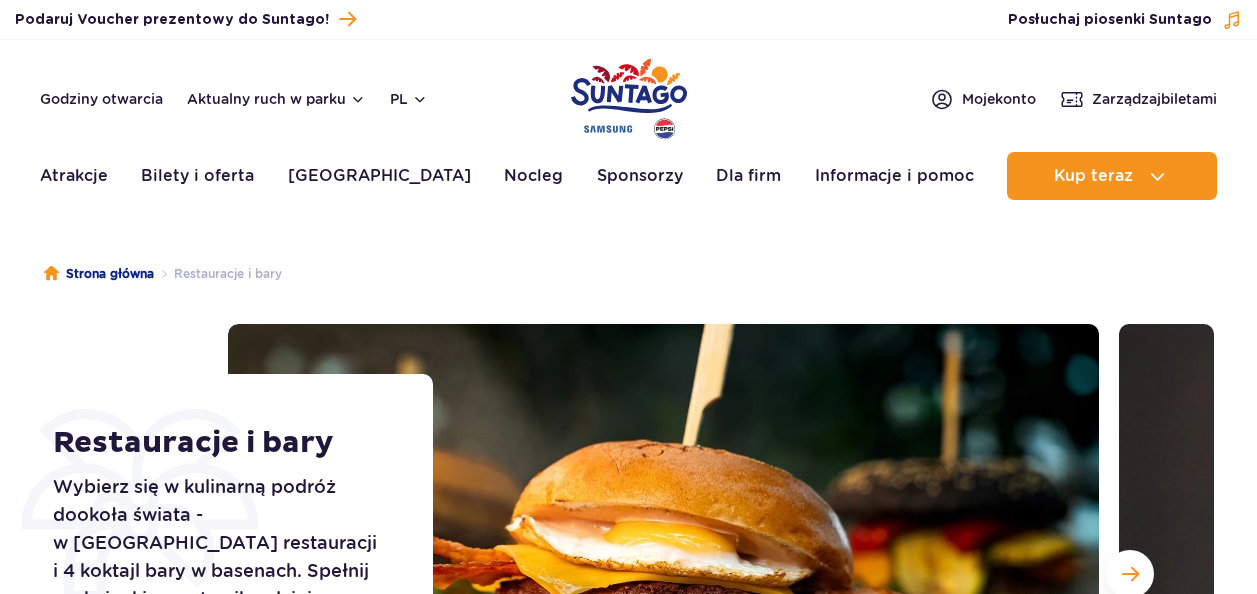 scroll, scrollTop: 0, scrollLeft: 0, axis: both 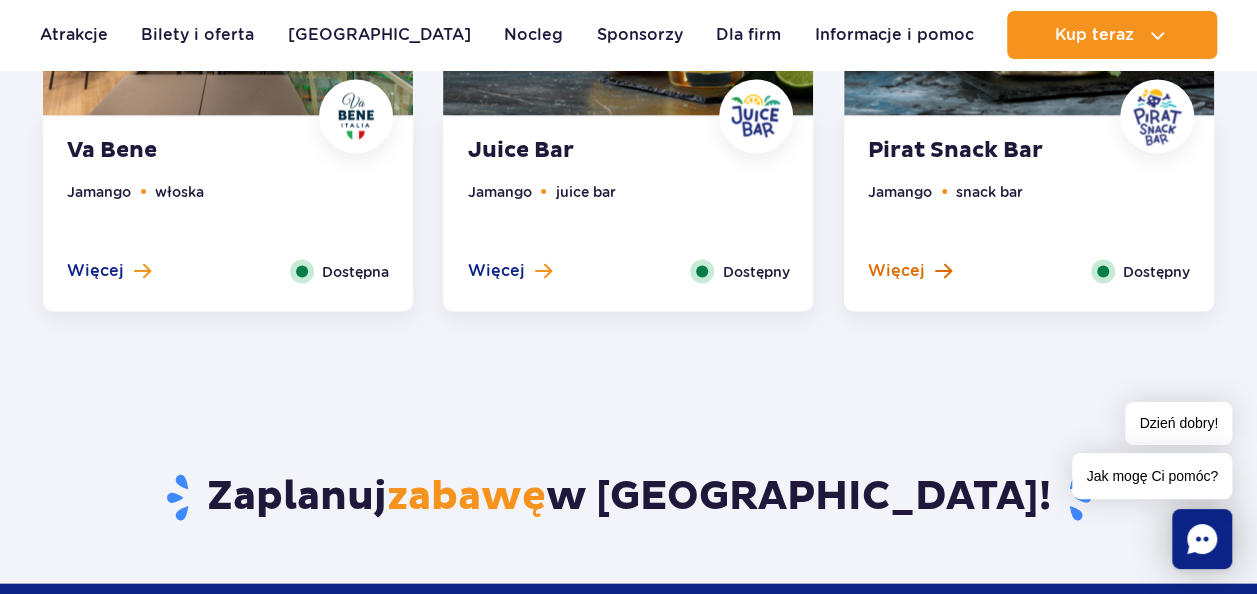 click on "Więcej" at bounding box center (896, 270) 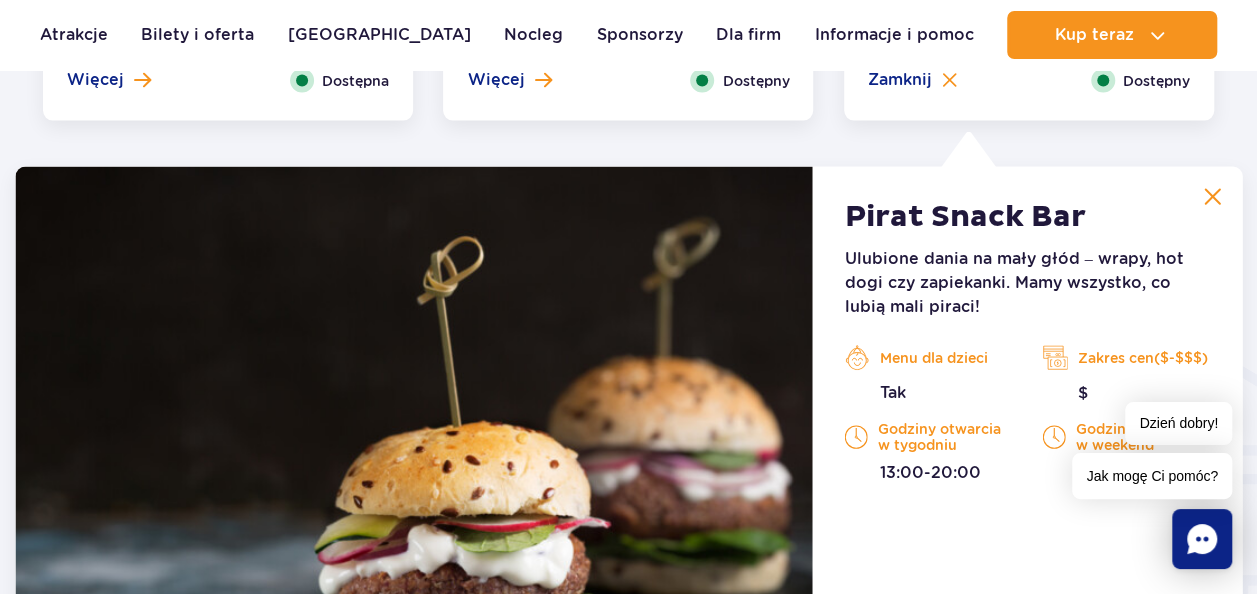 scroll, scrollTop: 2104, scrollLeft: 0, axis: vertical 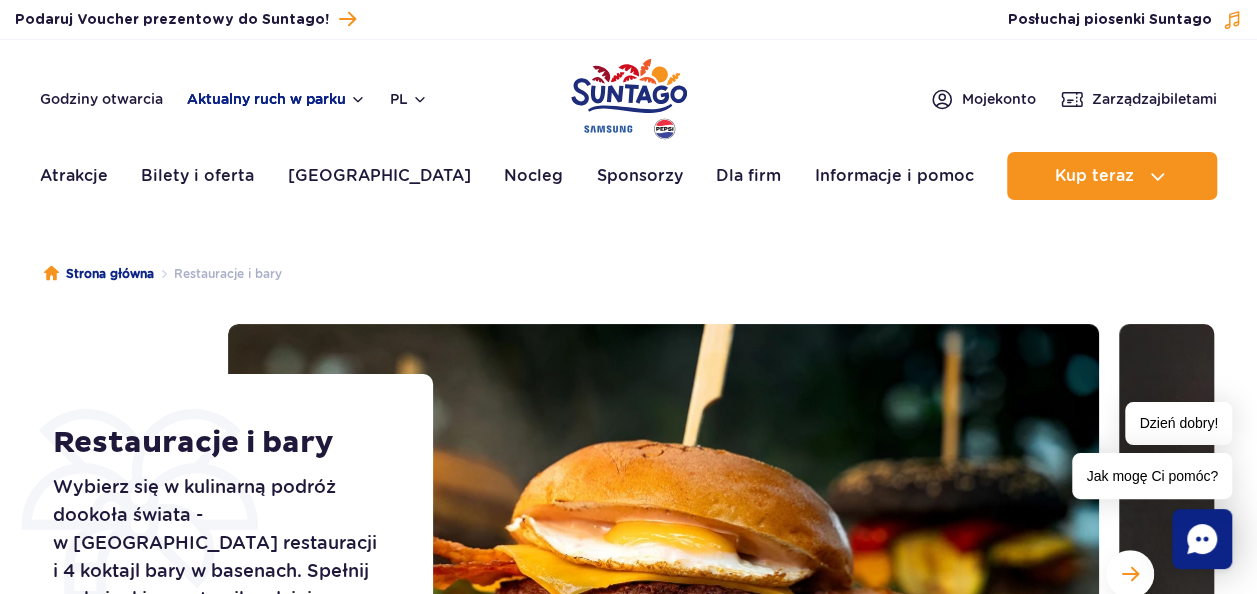 click on "Aktualny ruch w parku" at bounding box center [276, 99] 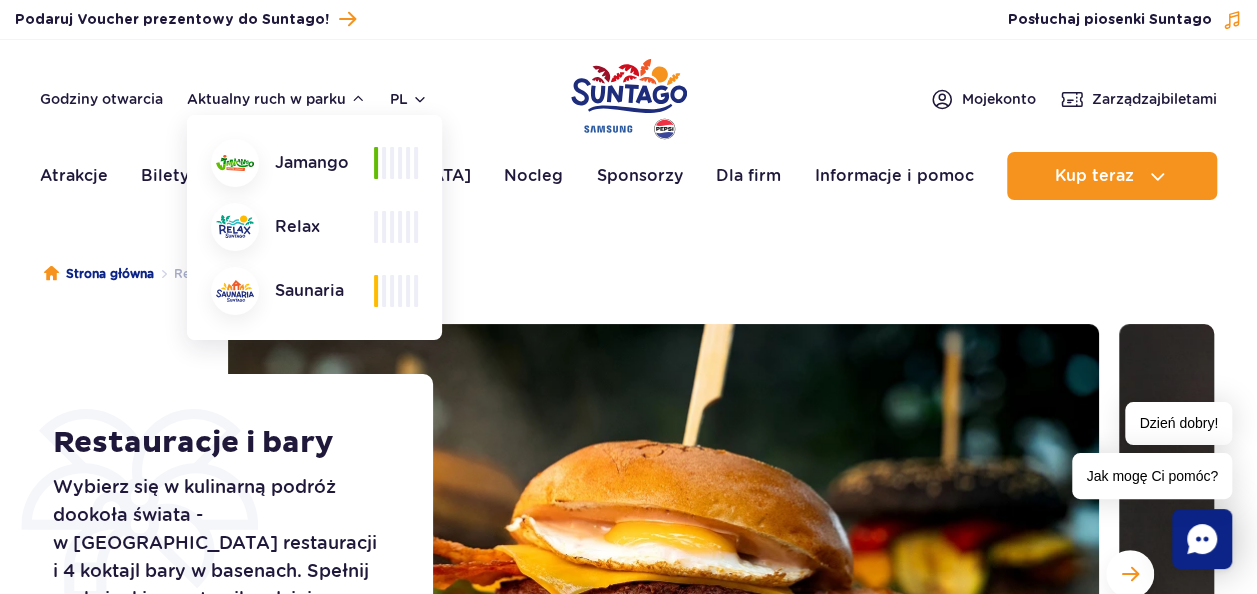 click on "Strona główna
Restauracje i bary
Restauracje i bary
Wybierz się w kulinarną podróż dookoła świata - w [GEOGRAPHIC_DATA] restauracji i 4 koktajl bary w basenach. Spełnij zachcianki nawet najbardziej wymagających podniebień, w tym dzieci.
Więcej" at bounding box center [628, 2404] 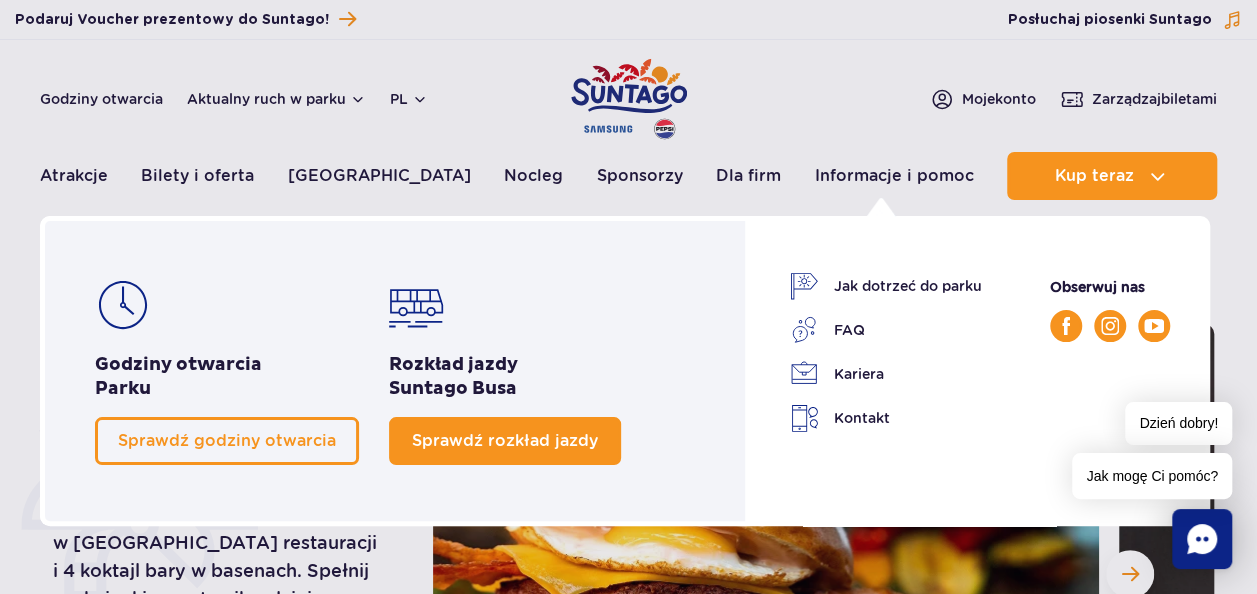 click on "Sprawdź rozkład jazdy" at bounding box center [505, 440] 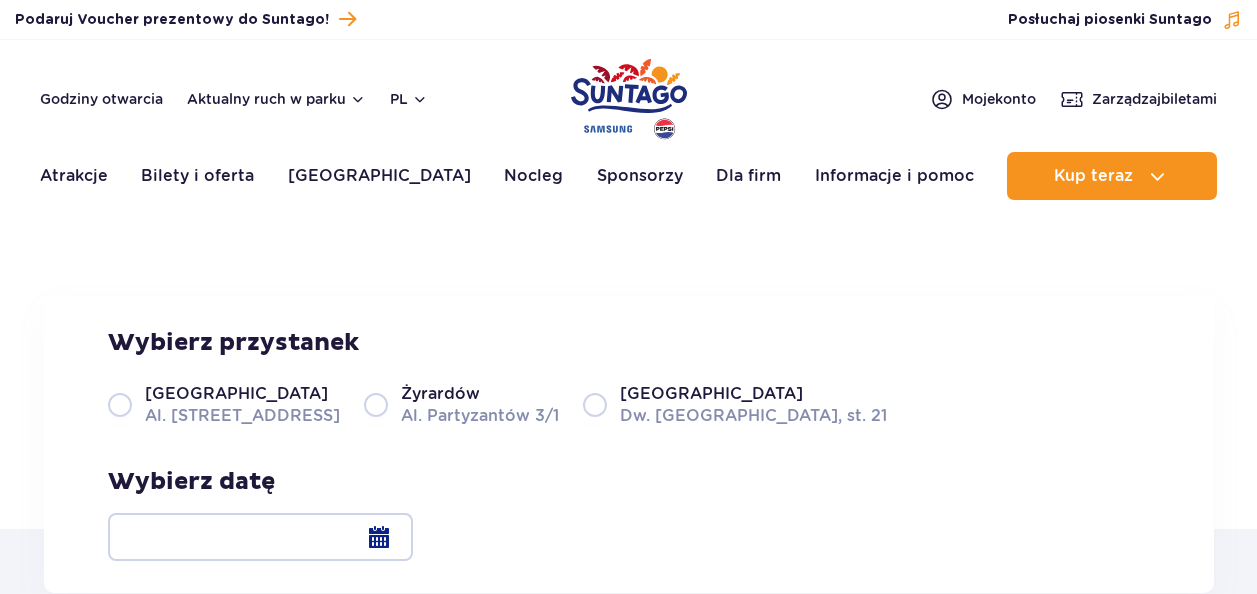 scroll, scrollTop: 0, scrollLeft: 0, axis: both 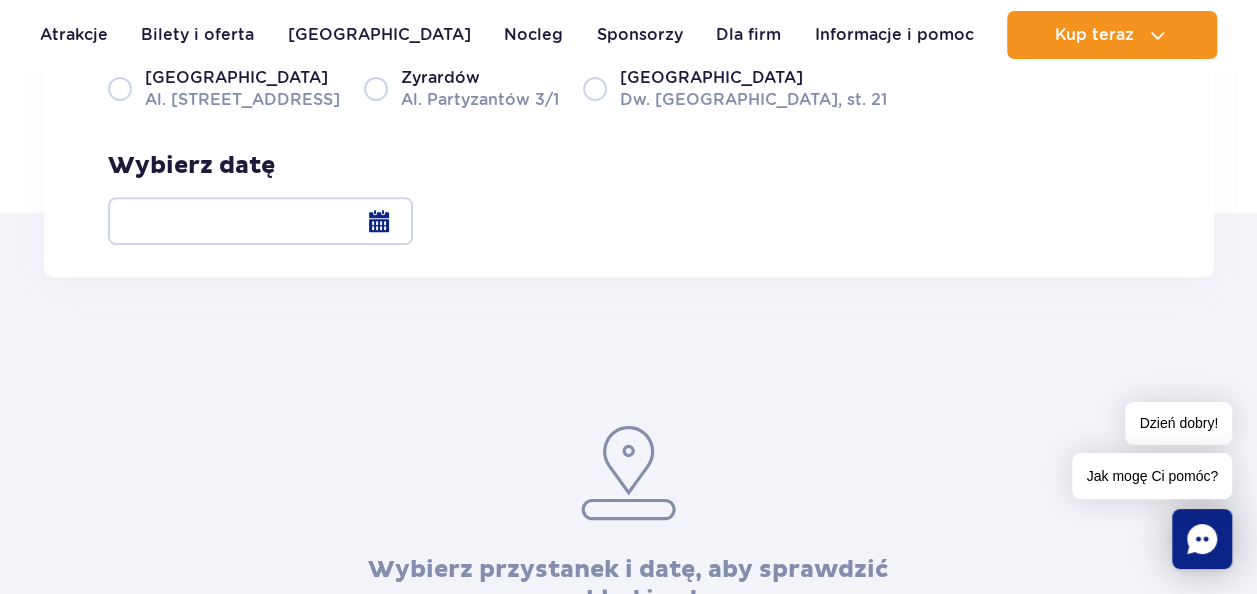 click at bounding box center [260, 221] 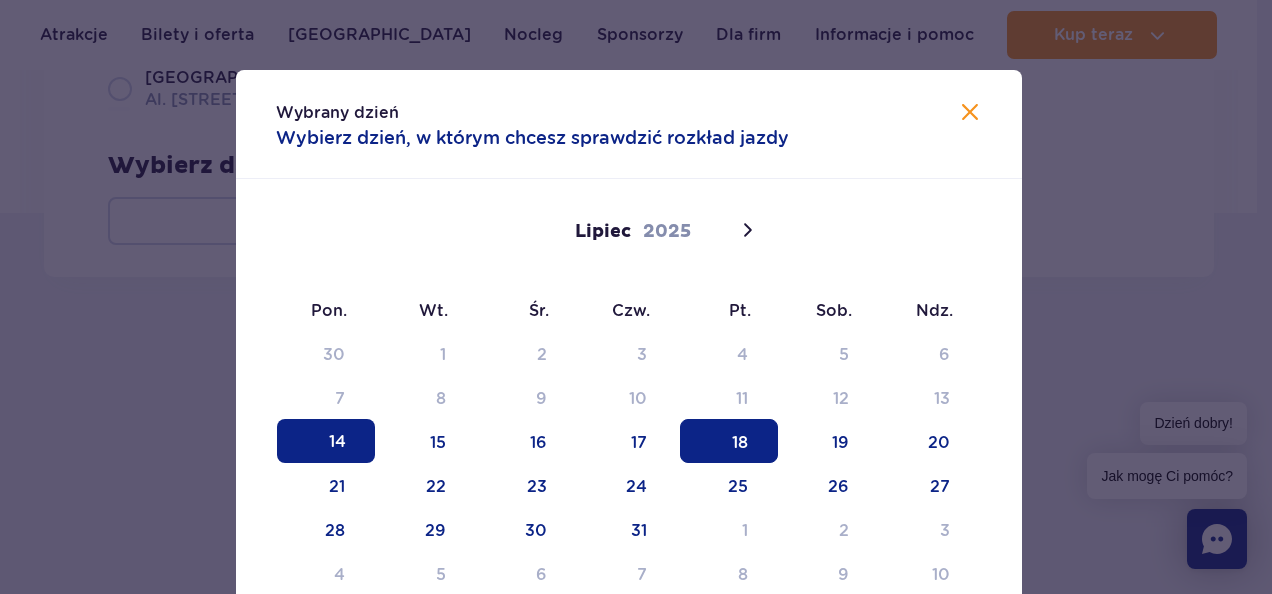 click on "18" at bounding box center (729, 441) 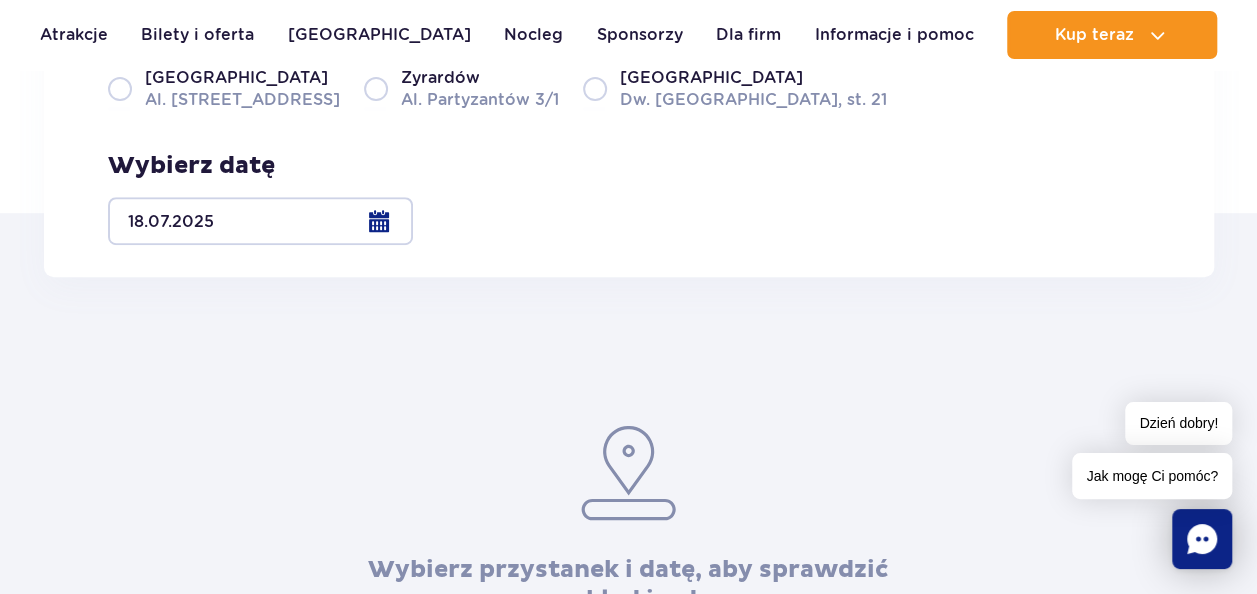 click on "Warszawa Al. Jerozolimskie 56" at bounding box center (224, 88) 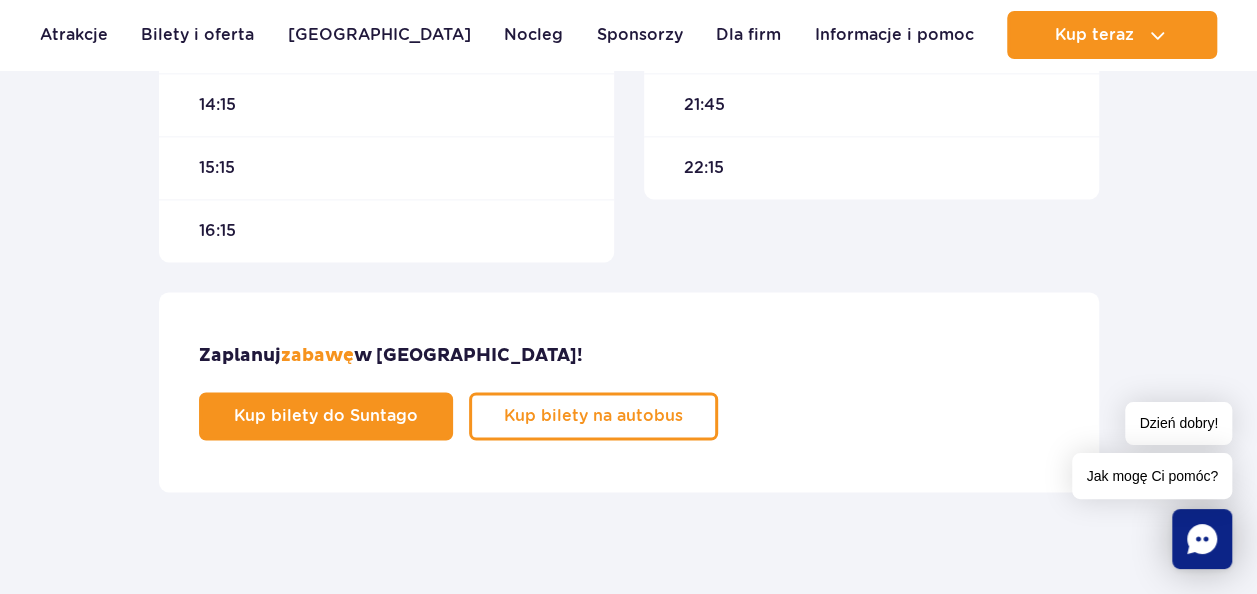 scroll, scrollTop: 1285, scrollLeft: 0, axis: vertical 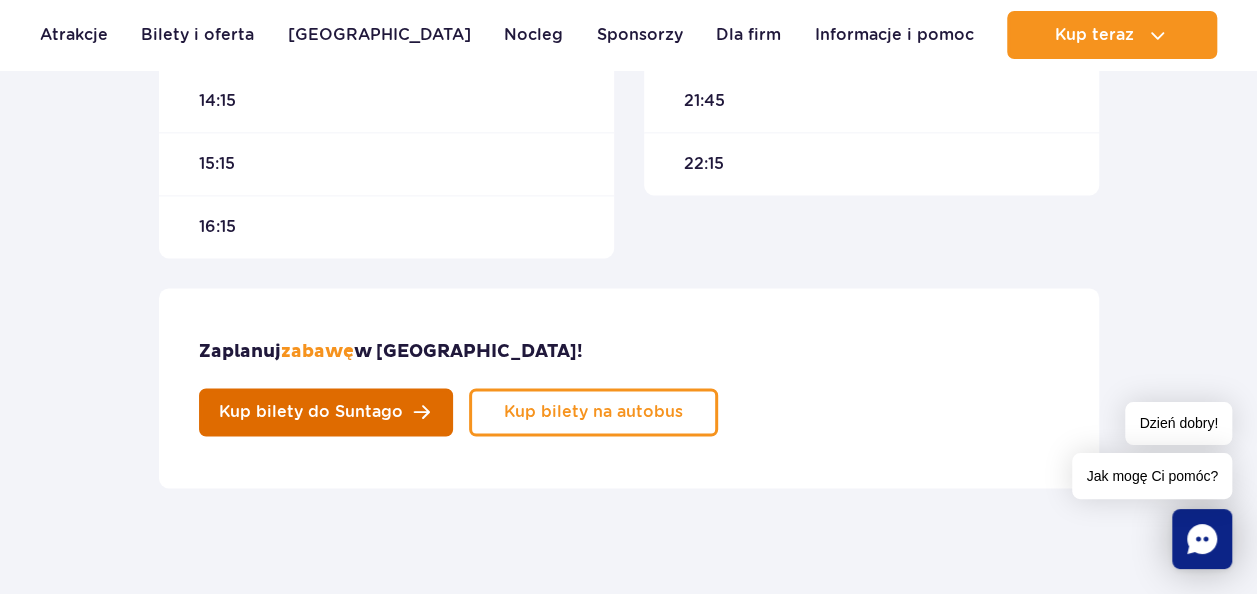 click on "Kup bilety do Suntago" at bounding box center [311, 412] 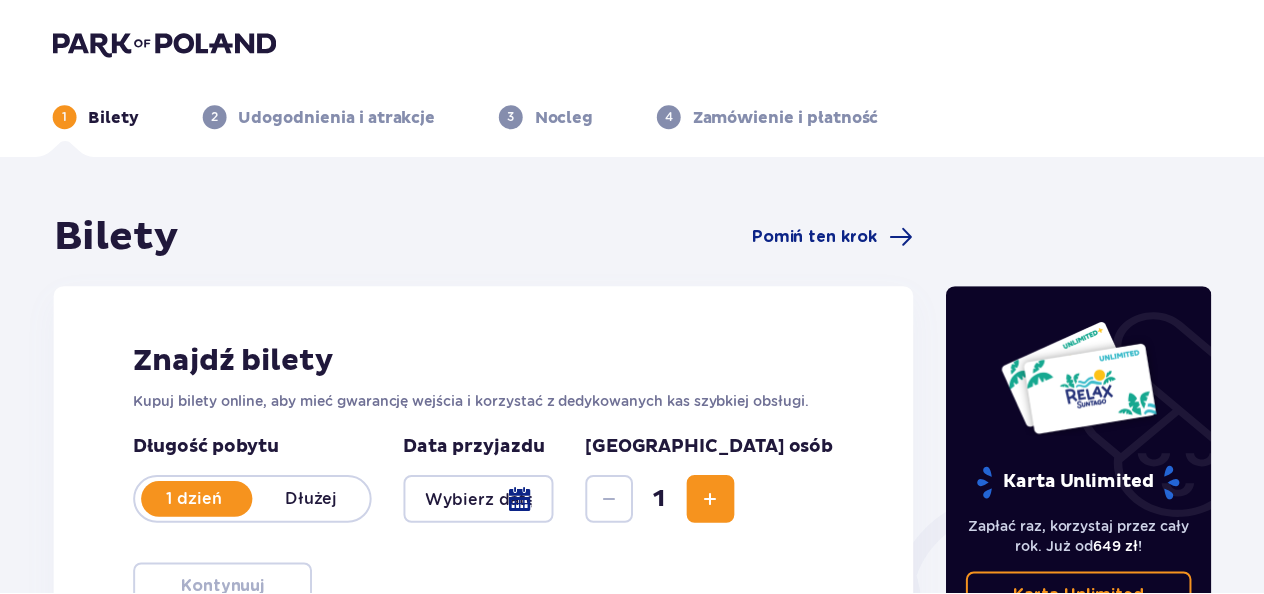 scroll, scrollTop: 0, scrollLeft: 0, axis: both 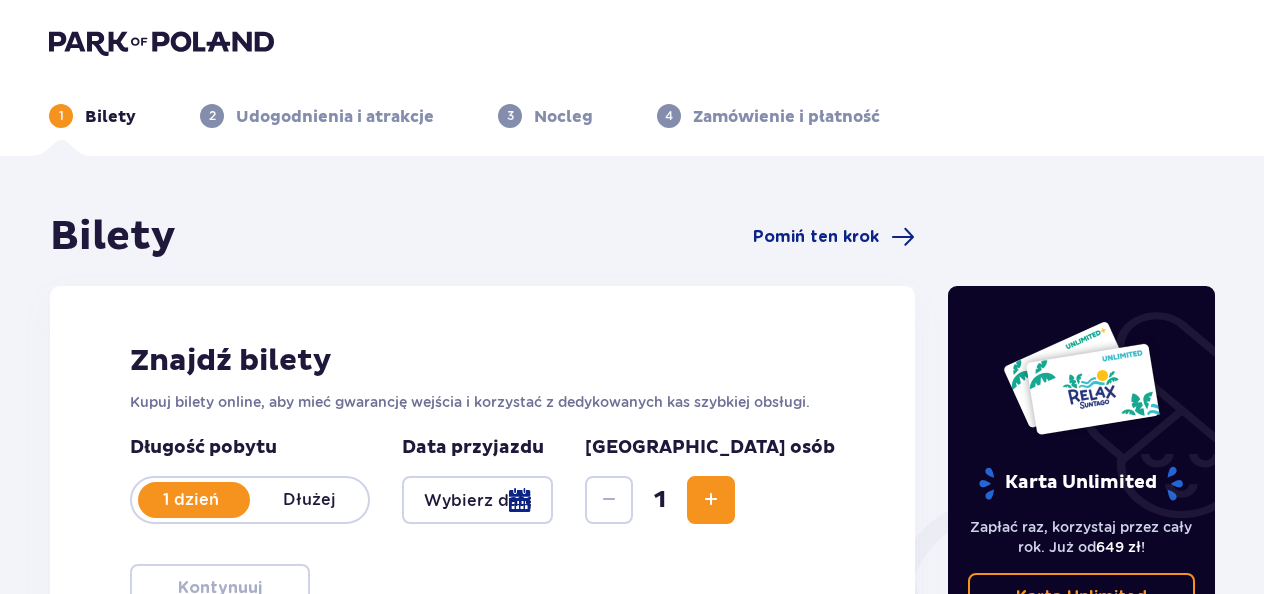 click at bounding box center [161, 42] 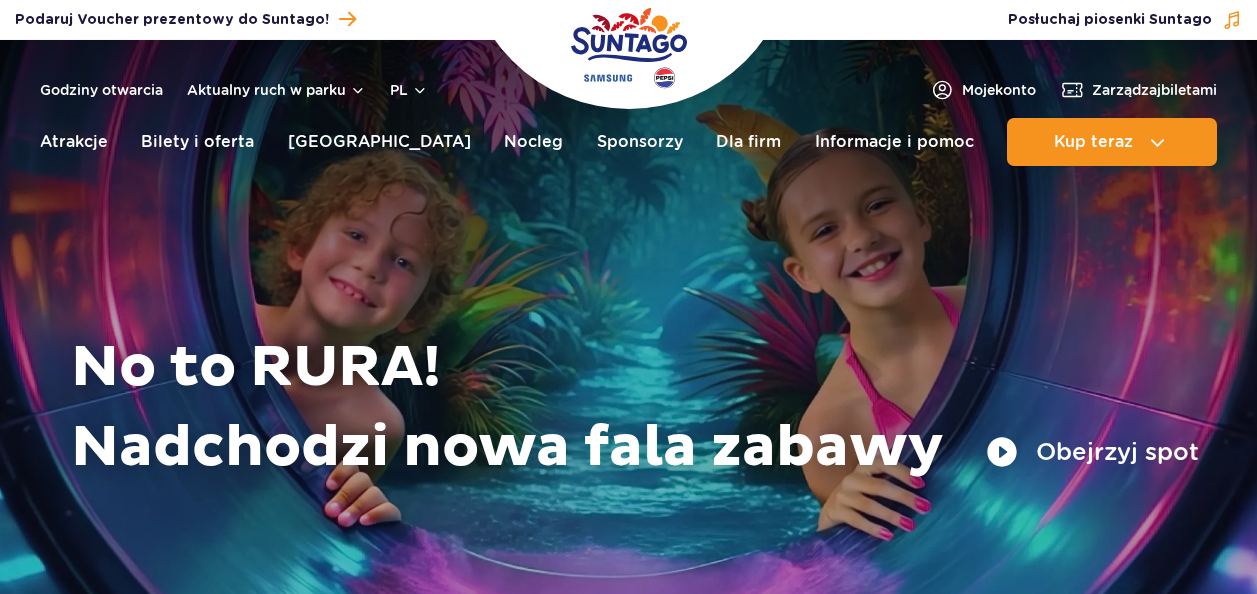 scroll, scrollTop: 0, scrollLeft: 0, axis: both 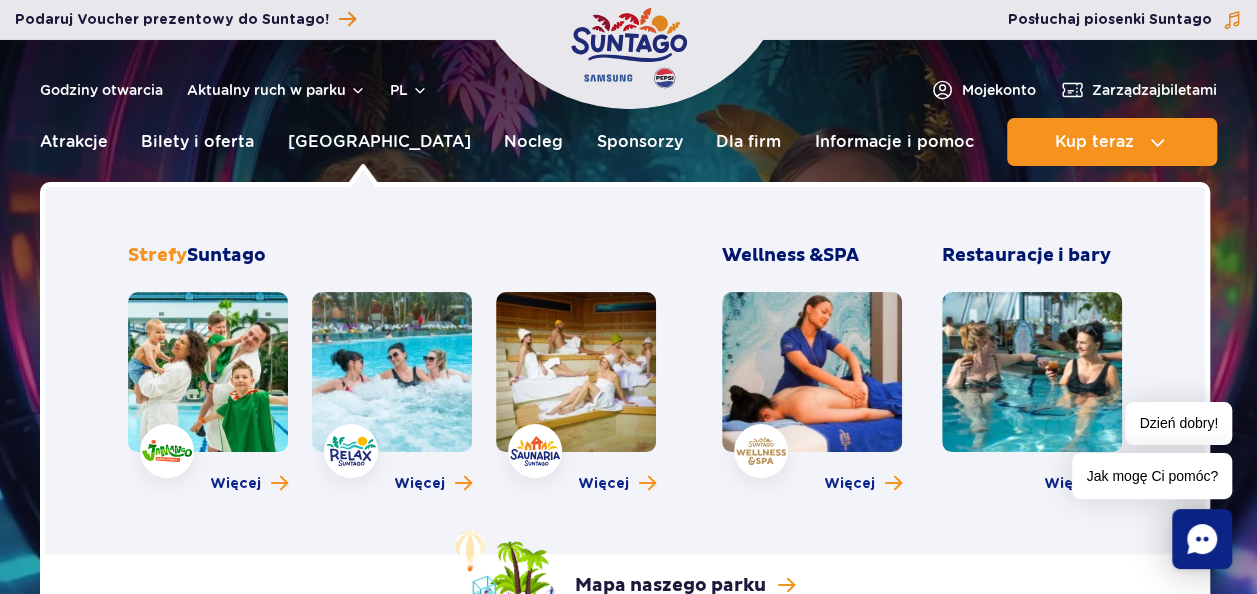 click at bounding box center [208, 372] 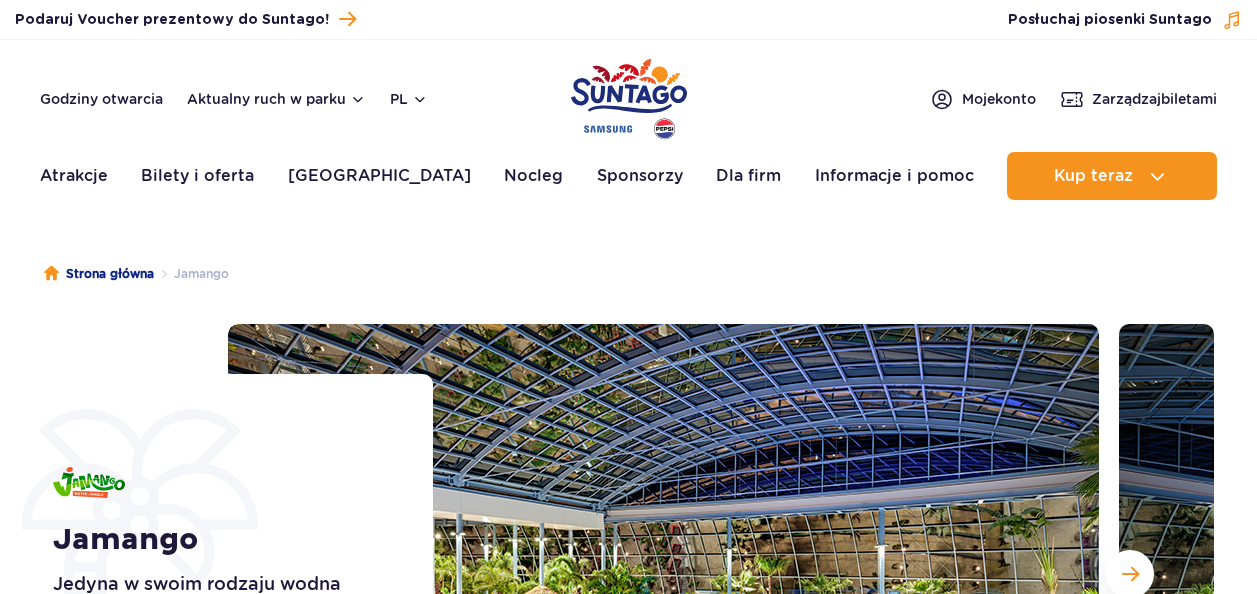 scroll, scrollTop: 0, scrollLeft: 0, axis: both 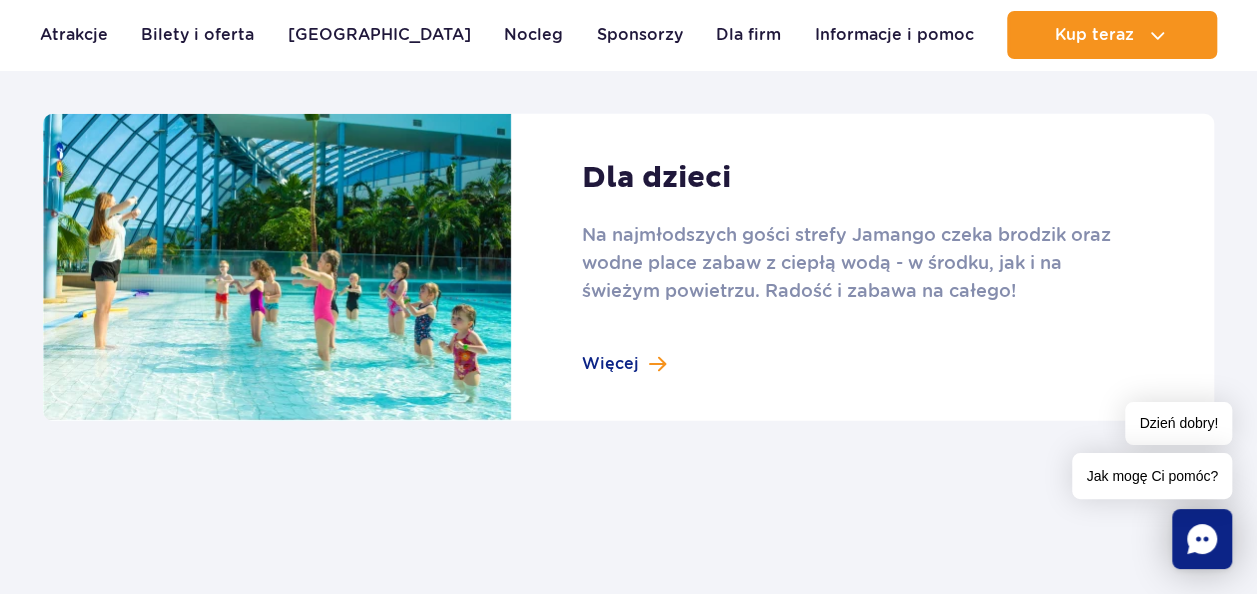 click at bounding box center (628, 268) 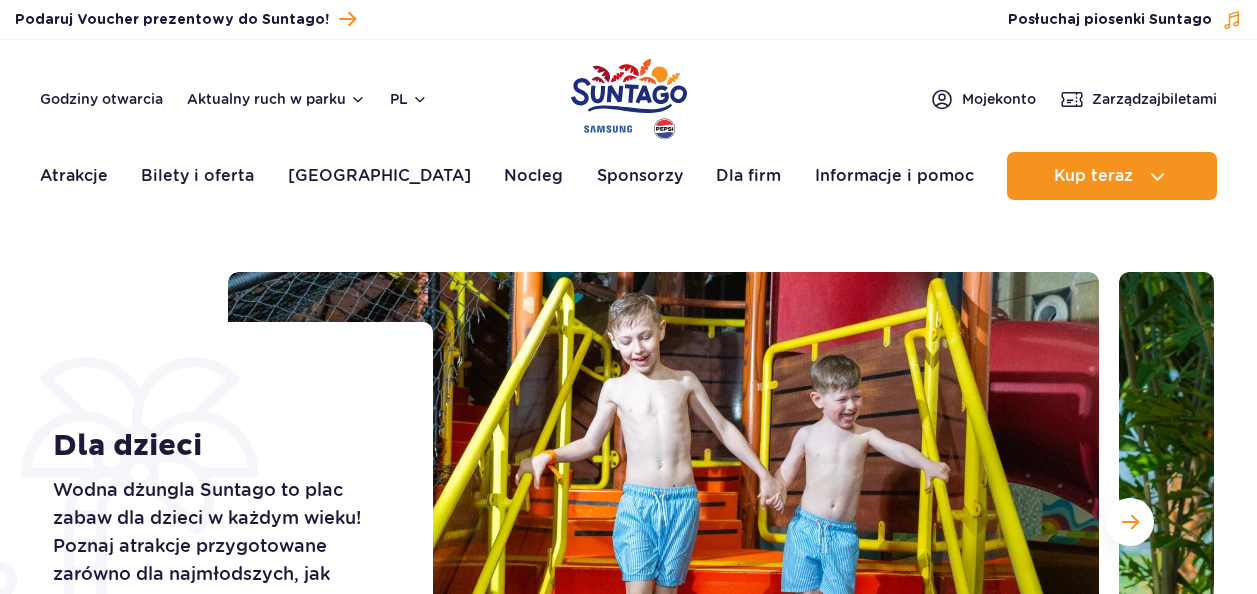 scroll, scrollTop: 0, scrollLeft: 0, axis: both 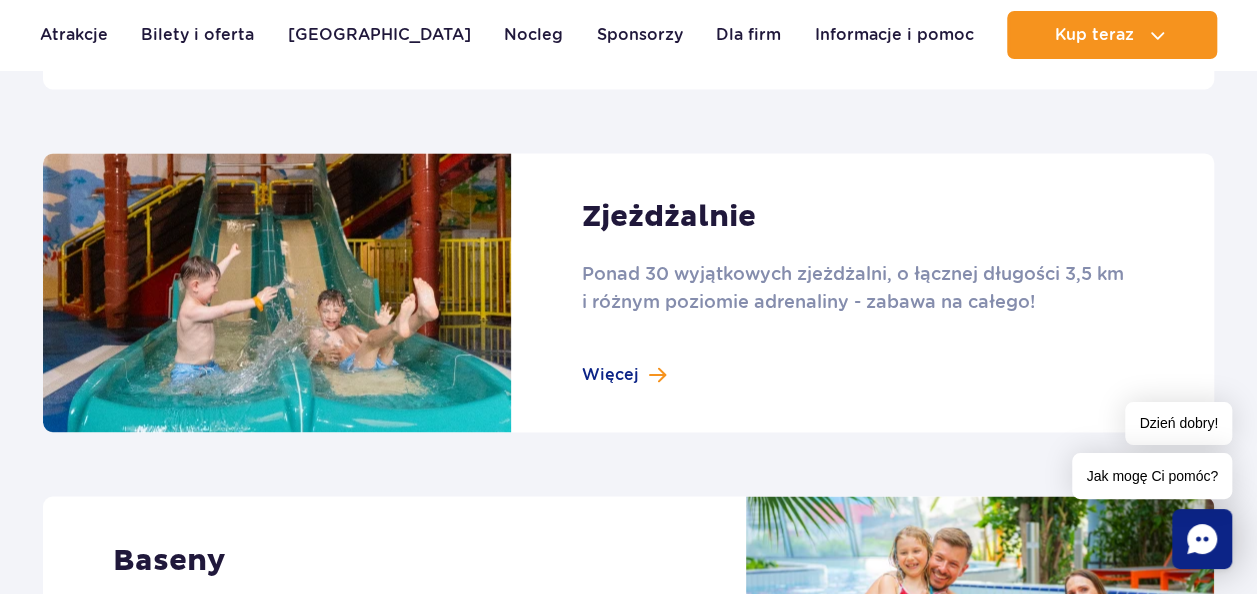 click at bounding box center (628, 292) 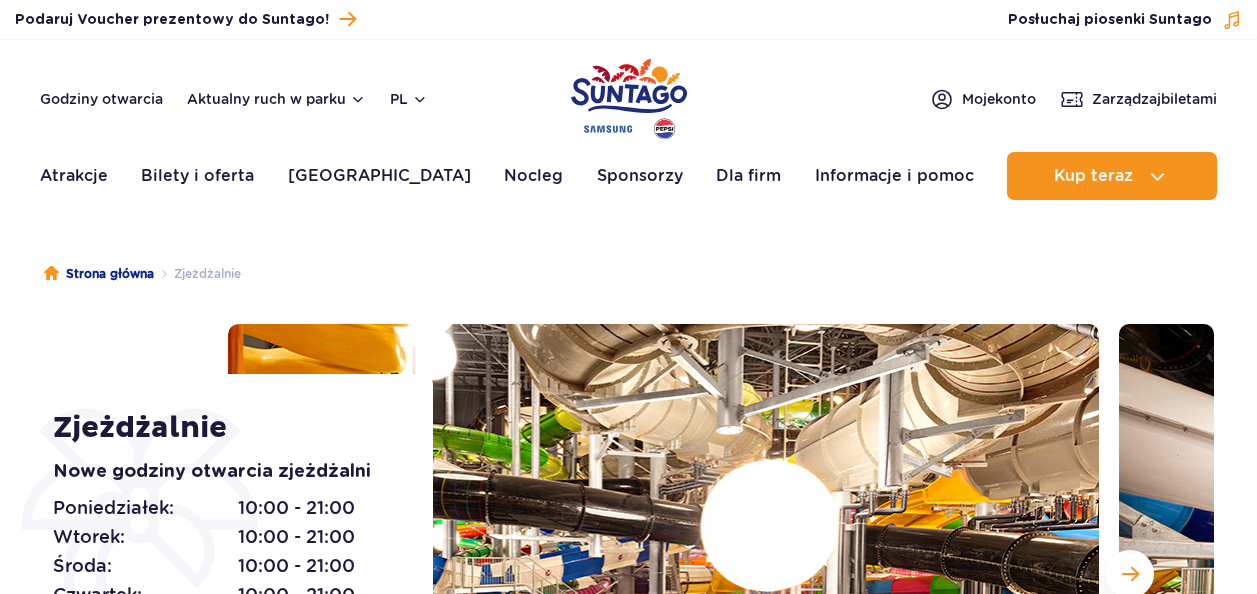 scroll, scrollTop: 0, scrollLeft: 0, axis: both 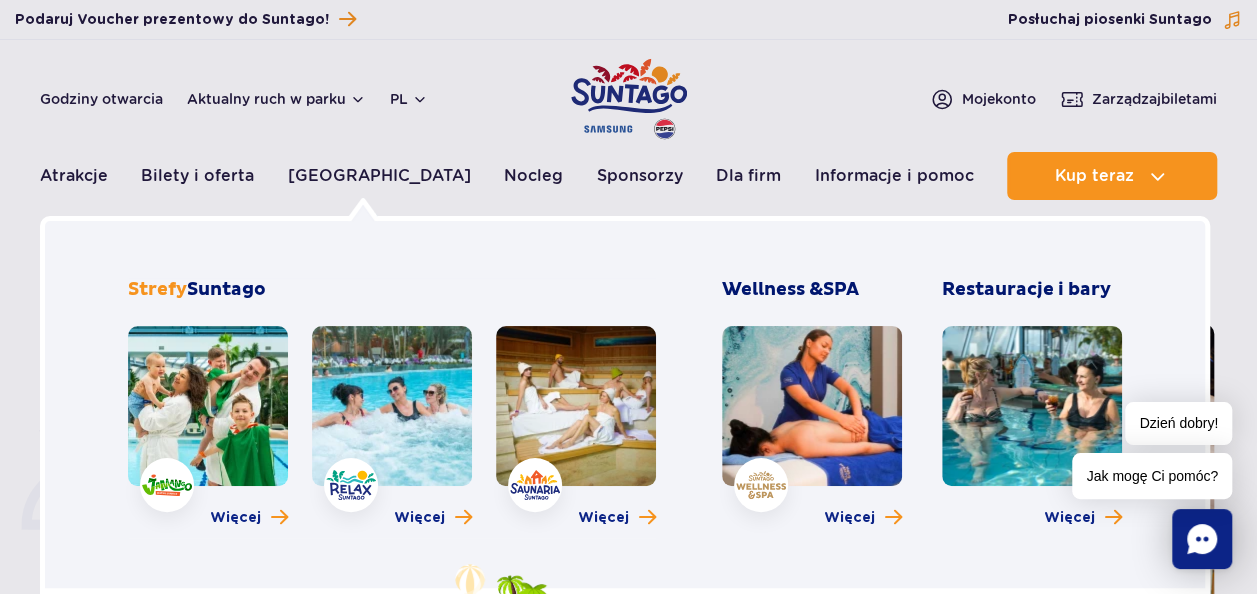click at bounding box center (208, 406) 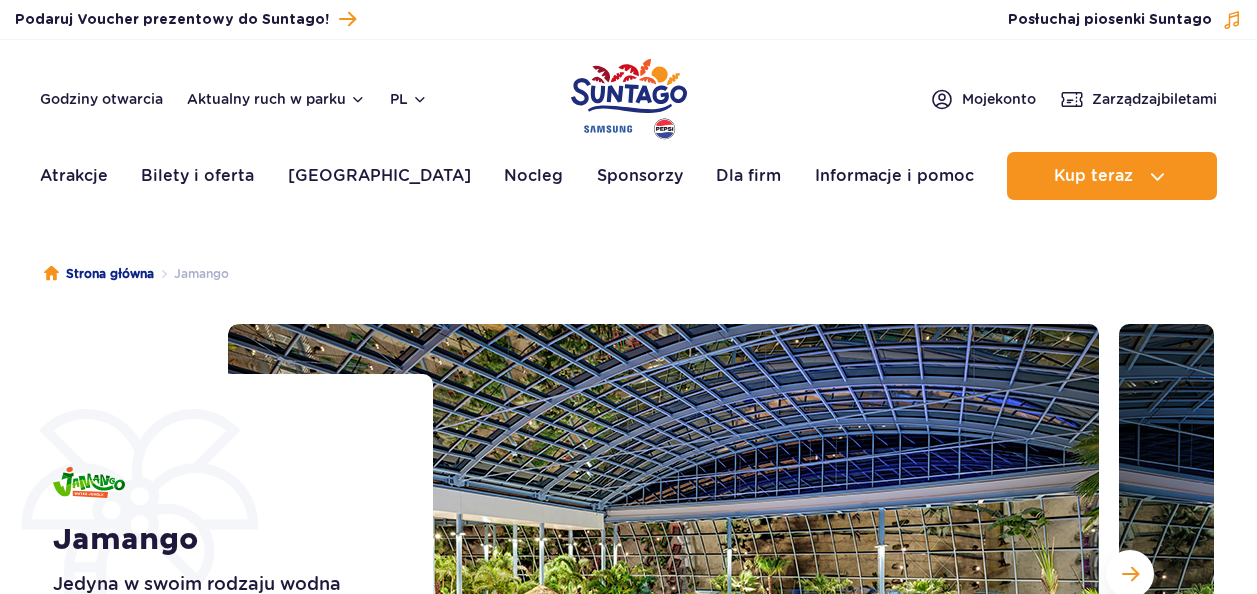scroll, scrollTop: 0, scrollLeft: 0, axis: both 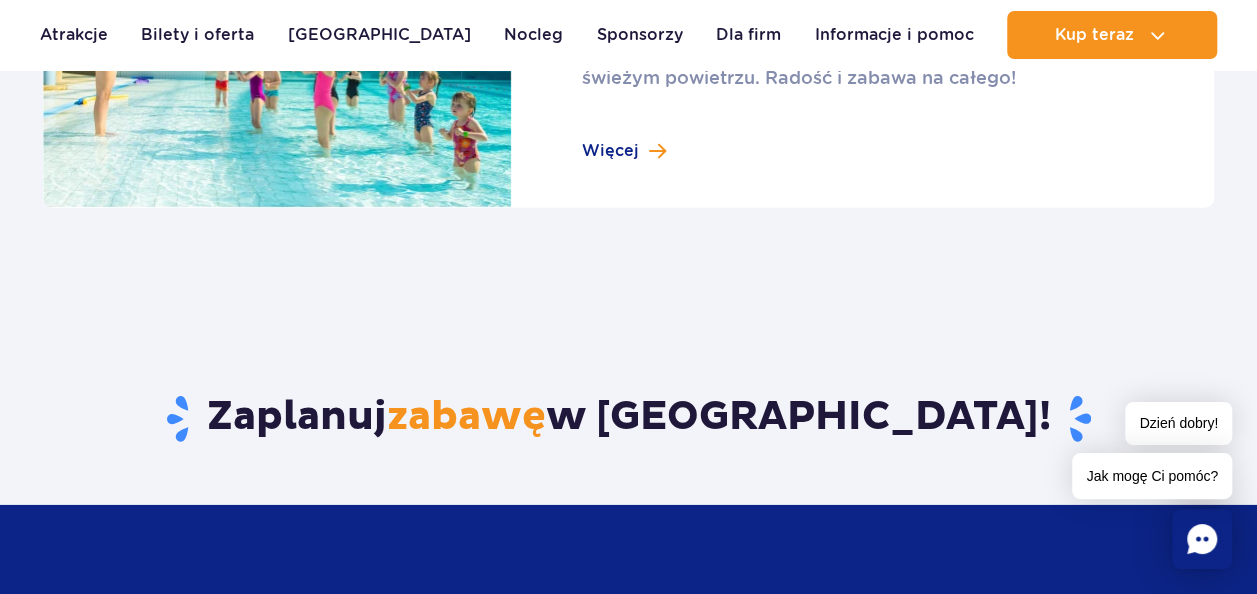 click at bounding box center (628, 55) 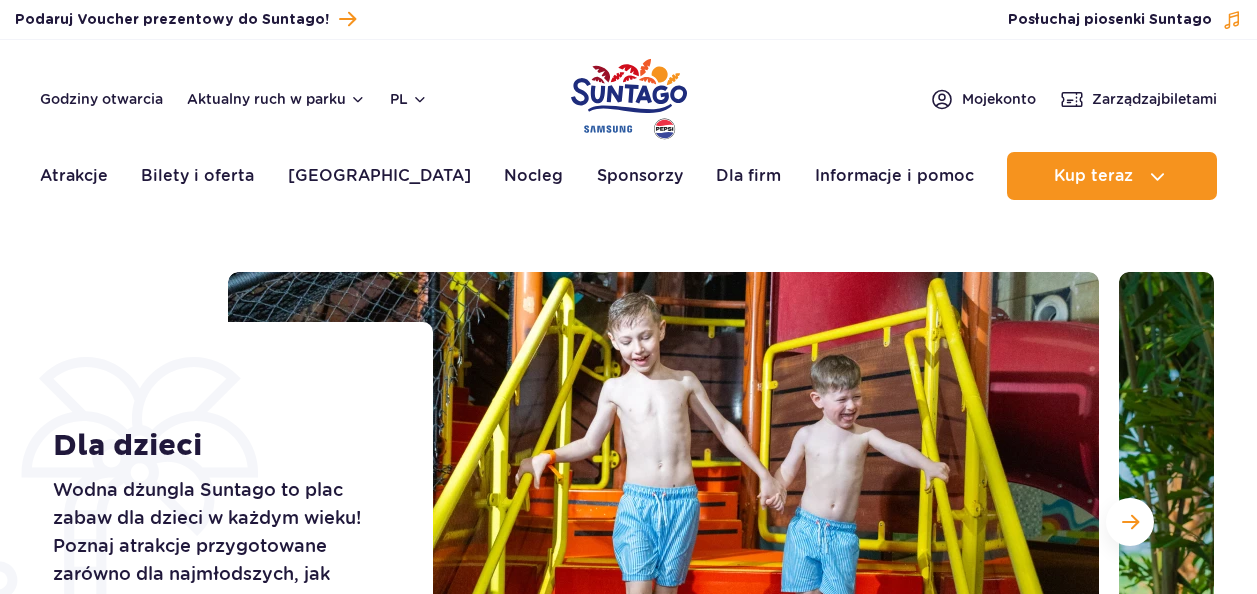 scroll, scrollTop: 0, scrollLeft: 0, axis: both 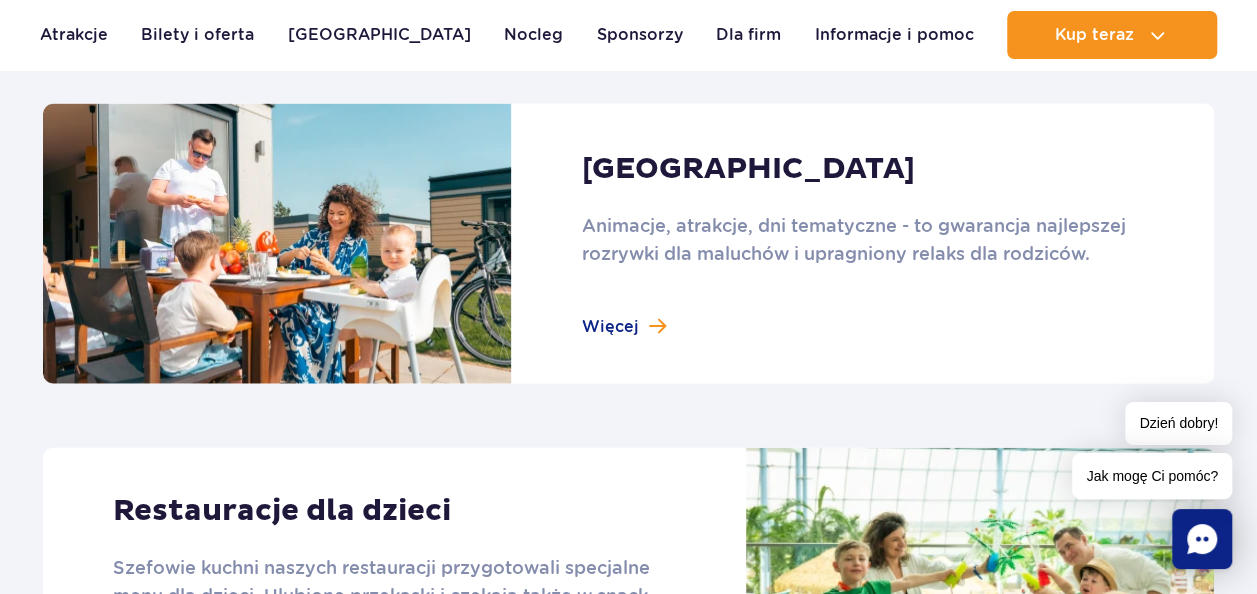 click at bounding box center (628, 243) 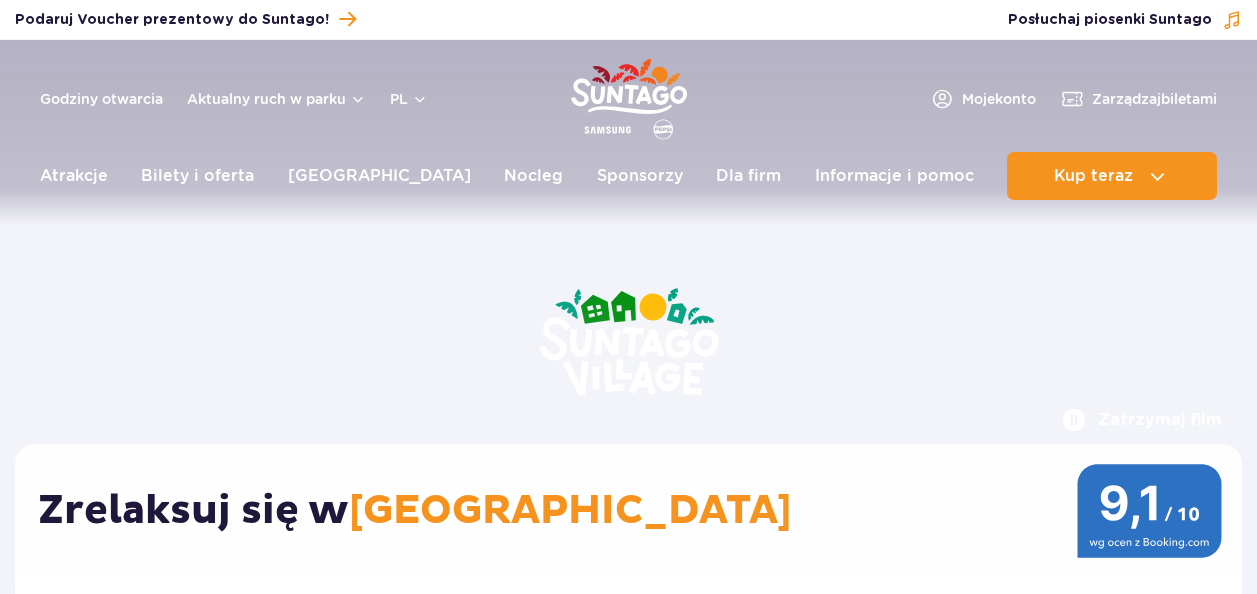 scroll, scrollTop: 0, scrollLeft: 0, axis: both 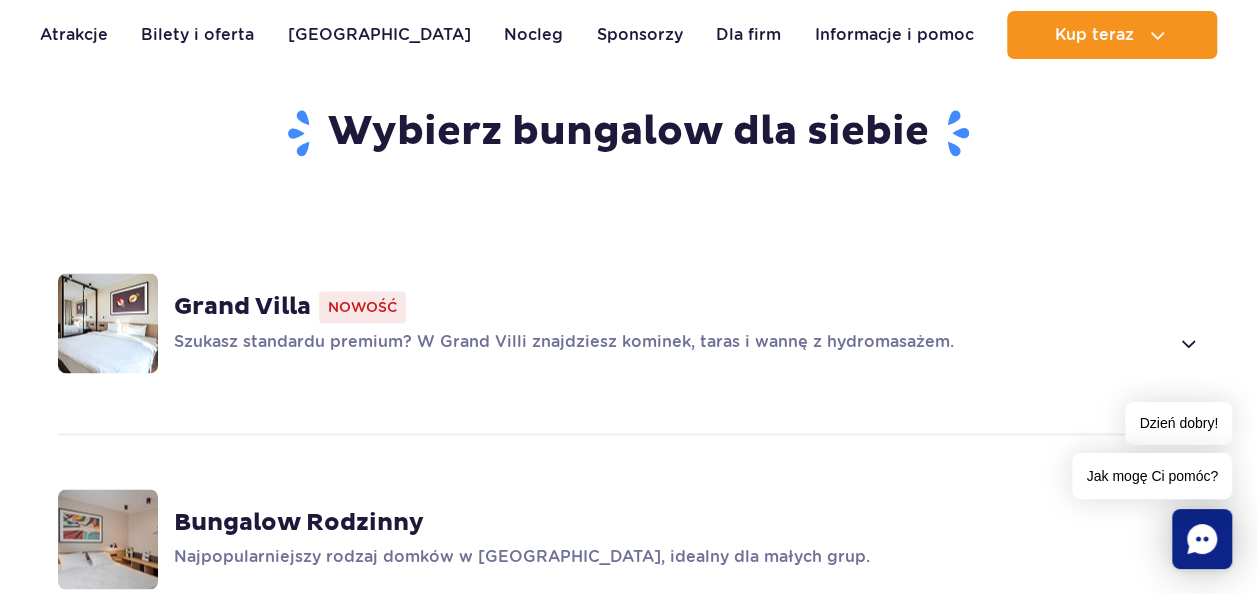 click at bounding box center [1187, 343] 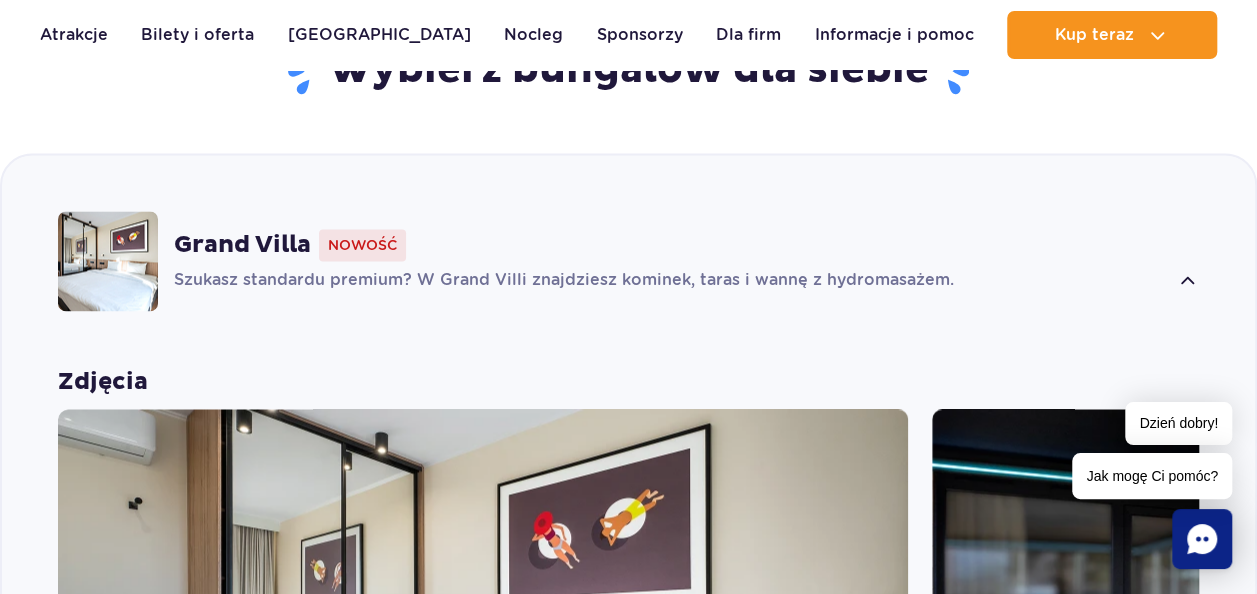 scroll, scrollTop: 1400, scrollLeft: 0, axis: vertical 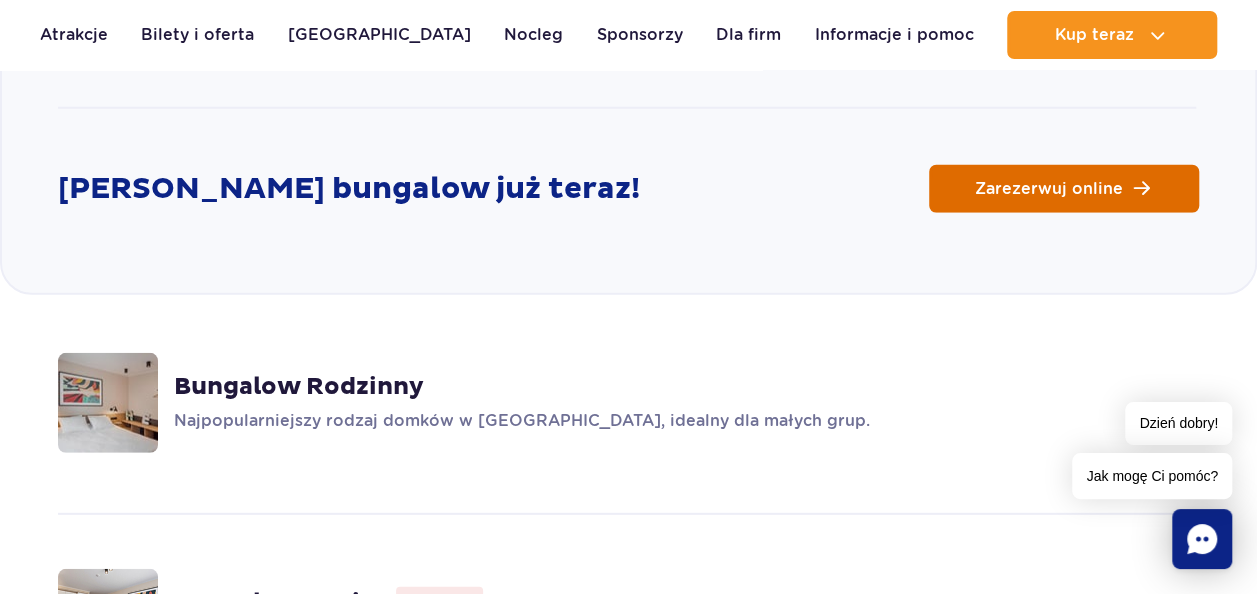 click on "Zarezerwuj online" at bounding box center (1049, 189) 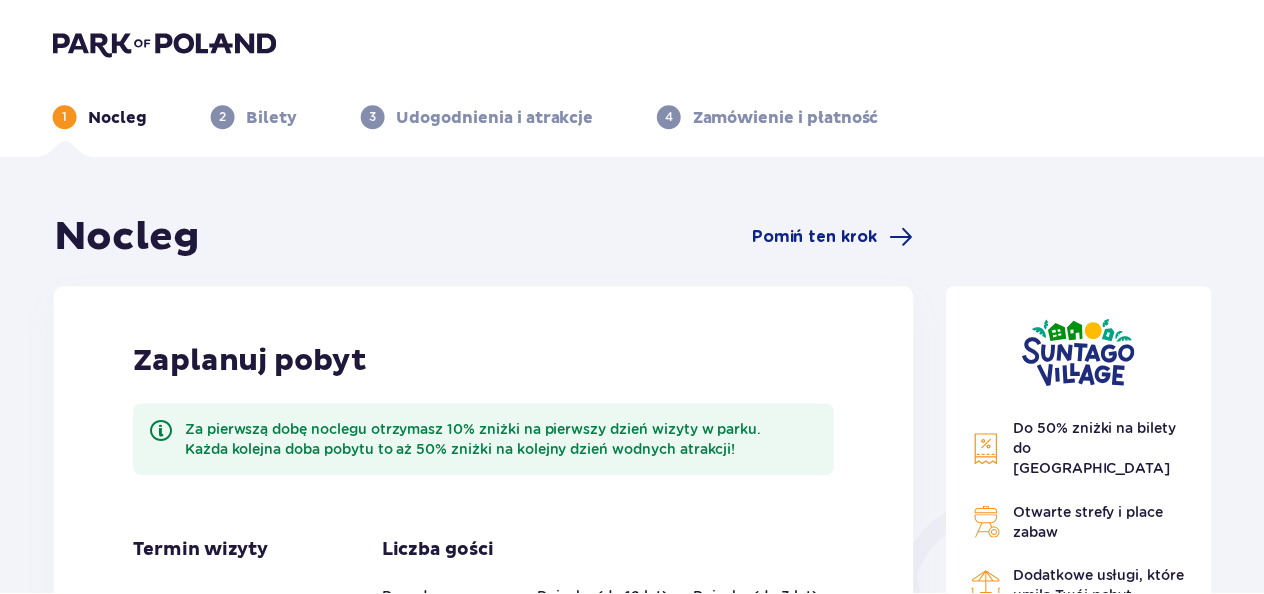 scroll, scrollTop: 0, scrollLeft: 0, axis: both 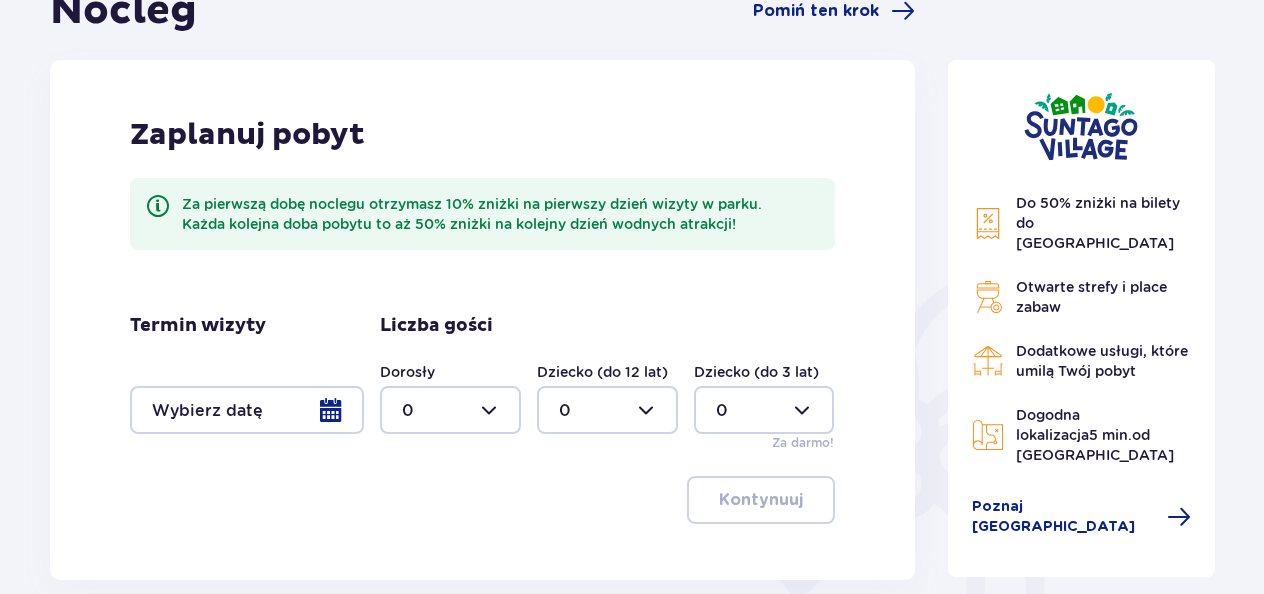 click at bounding box center (247, 410) 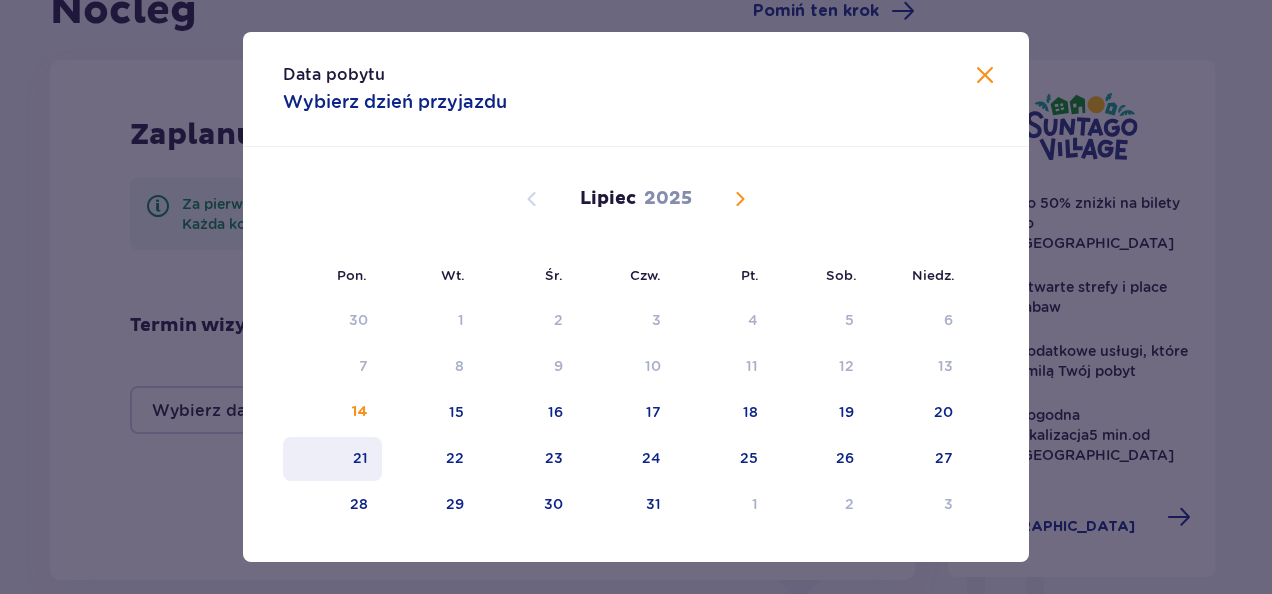 click on "21" at bounding box center [360, 458] 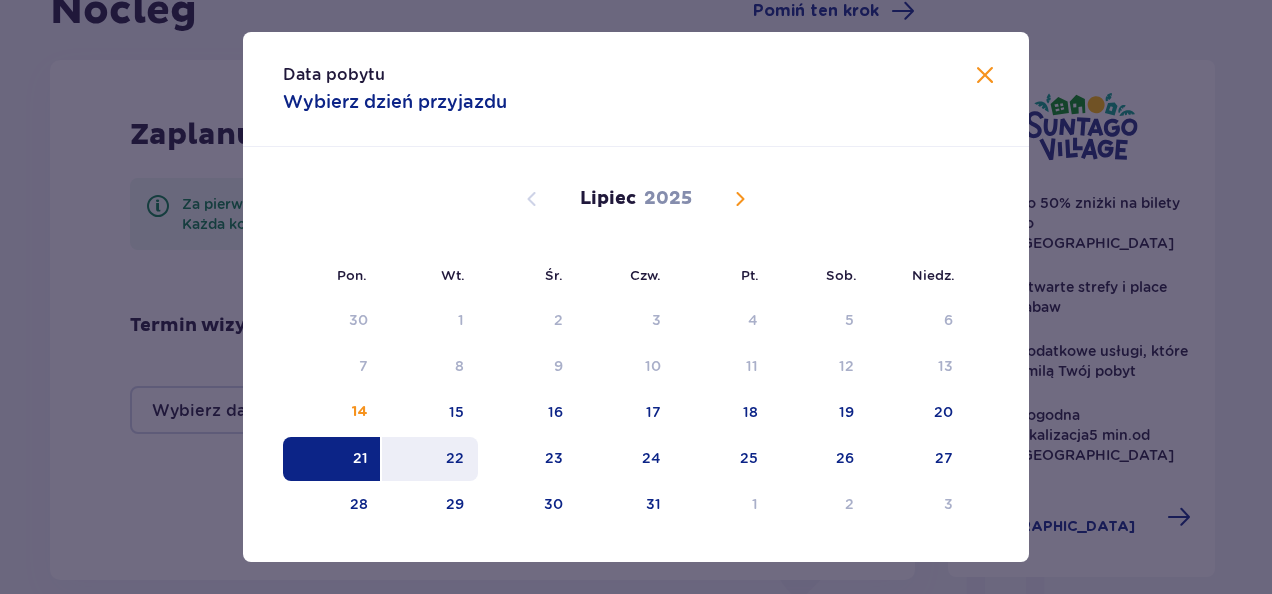 click on "22" at bounding box center (455, 458) 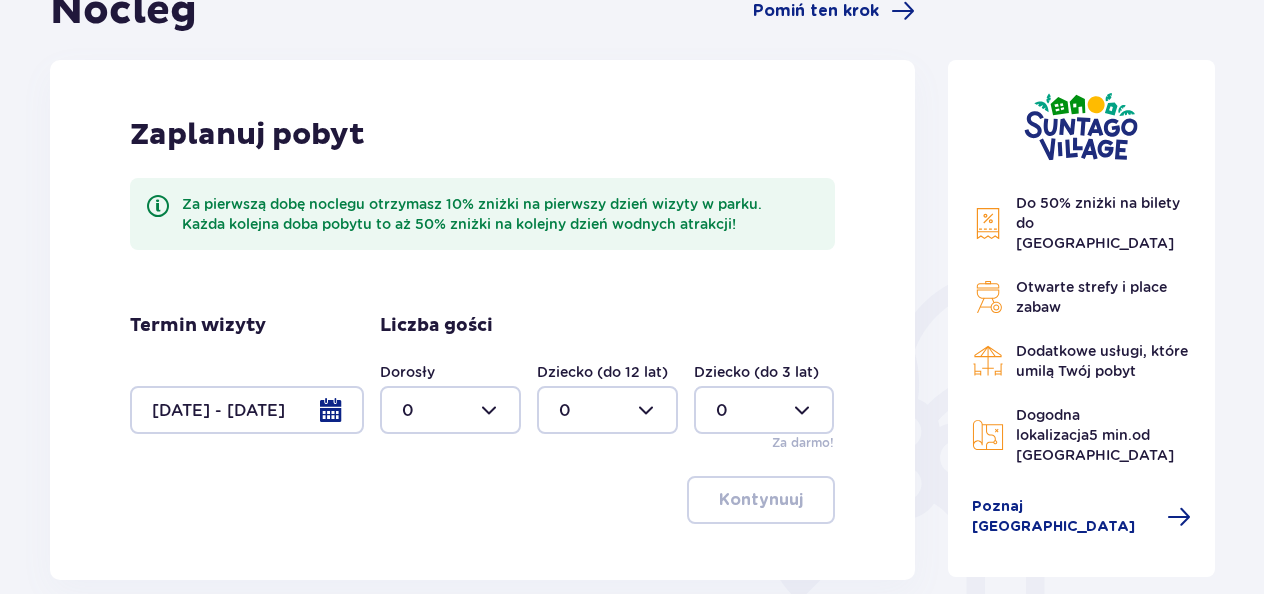 click at bounding box center (450, 410) 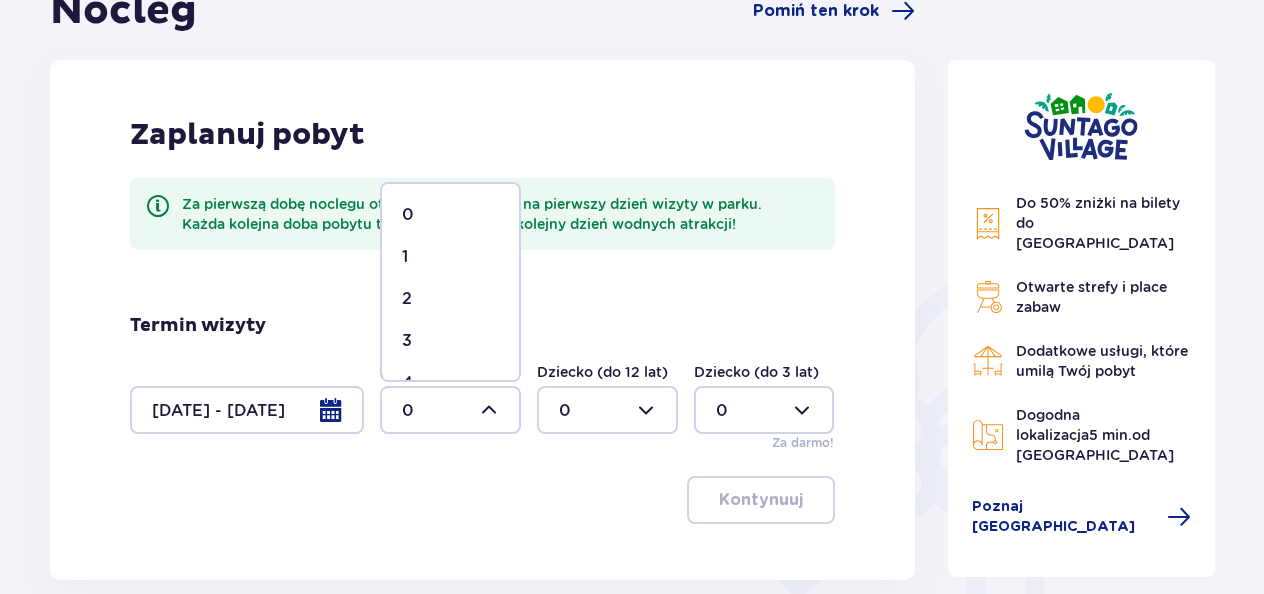 click on "1" at bounding box center (450, 257) 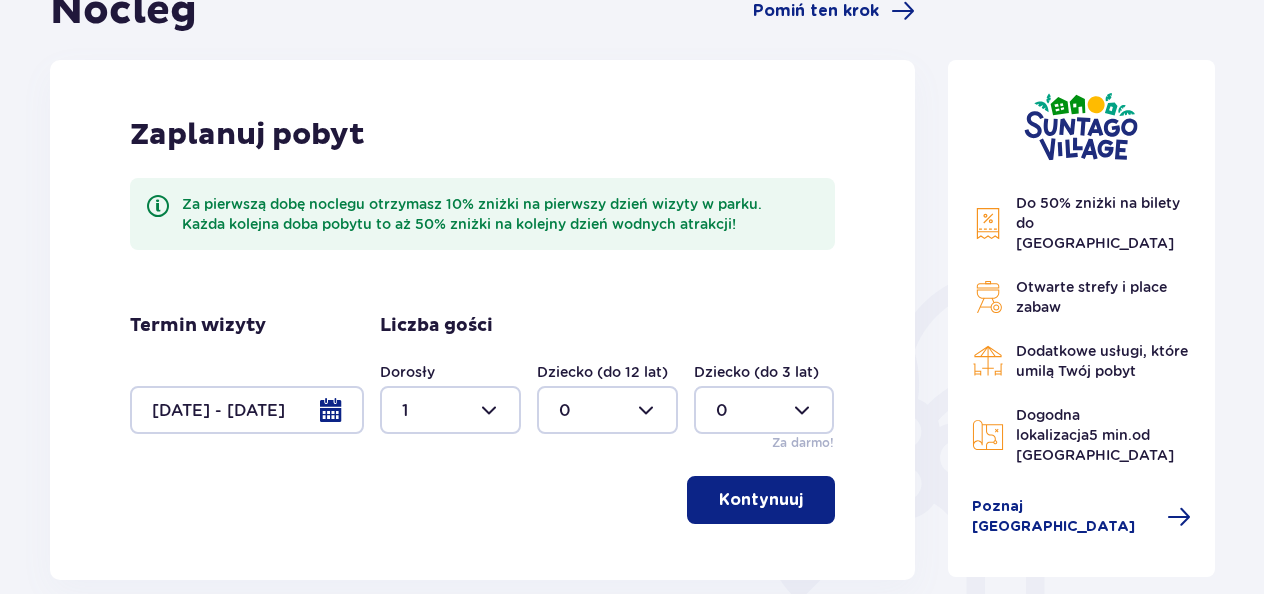 click at bounding box center (607, 410) 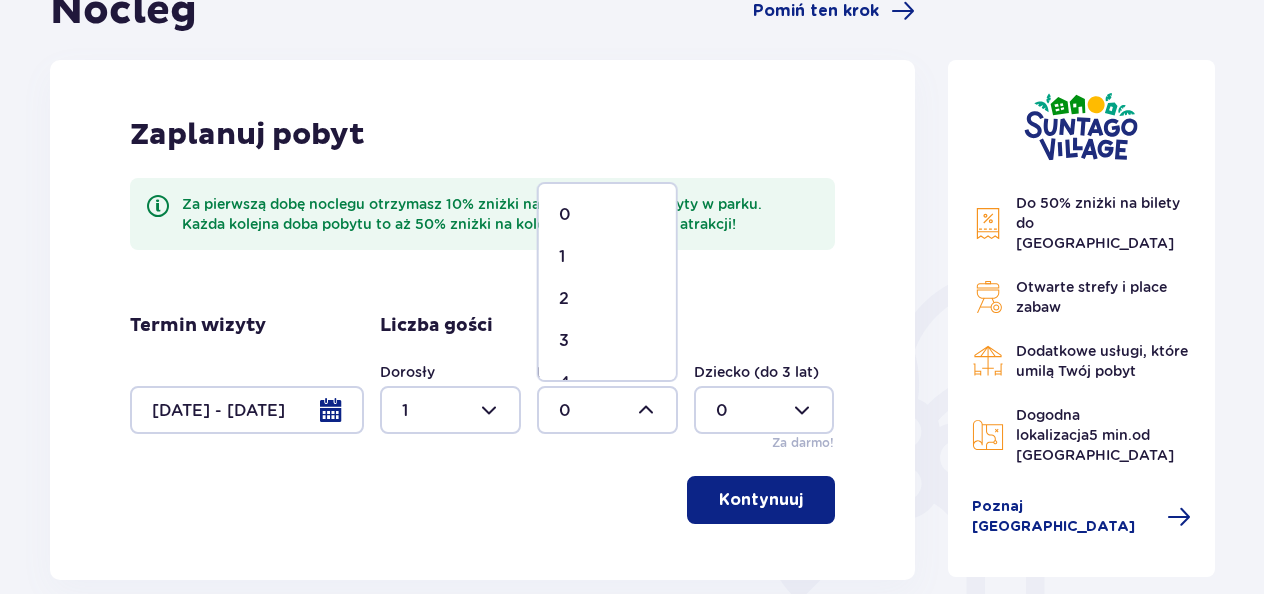 click on "1" at bounding box center [607, 257] 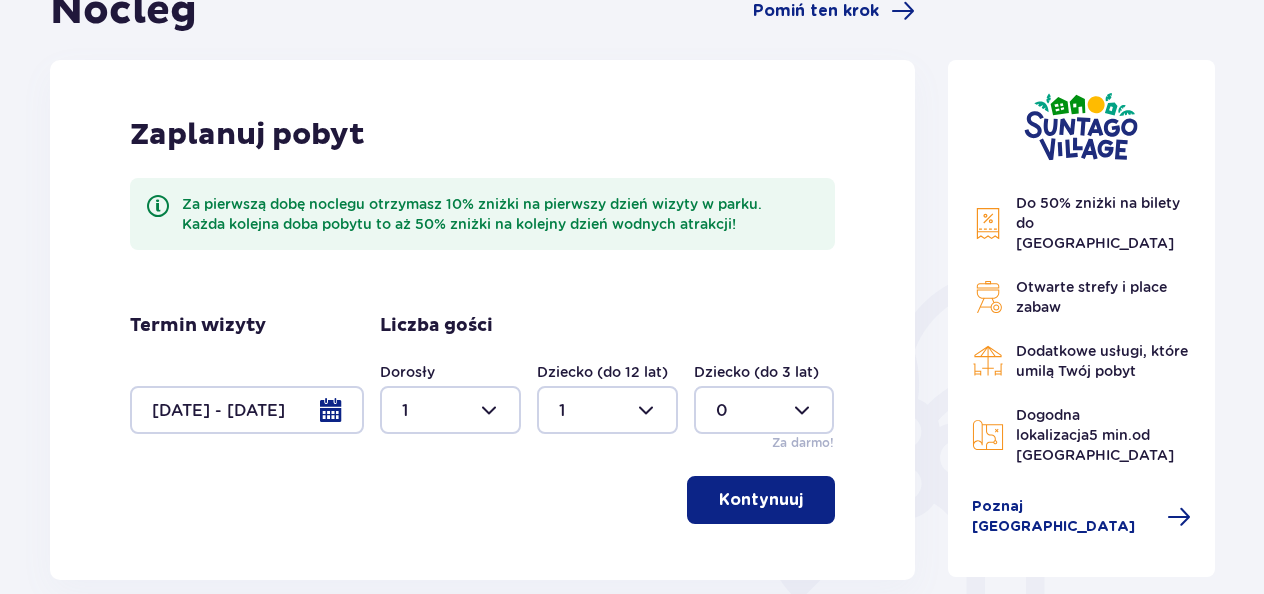 click on "Kontynuuj" at bounding box center [761, 500] 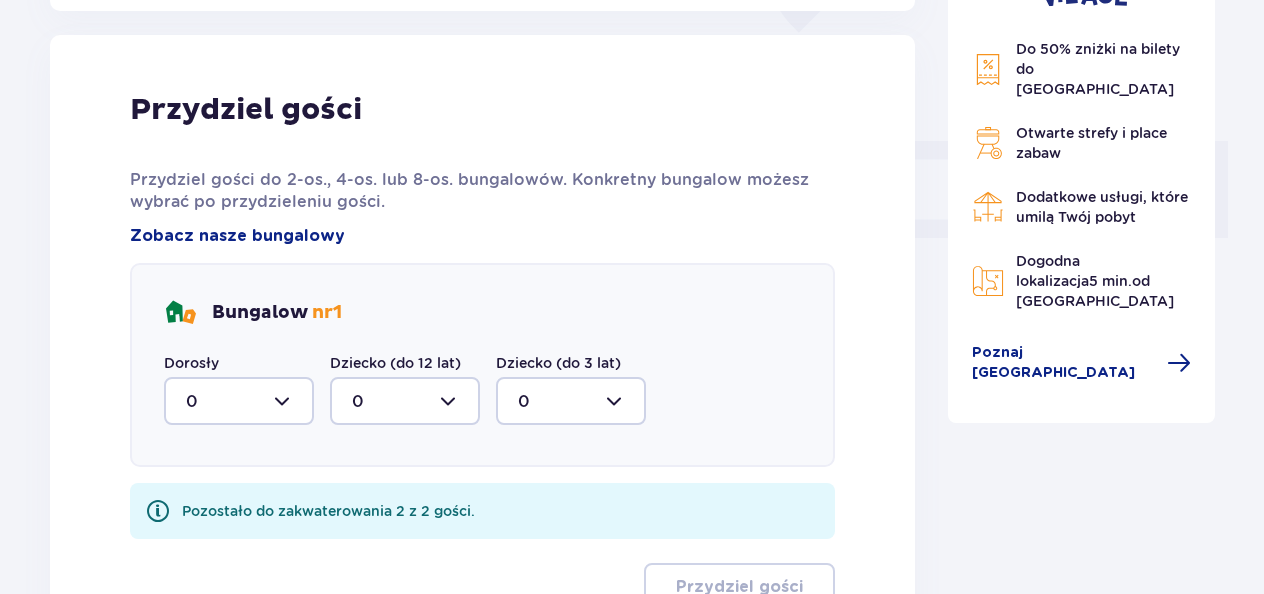 scroll, scrollTop: 806, scrollLeft: 0, axis: vertical 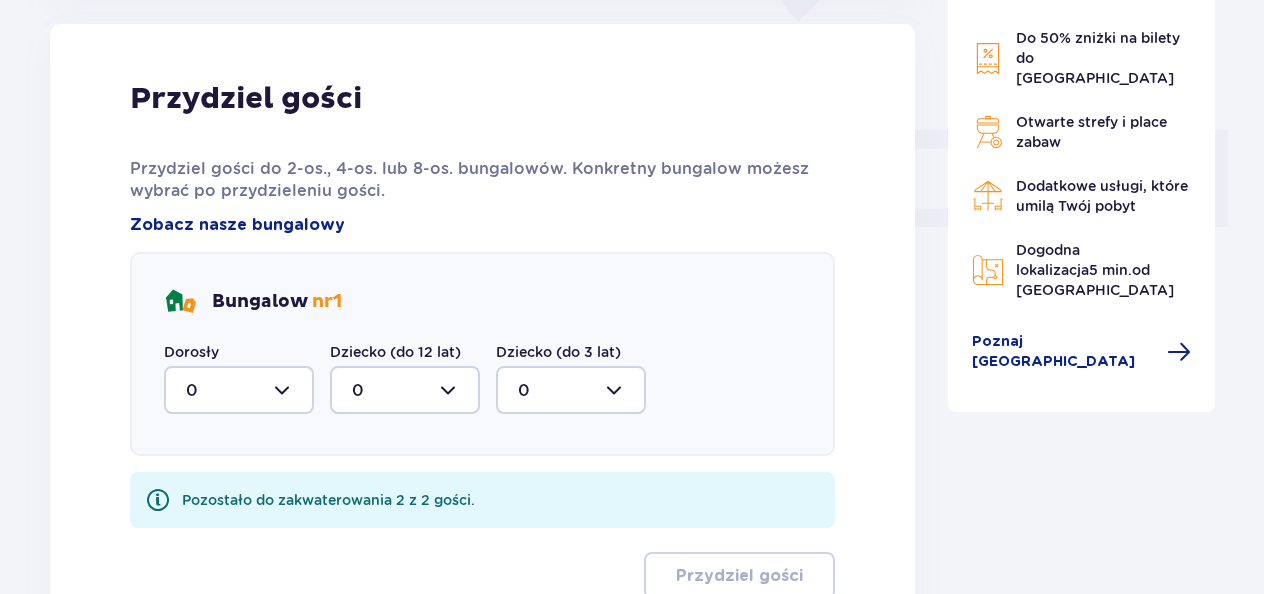 click at bounding box center (239, 390) 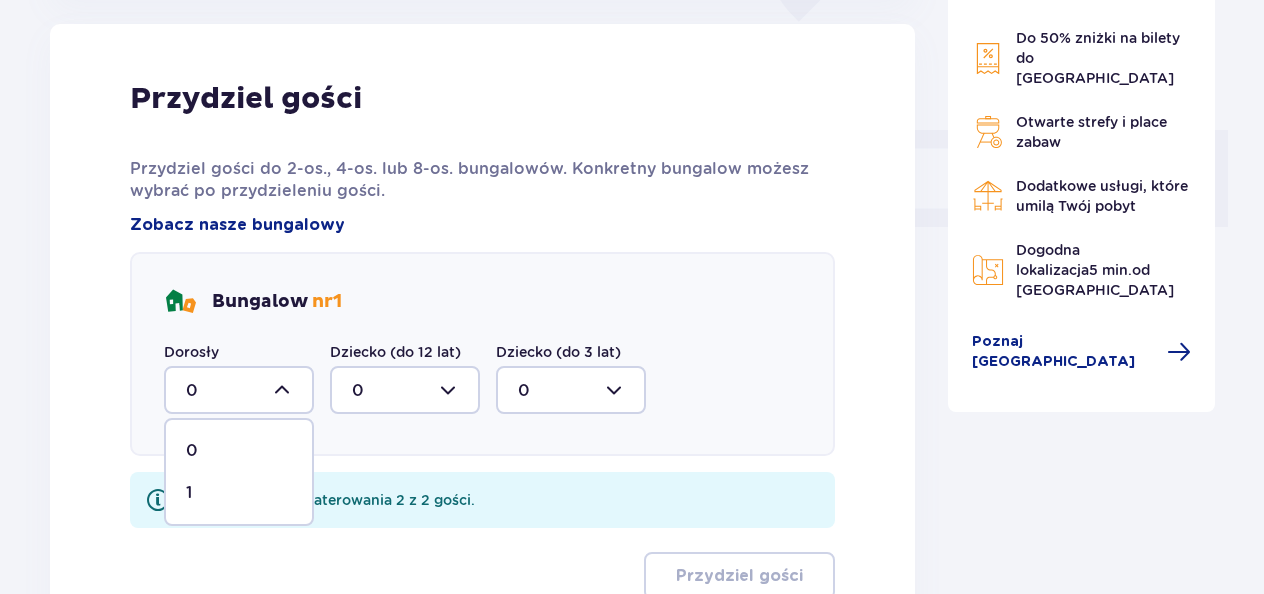 click on "1" at bounding box center [189, 493] 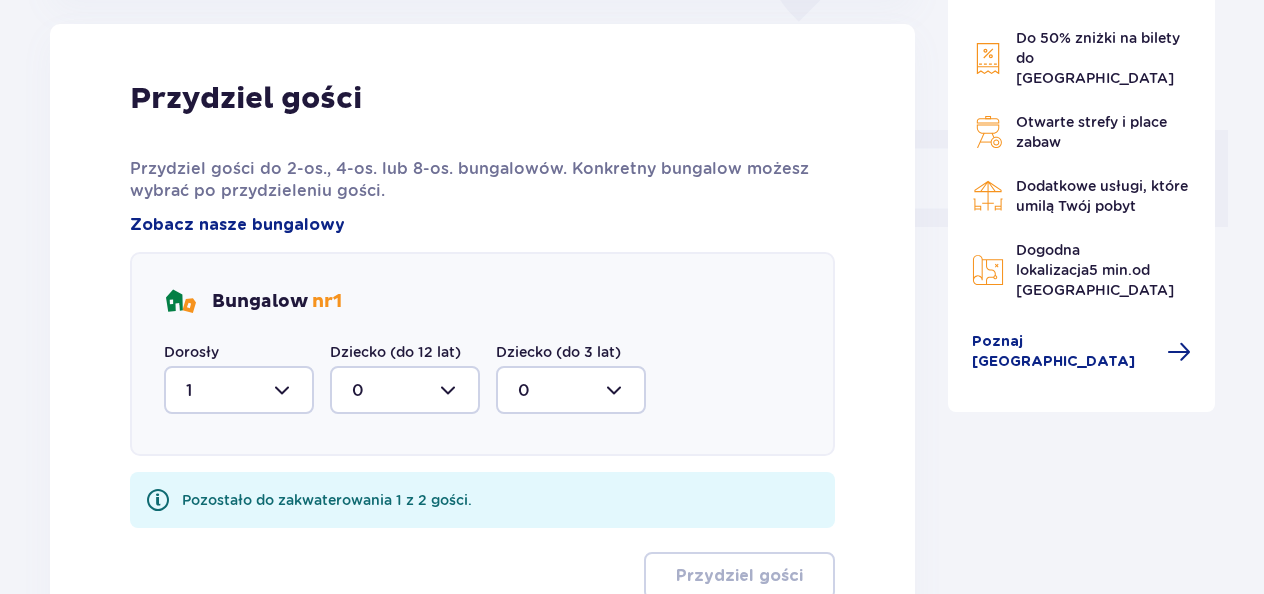 type on "1" 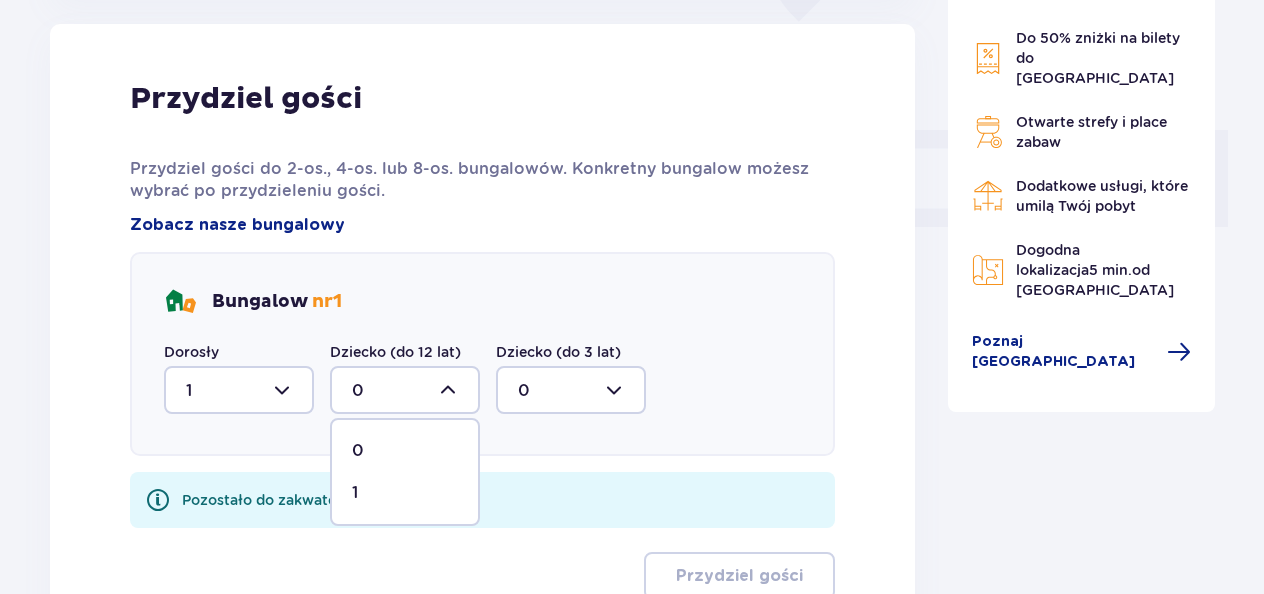 click on "1" at bounding box center [405, 493] 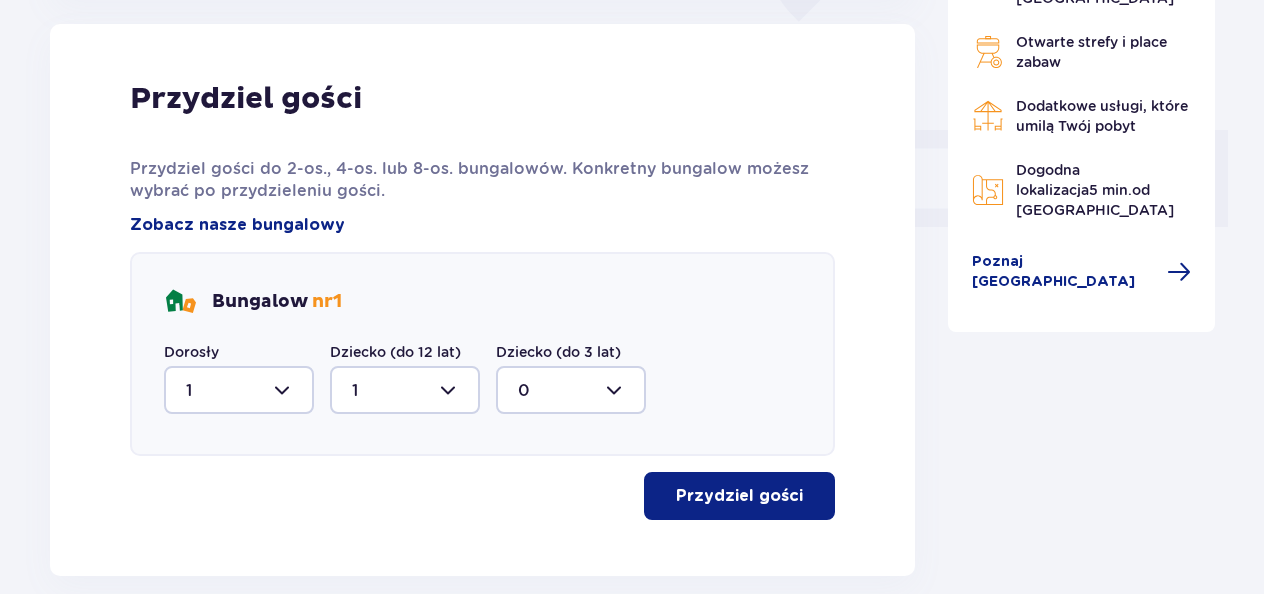 type on "1" 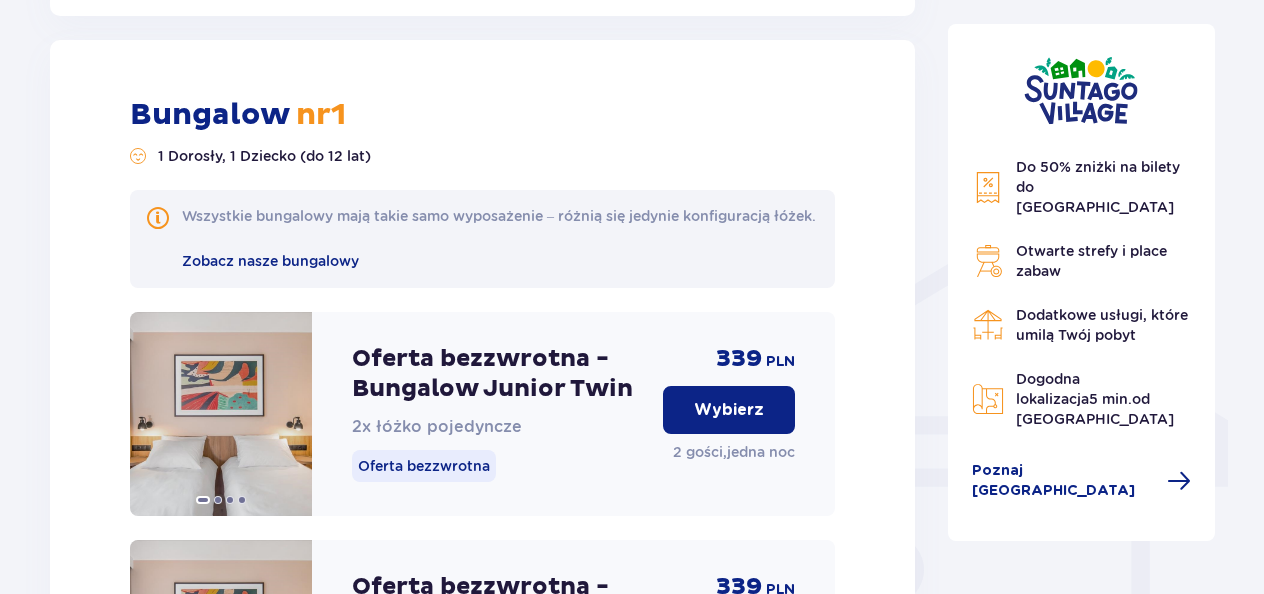 scroll, scrollTop: 1382, scrollLeft: 0, axis: vertical 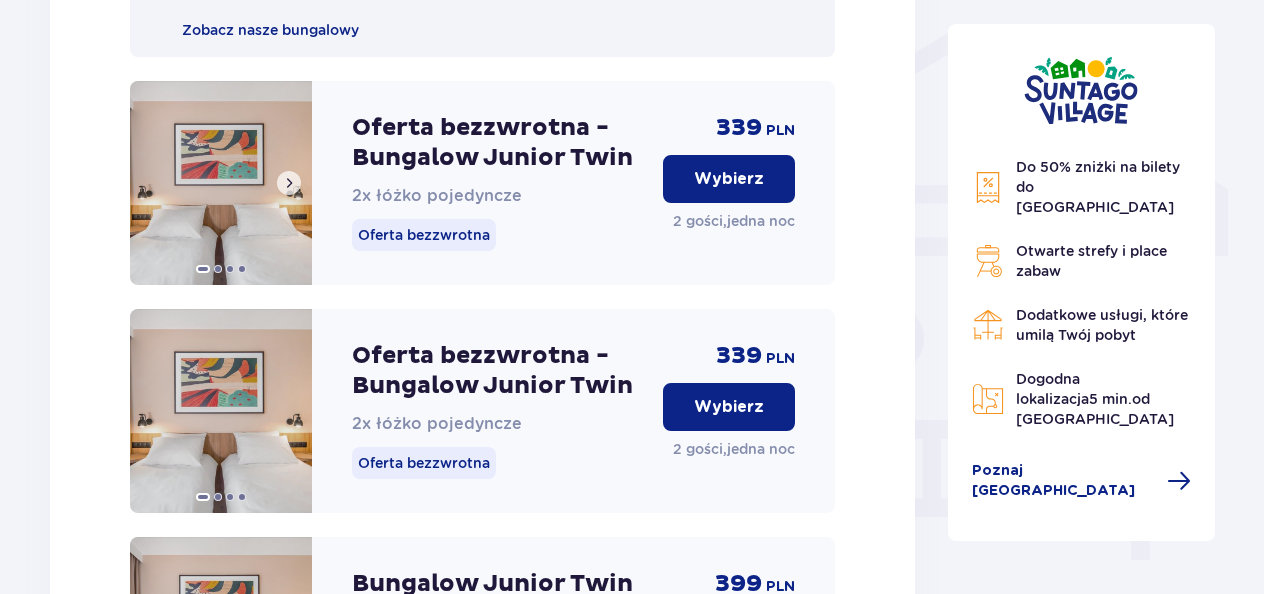 click at bounding box center (221, 183) 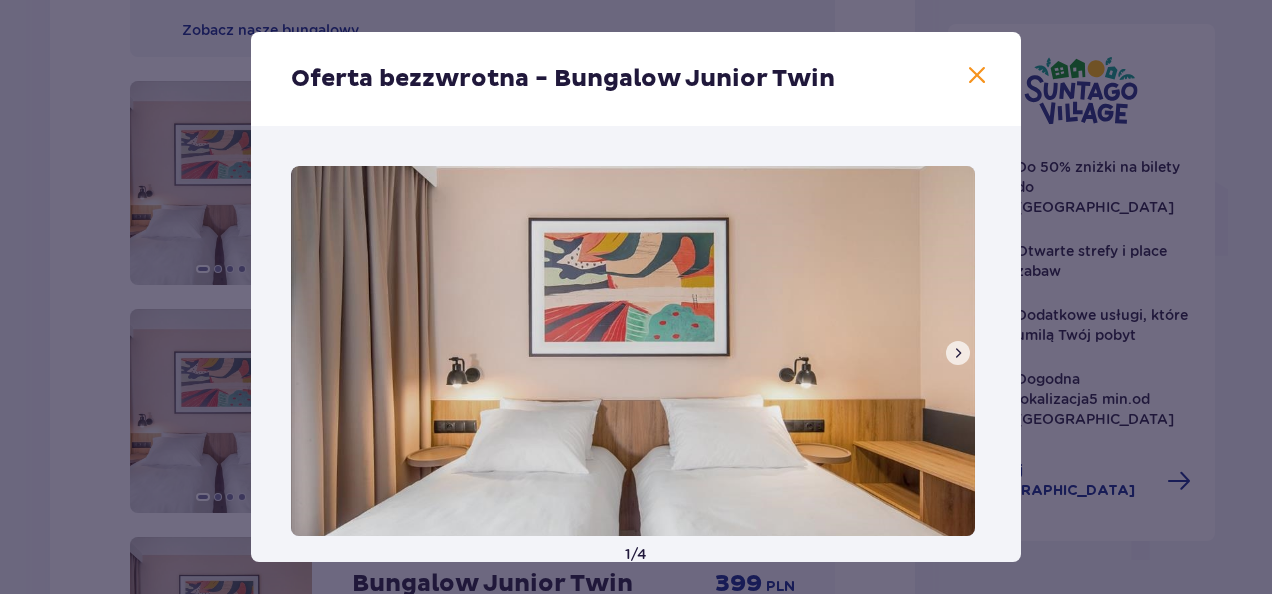 click at bounding box center [958, 353] 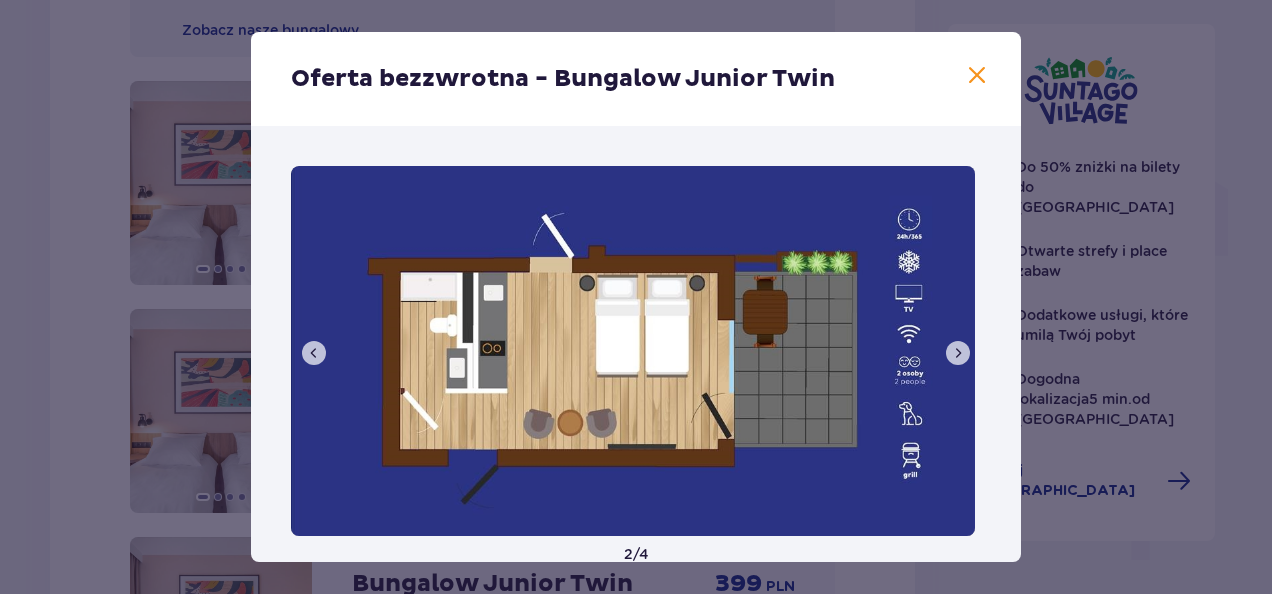 click at bounding box center (958, 353) 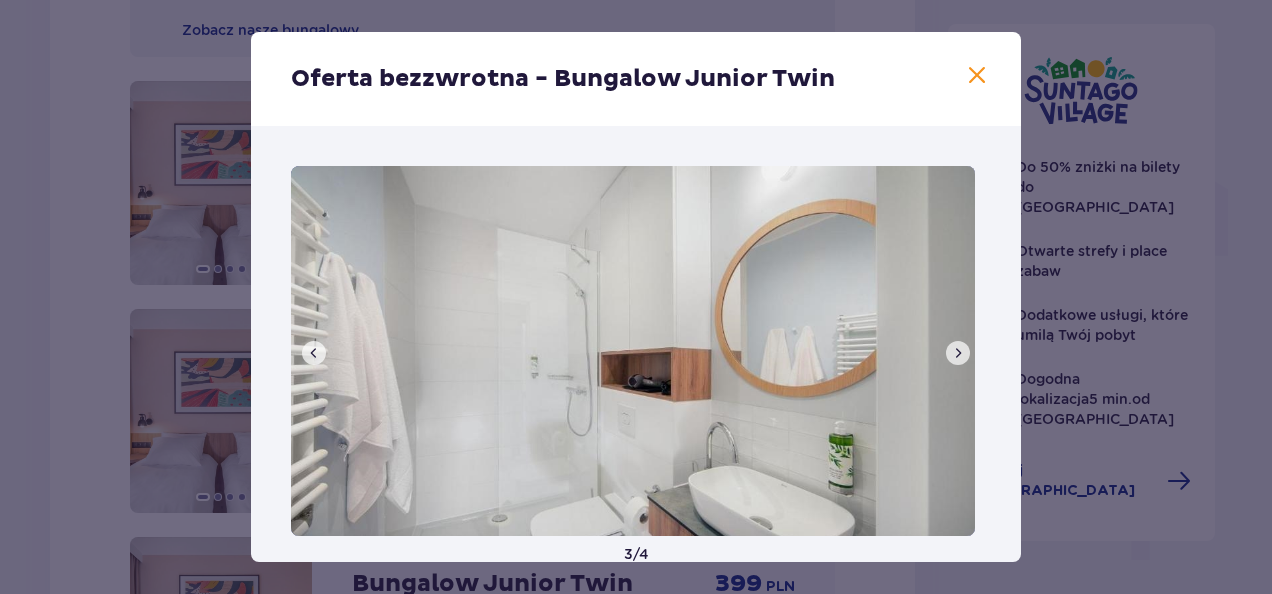 click at bounding box center (958, 353) 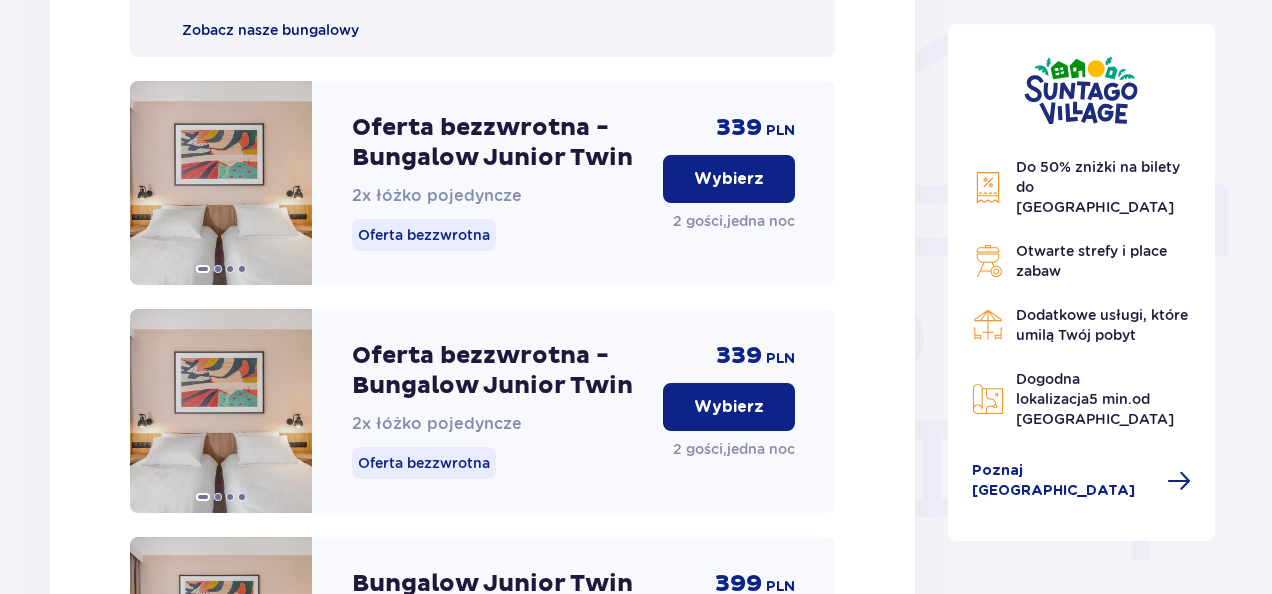 click on "Zobacz nasze bungalowy" at bounding box center [270, 30] 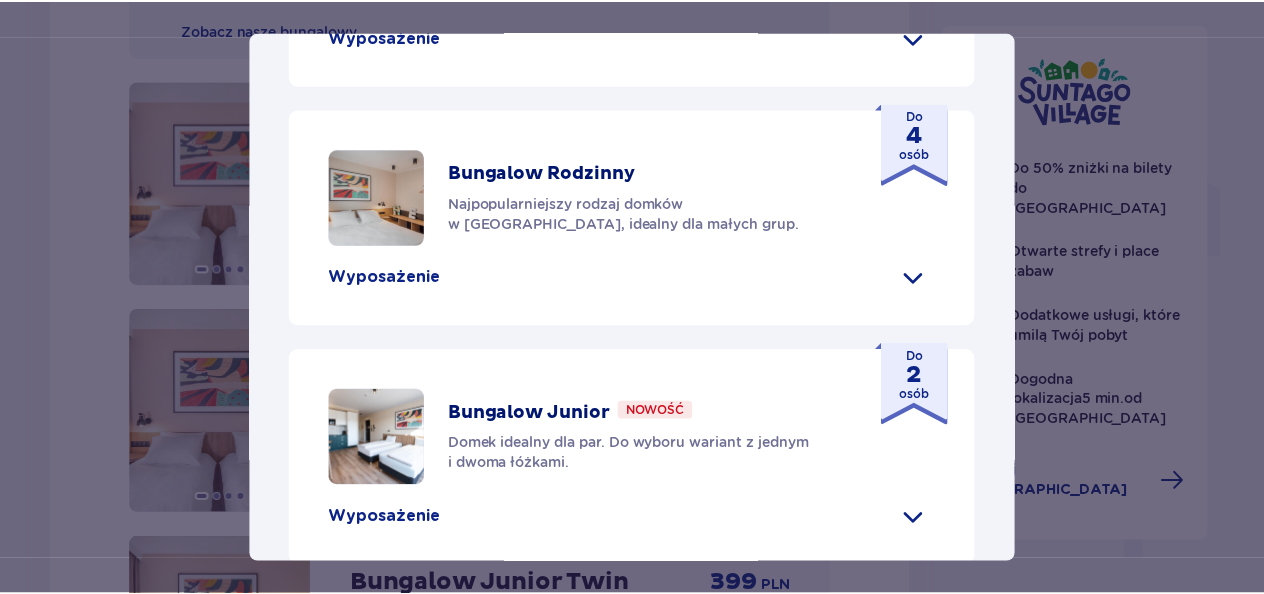 scroll, scrollTop: 1148, scrollLeft: 0, axis: vertical 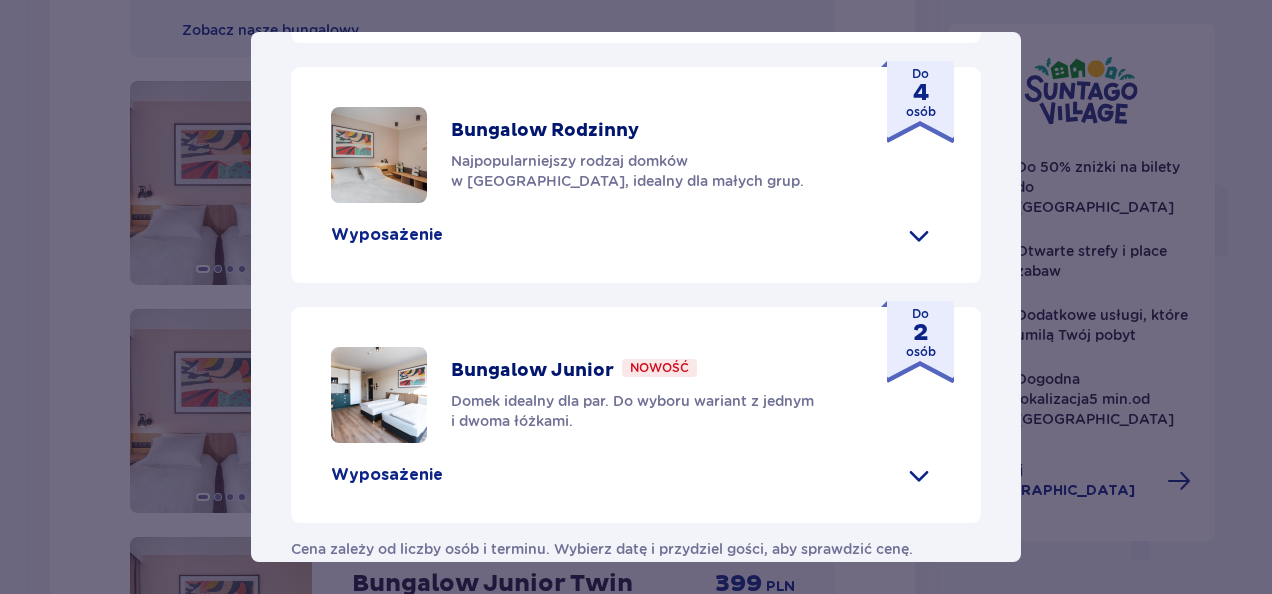 click at bounding box center (379, 395) 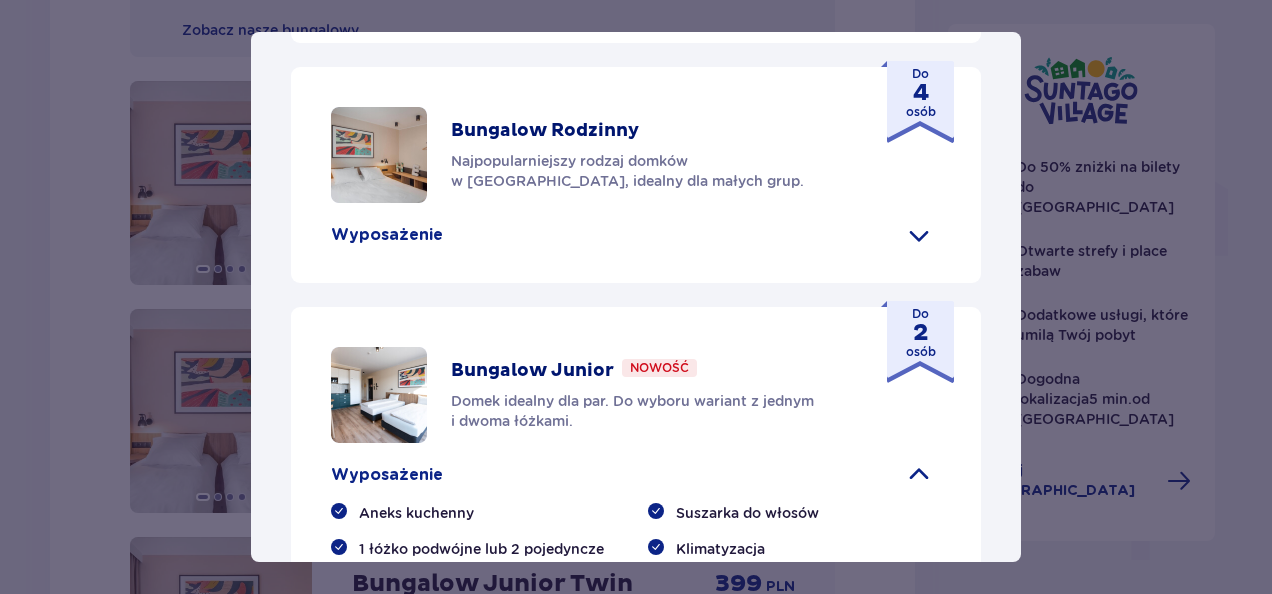drag, startPoint x: 1020, startPoint y: 358, endPoint x: 806, endPoint y: 37, distance: 385.79398 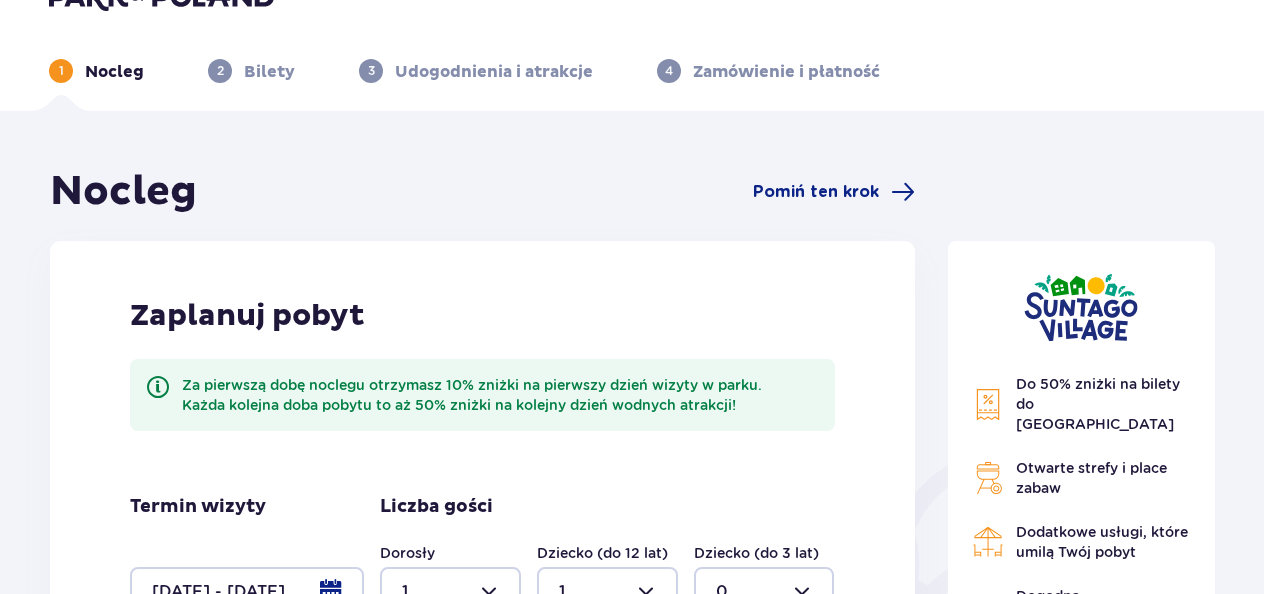 scroll, scrollTop: 0, scrollLeft: 0, axis: both 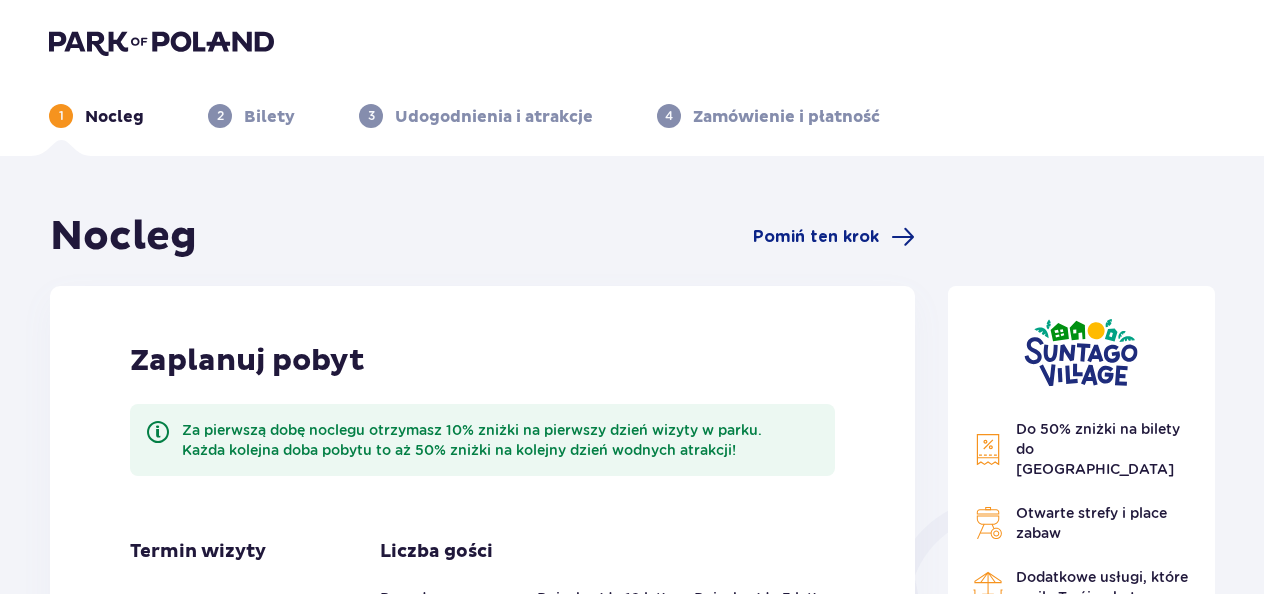 click at bounding box center [161, 42] 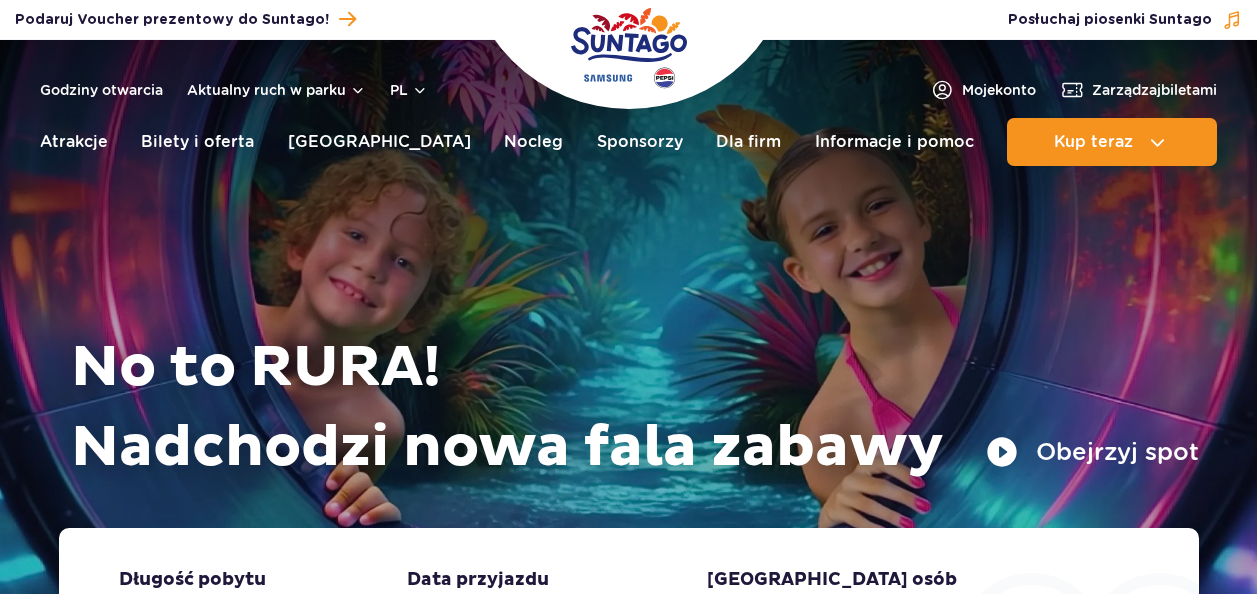 scroll, scrollTop: 0, scrollLeft: 0, axis: both 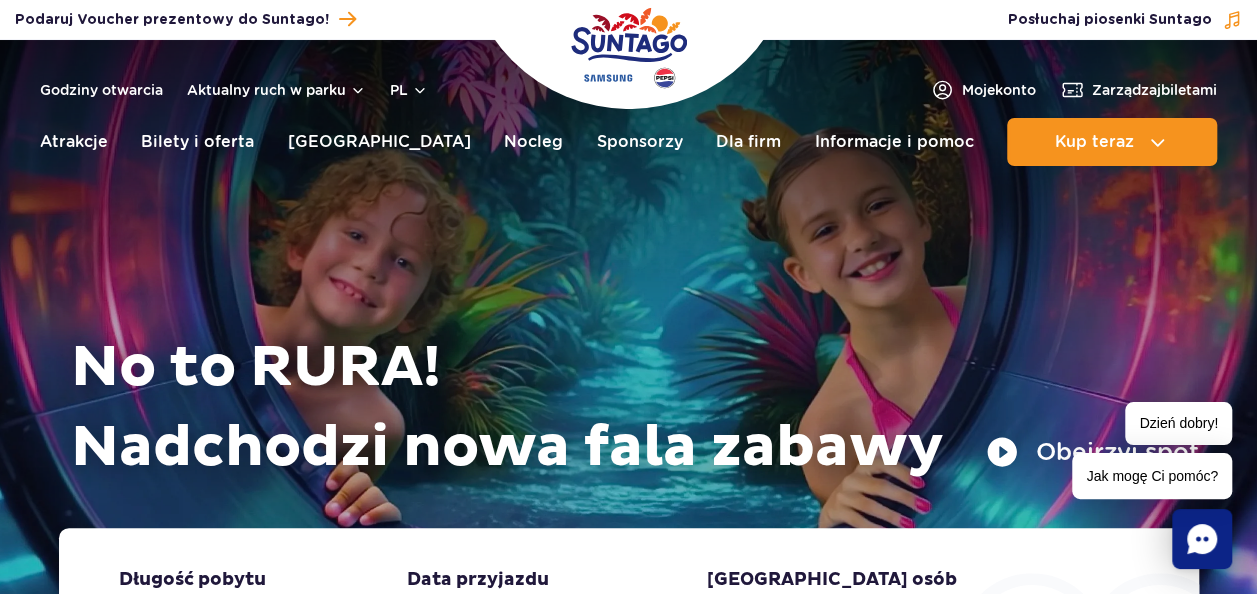 click on "PL" at bounding box center [409, 90] 